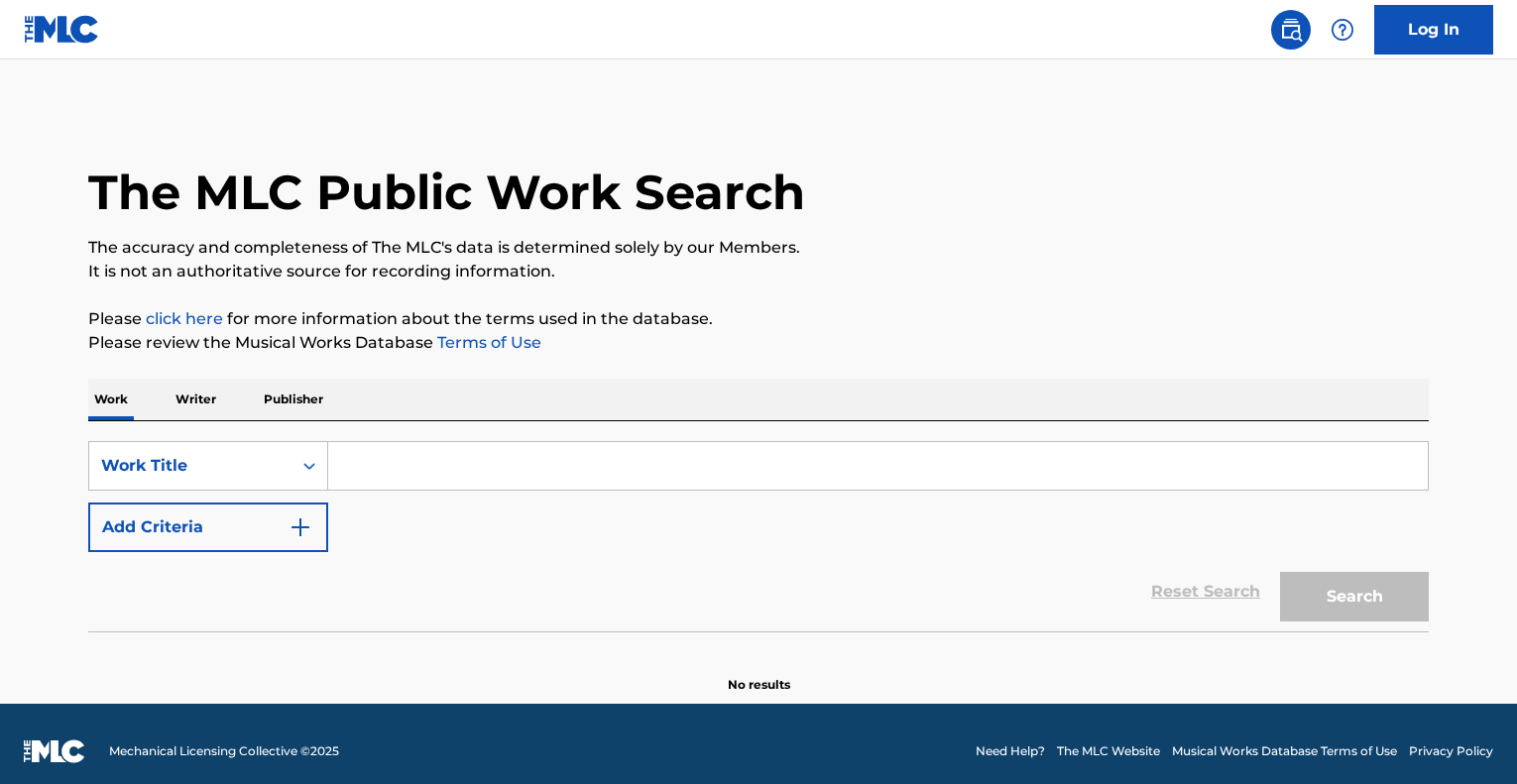 scroll, scrollTop: 0, scrollLeft: 0, axis: both 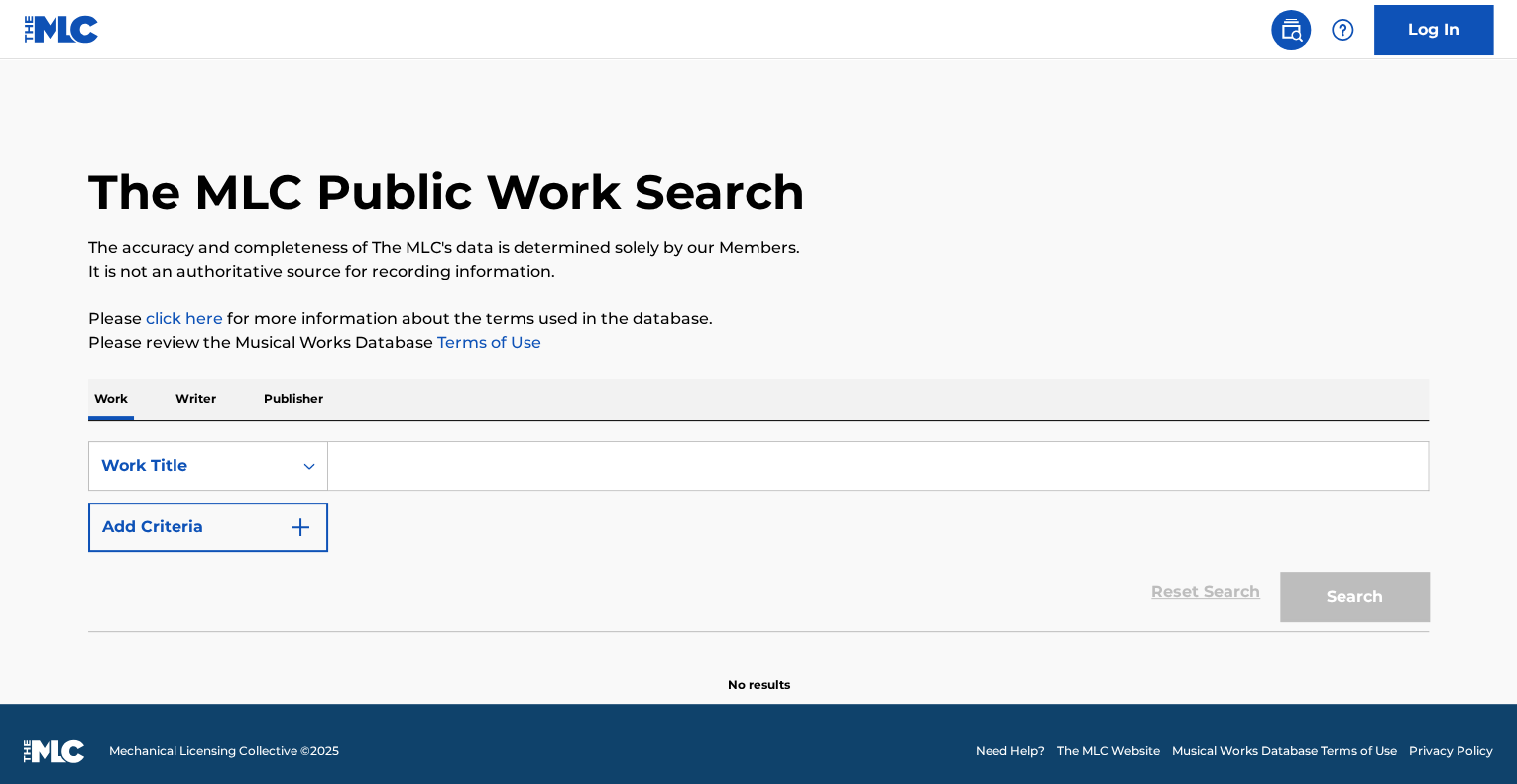 drag, startPoint x: 440, startPoint y: 466, endPoint x: 456, endPoint y: 499, distance: 36.67424 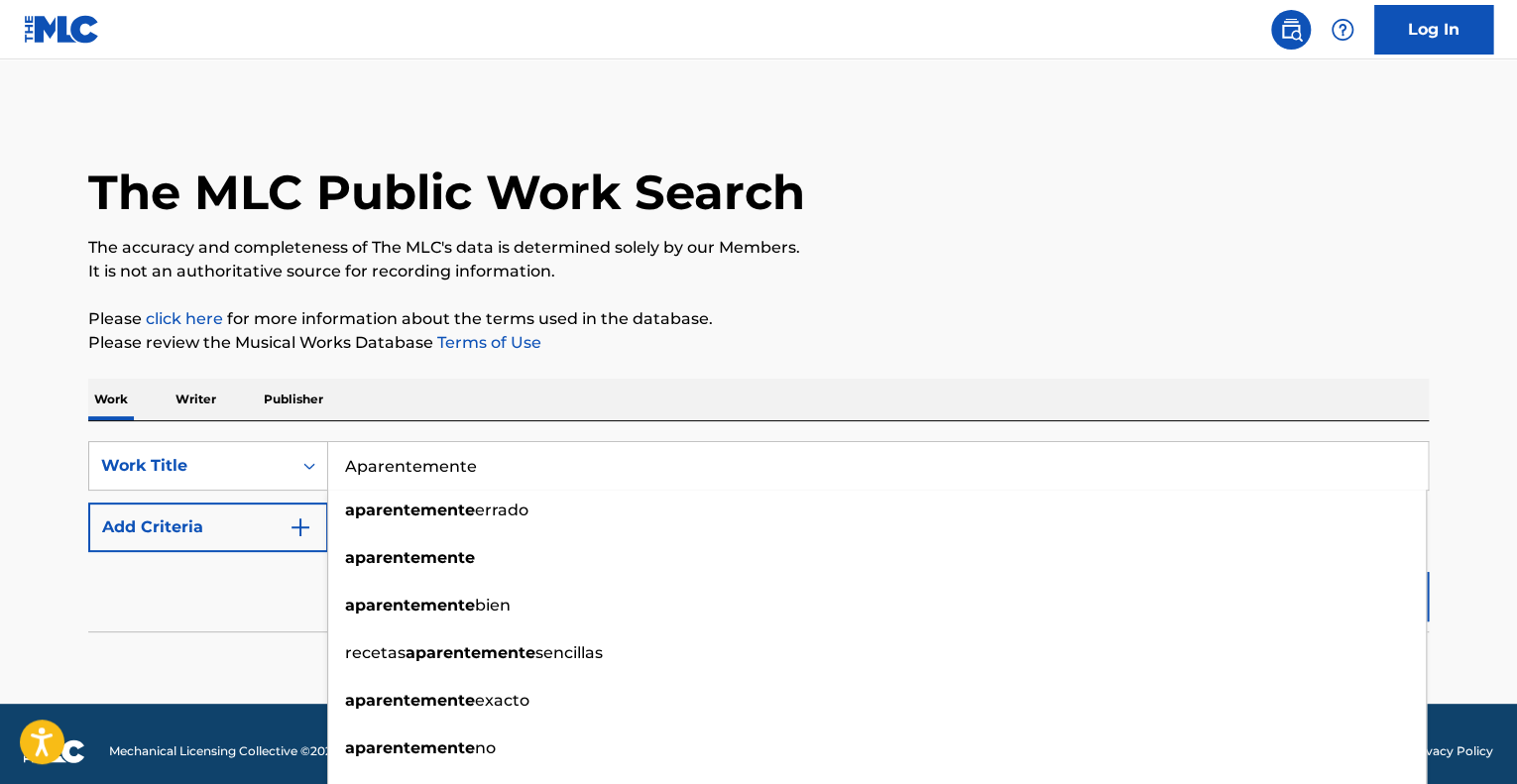 type on "Aparentemente" 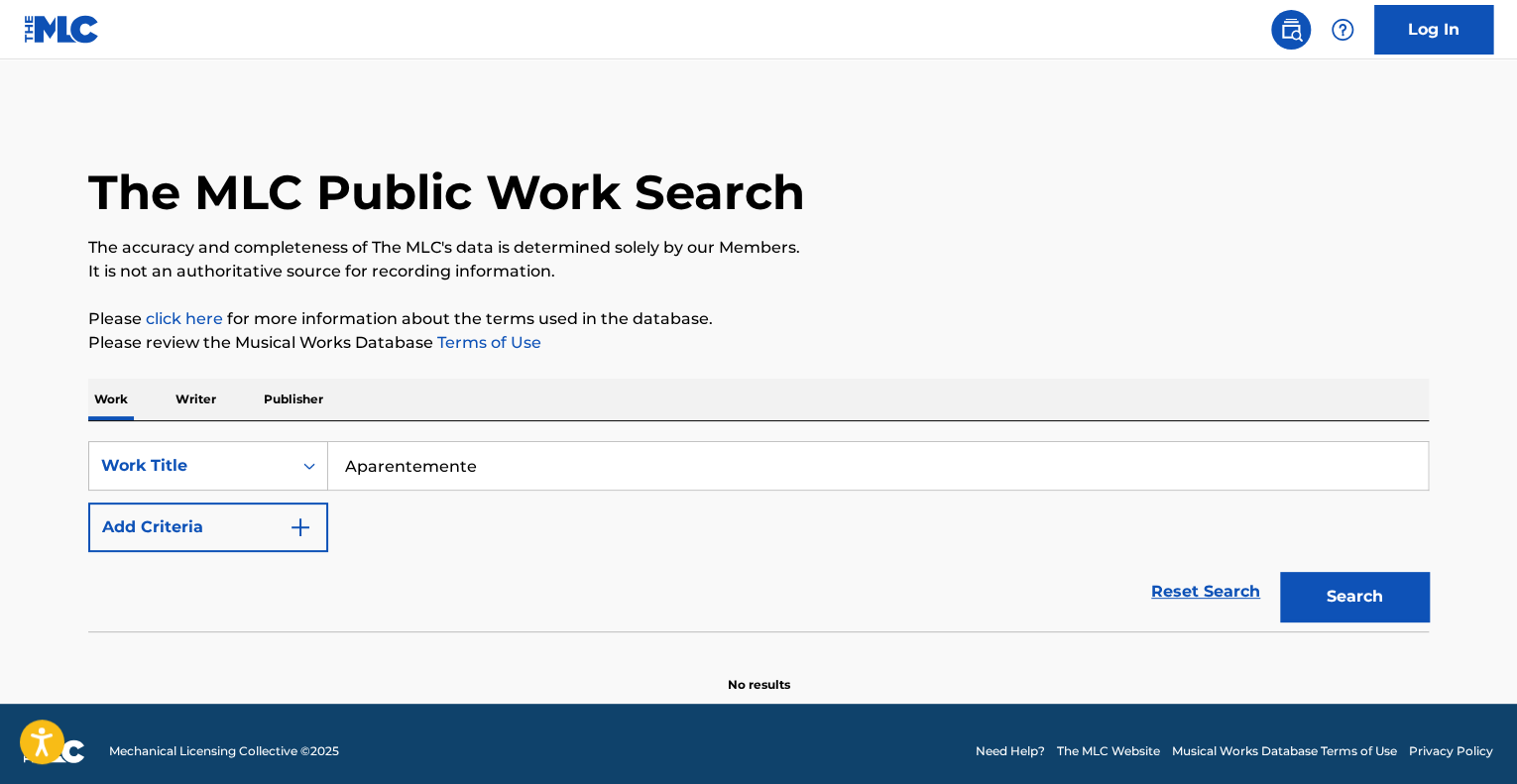 click on "Add Criteria" at bounding box center (208, 527) 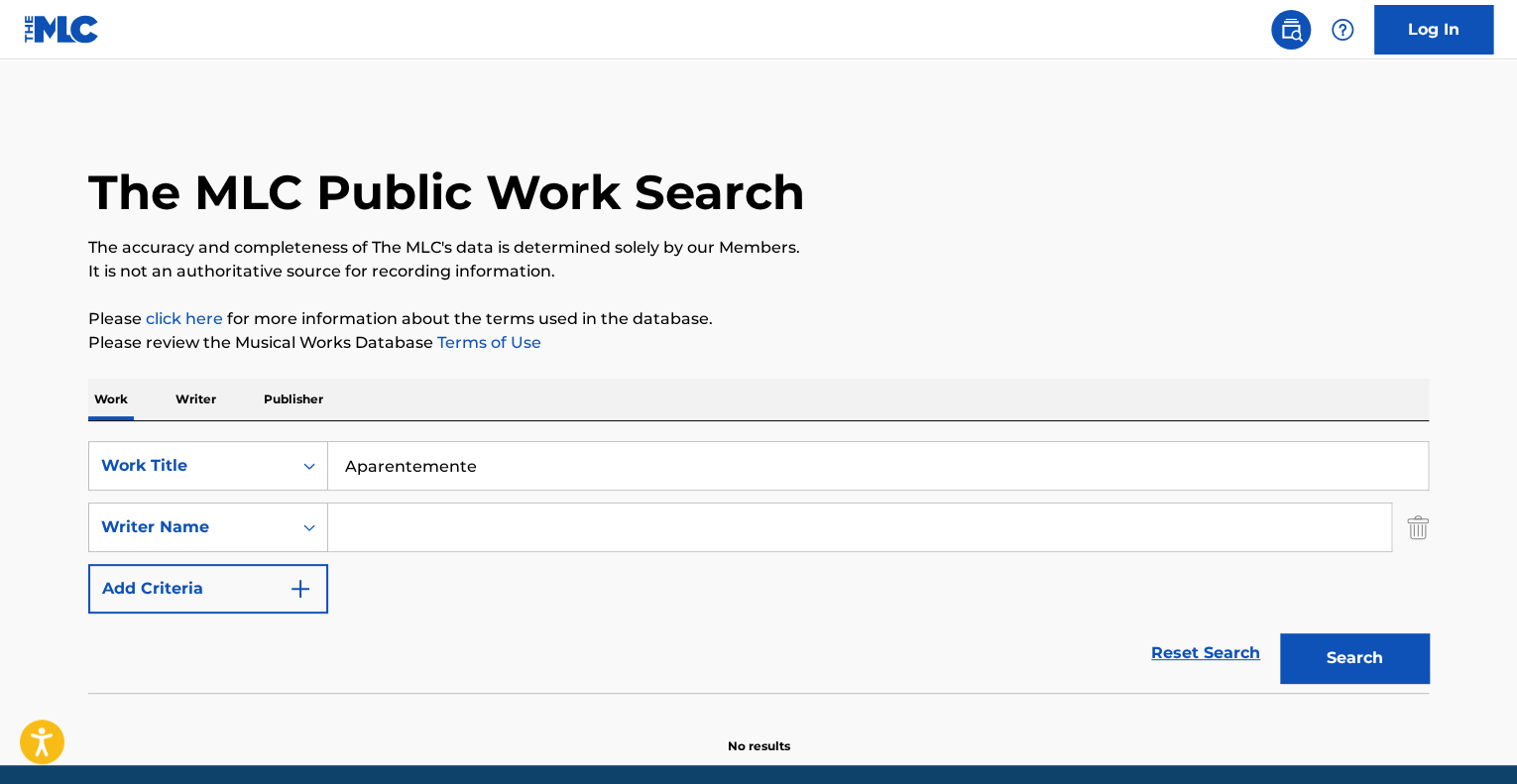 click at bounding box center (860, 527) 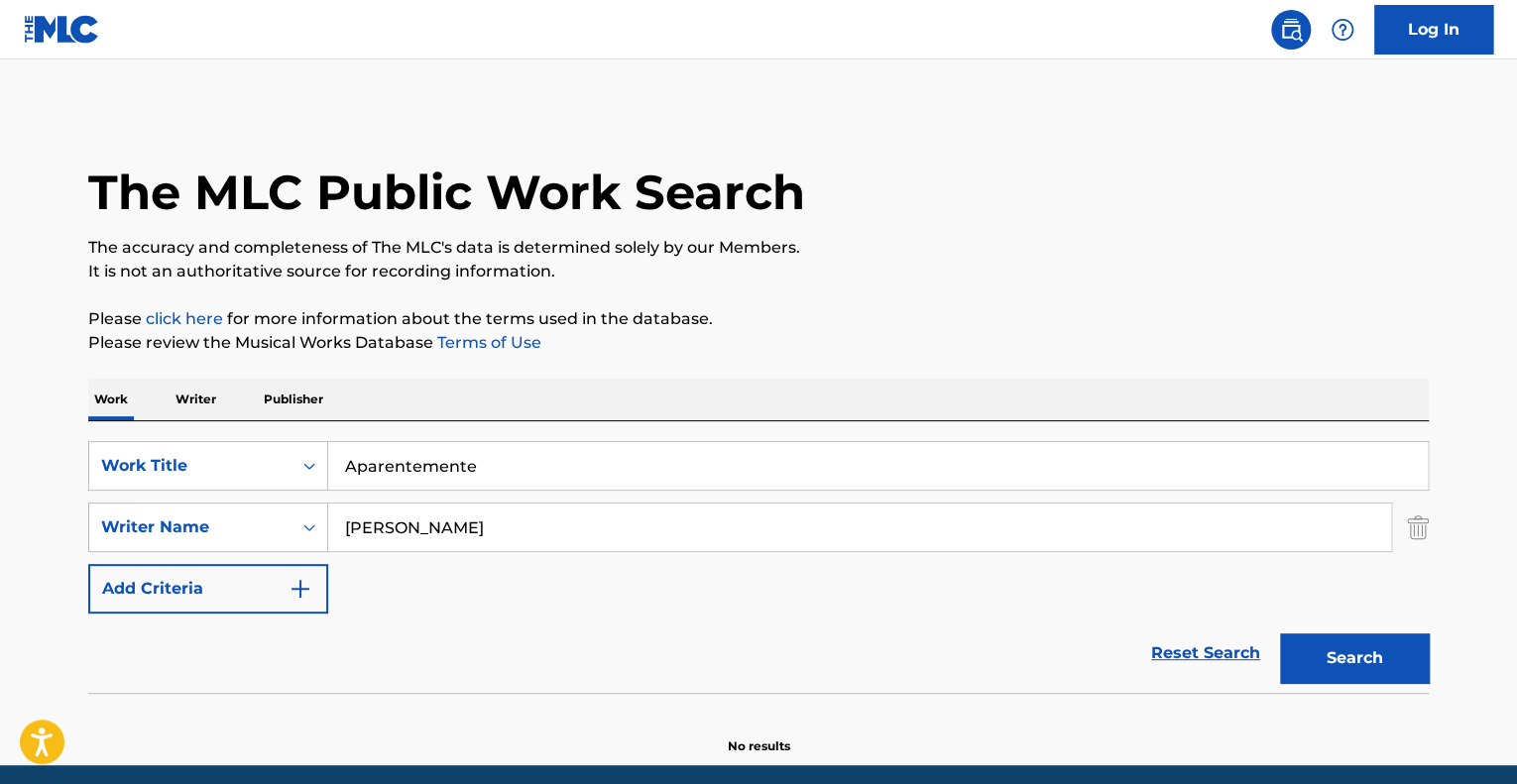 type on "[PERSON_NAME]" 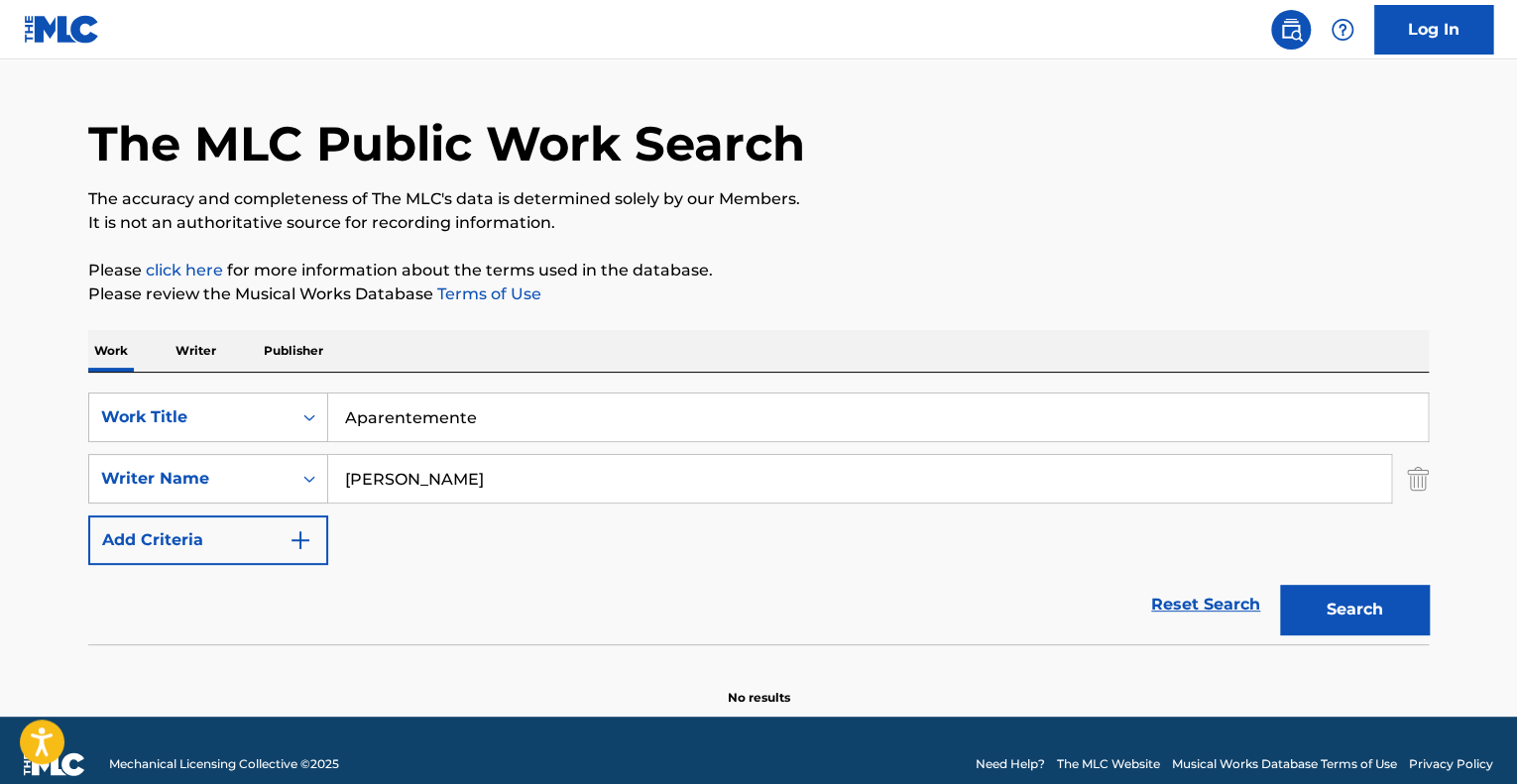 scroll, scrollTop: 75, scrollLeft: 0, axis: vertical 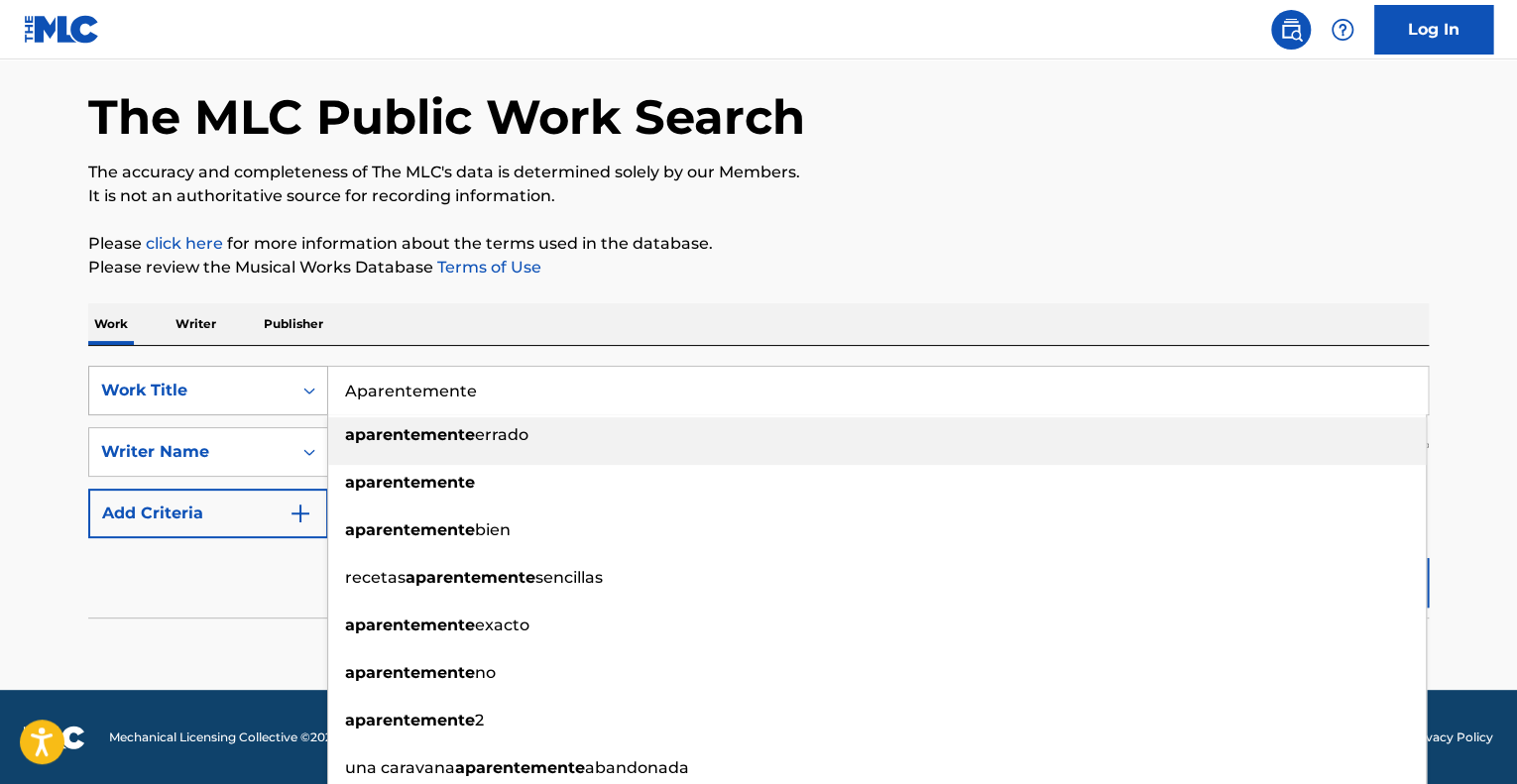 drag, startPoint x: 498, startPoint y: 402, endPoint x: 220, endPoint y: 389, distance: 278.3038 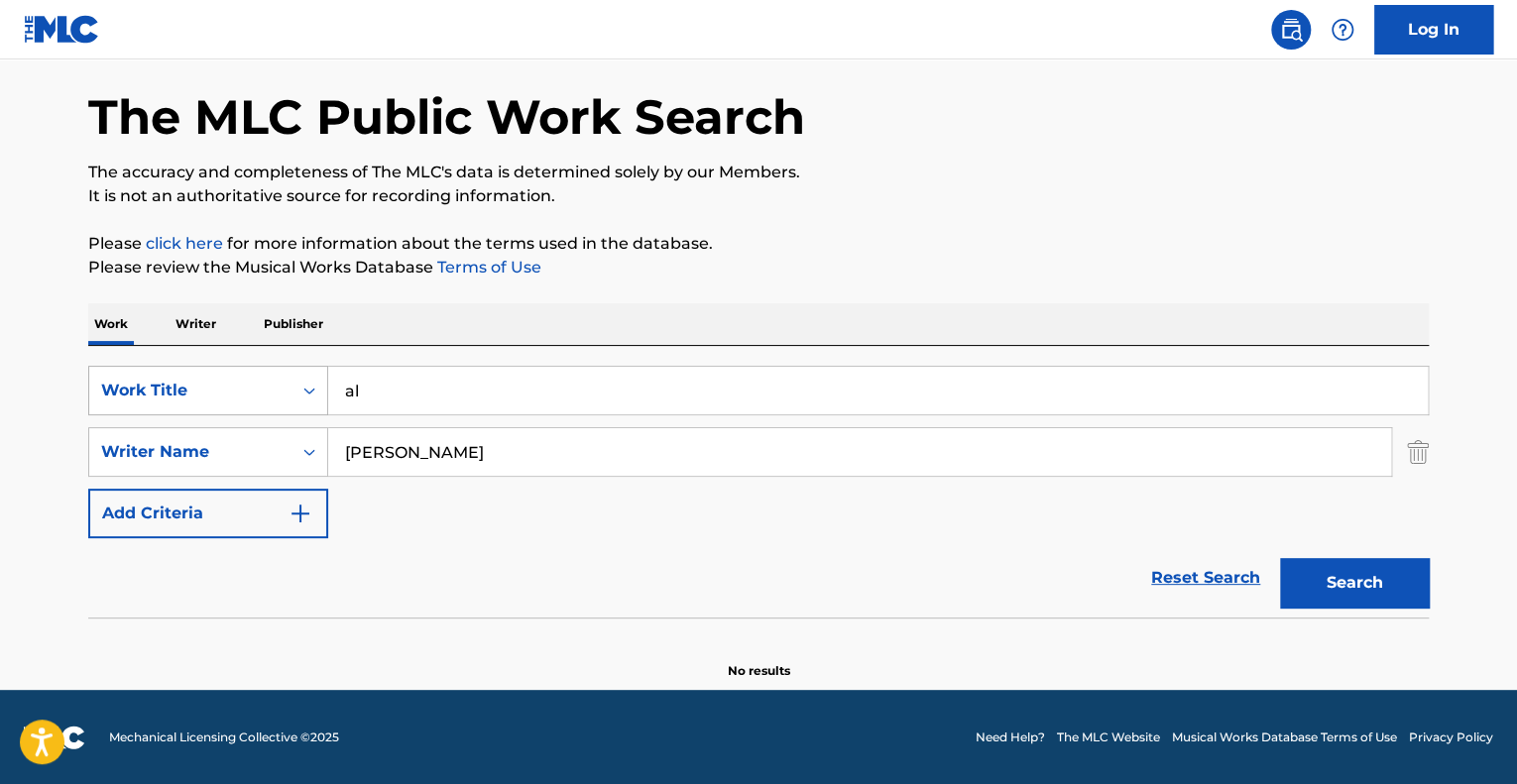 type on "a" 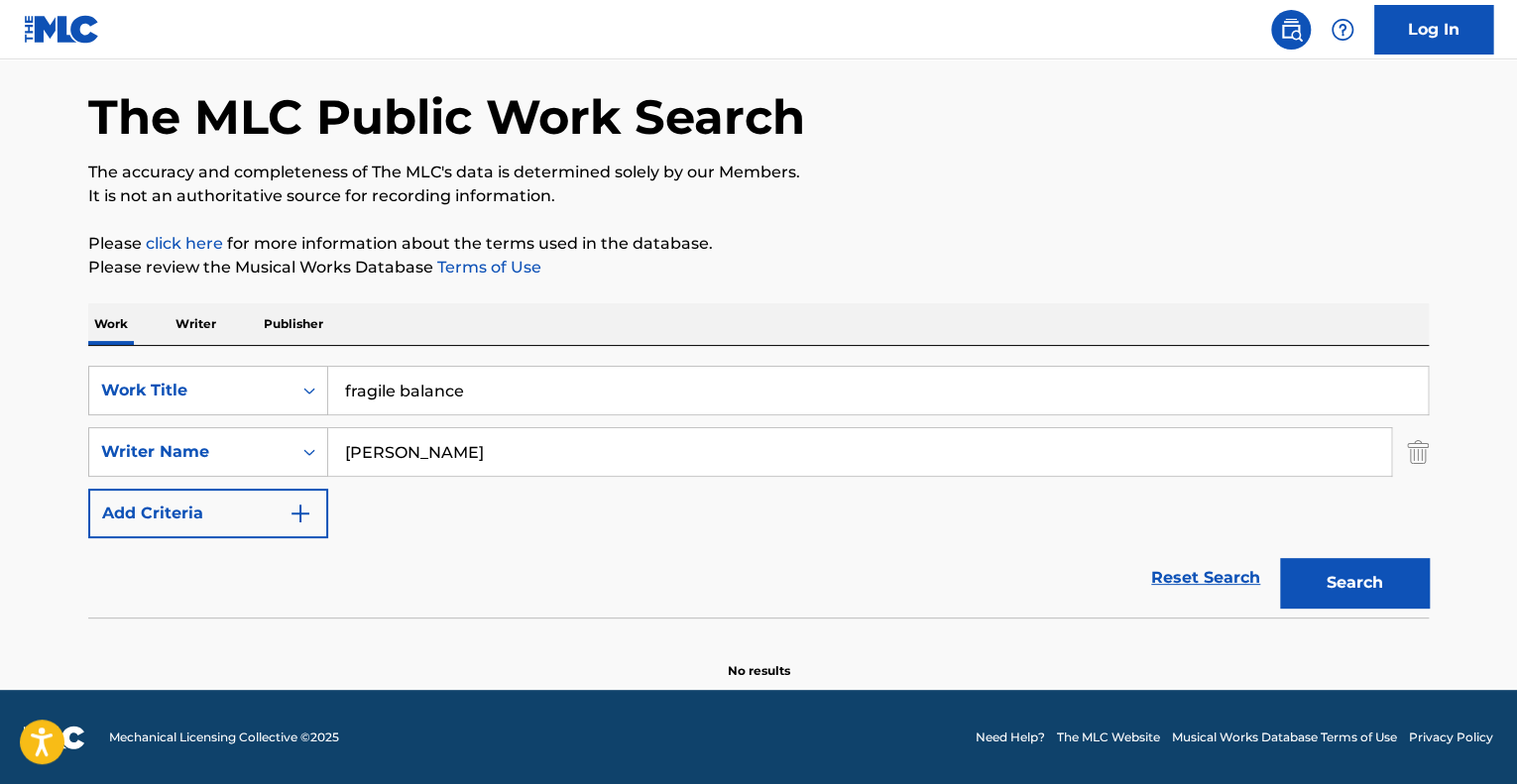 drag, startPoint x: 496, startPoint y: 388, endPoint x: 47, endPoint y: 365, distance: 449.5887 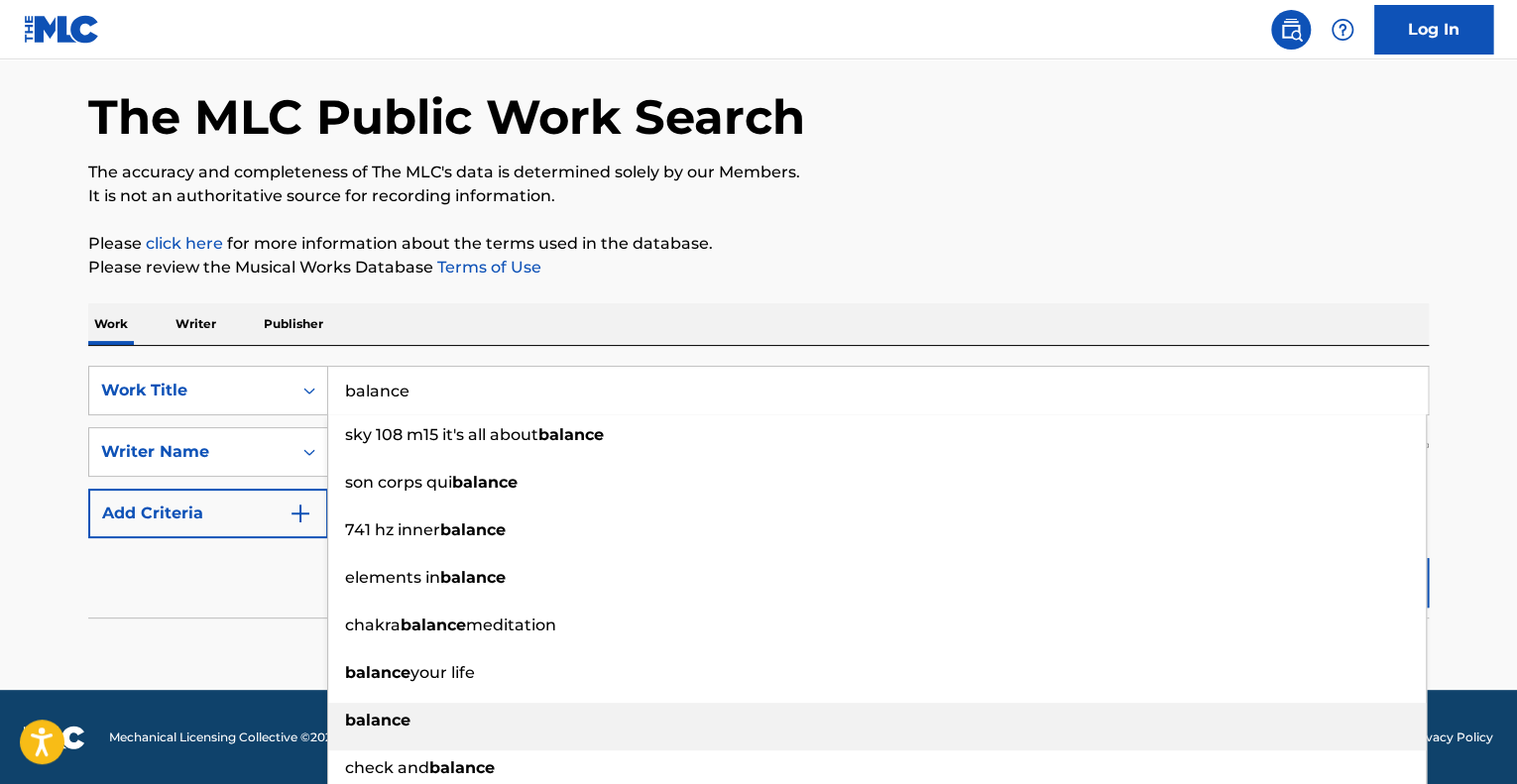 click on "balance" at bounding box center (378, 720) 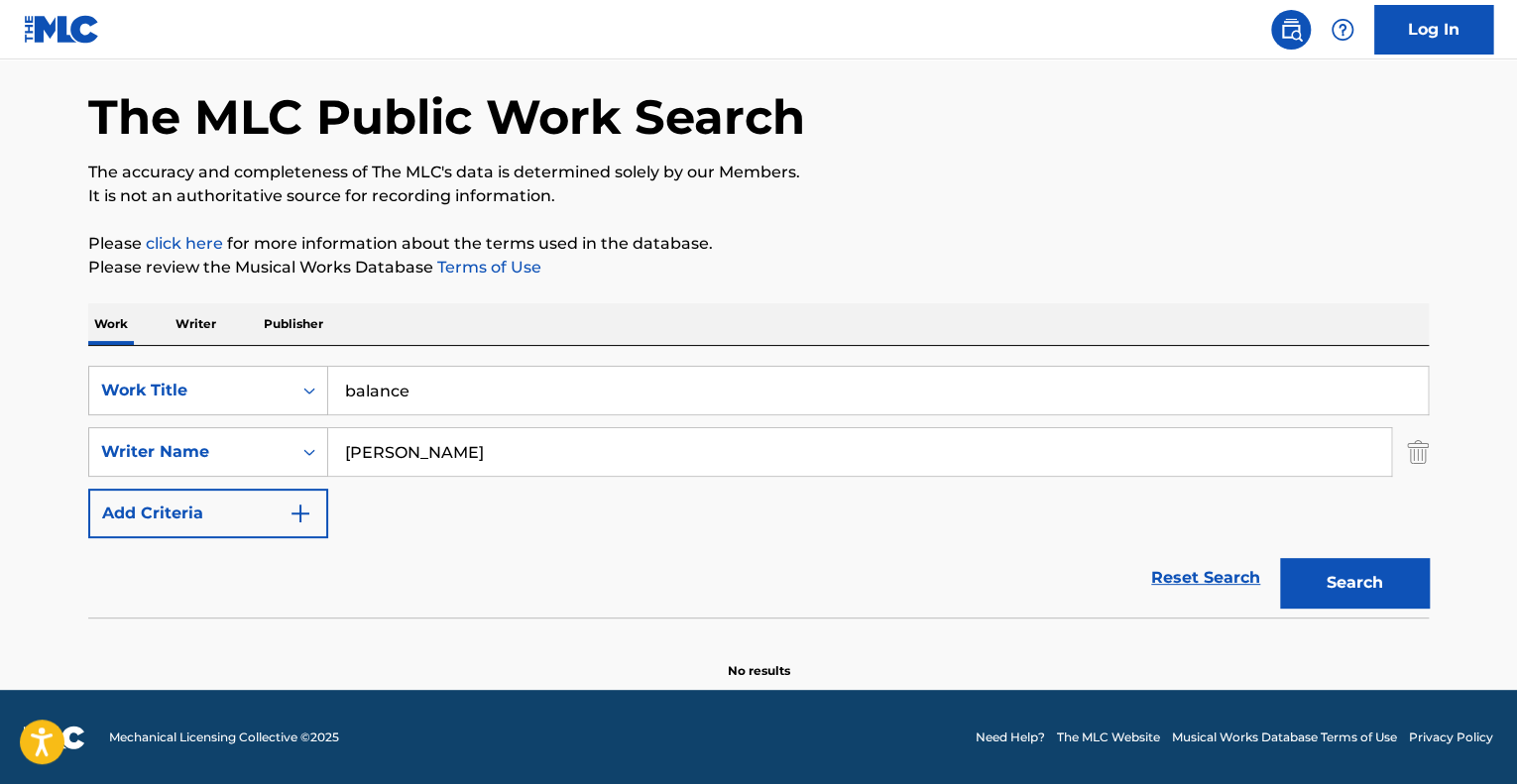 click at bounding box center [758, 622] 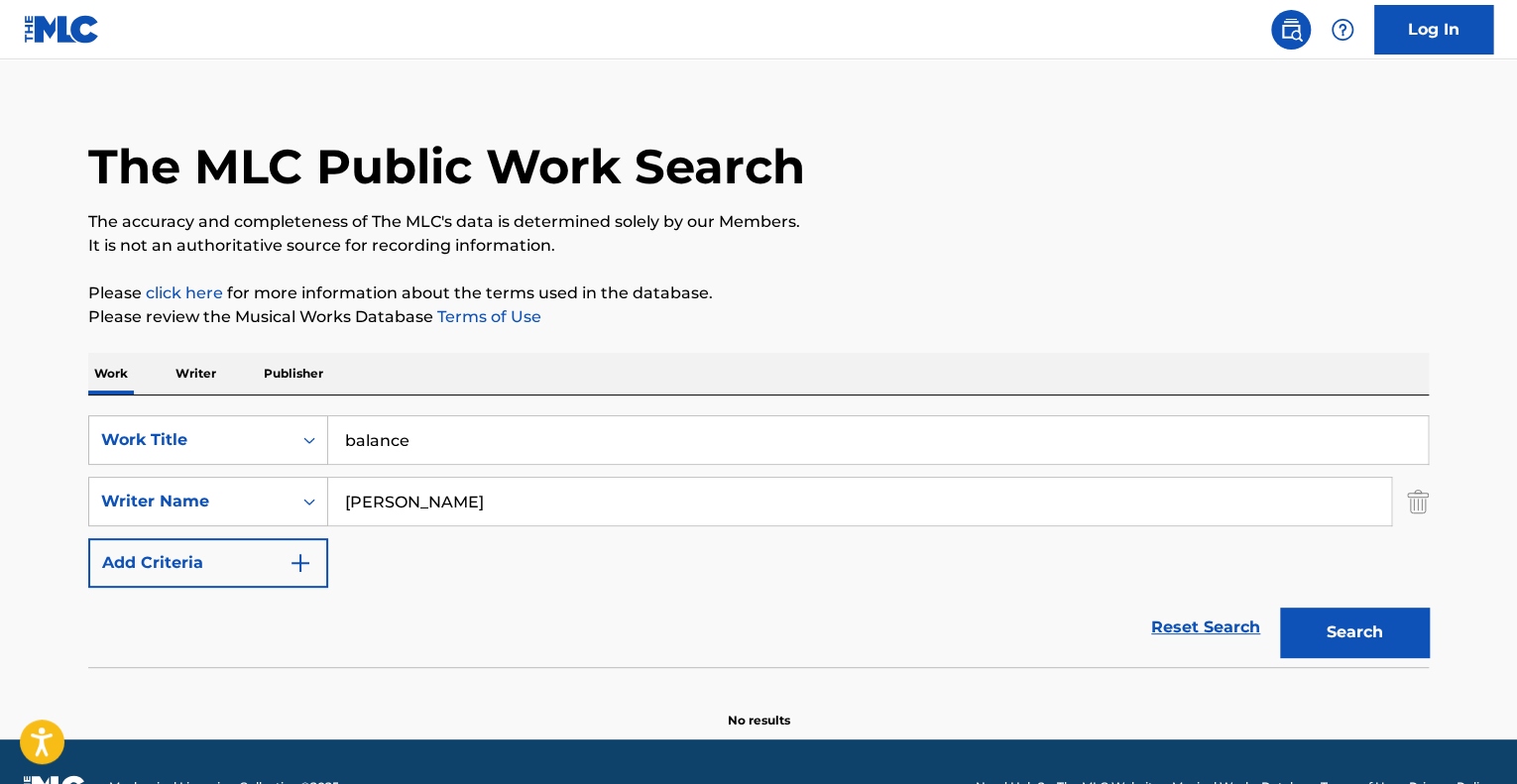 scroll, scrollTop: 0, scrollLeft: 0, axis: both 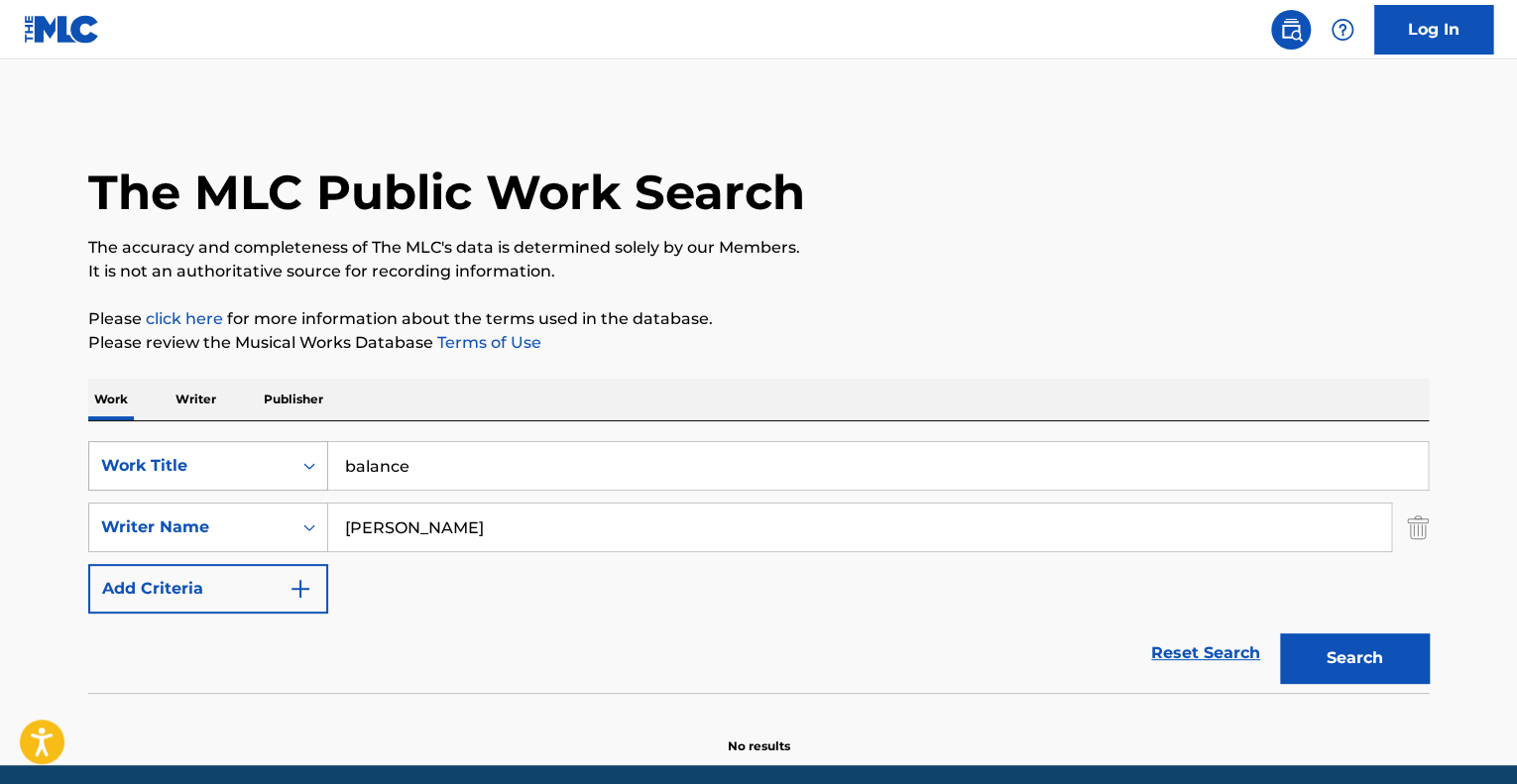 drag, startPoint x: 397, startPoint y: 475, endPoint x: 271, endPoint y: 449, distance: 128.6546 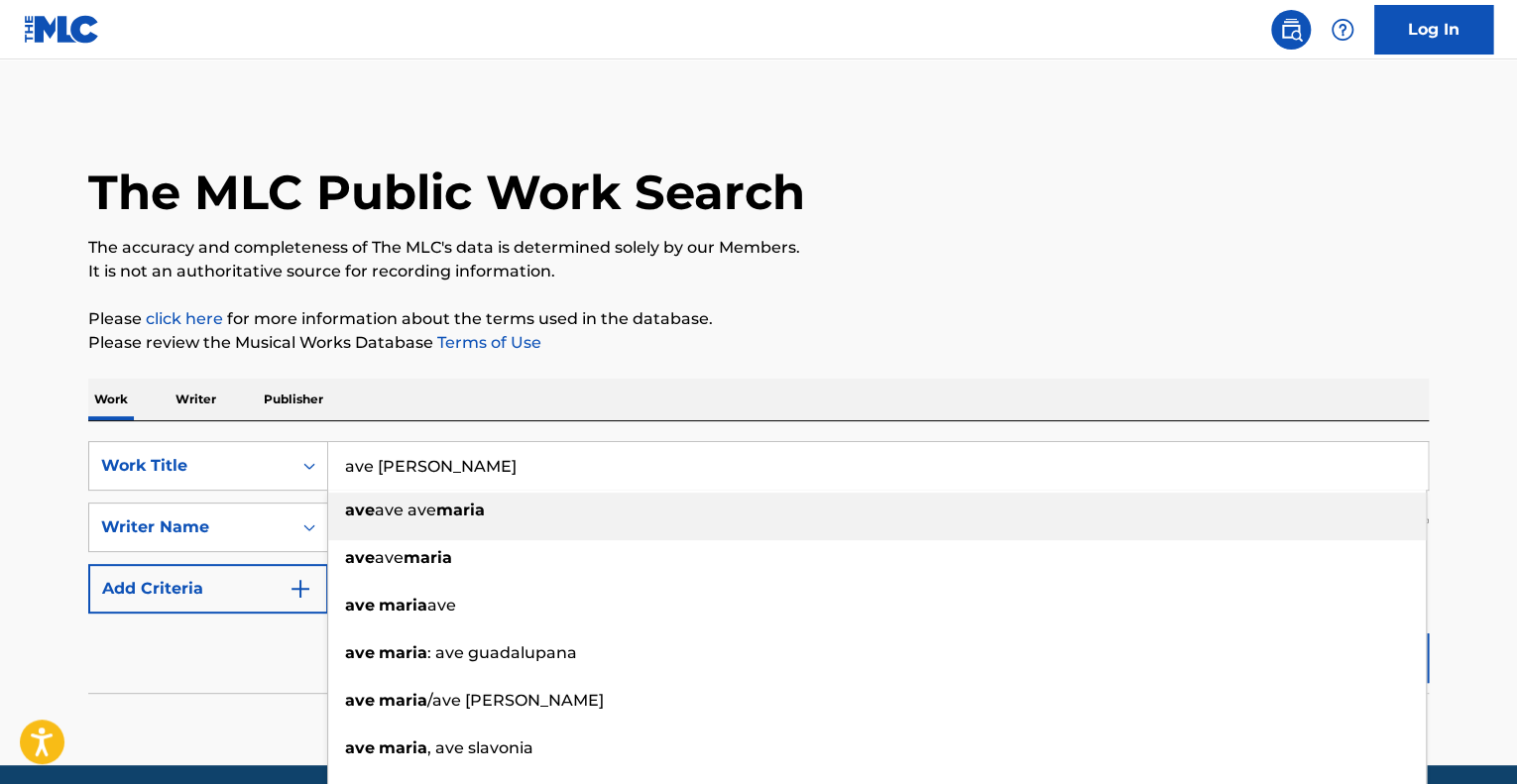 type on "ave [PERSON_NAME]" 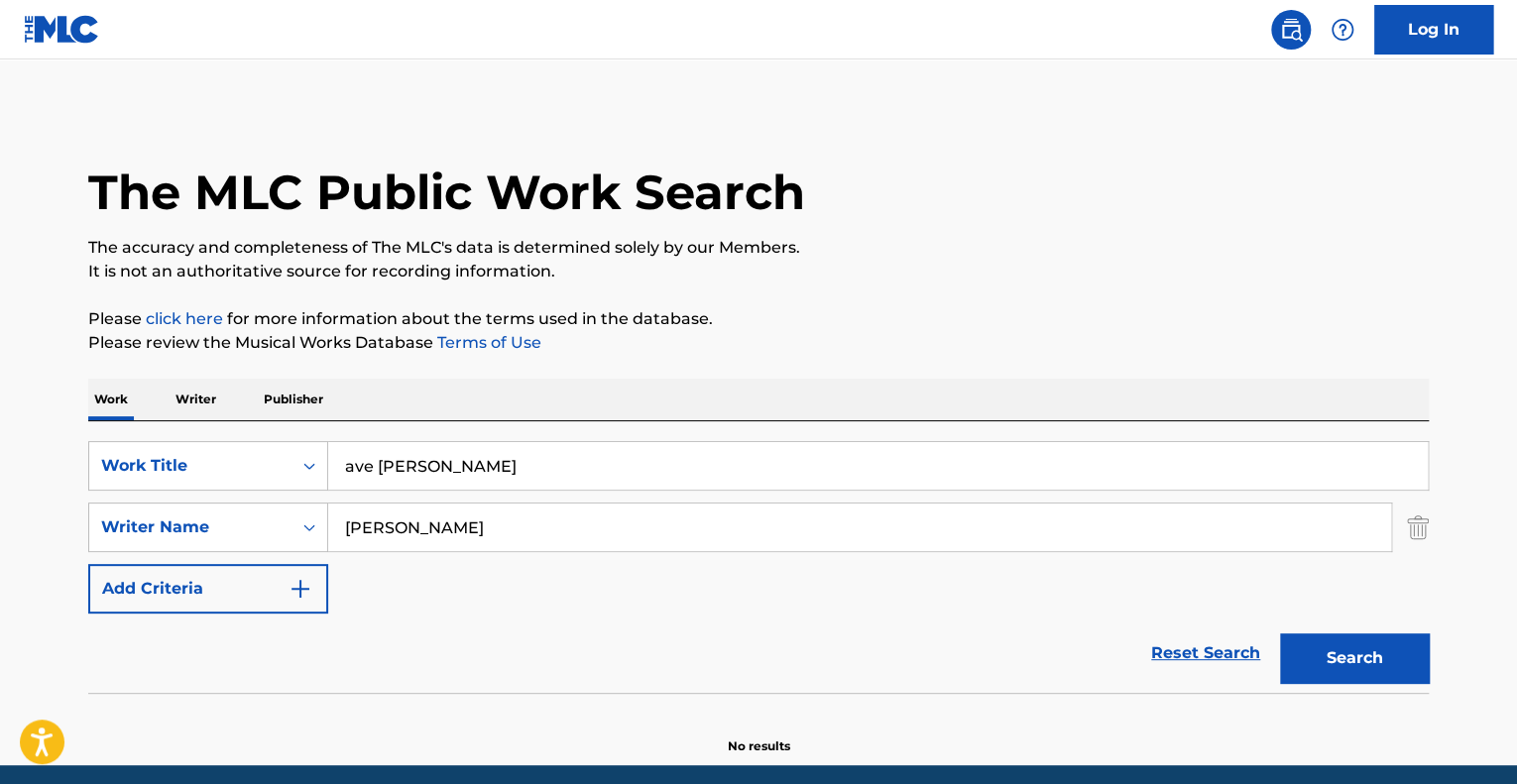 drag, startPoint x: 210, startPoint y: 646, endPoint x: 361, endPoint y: 642, distance: 151.05297 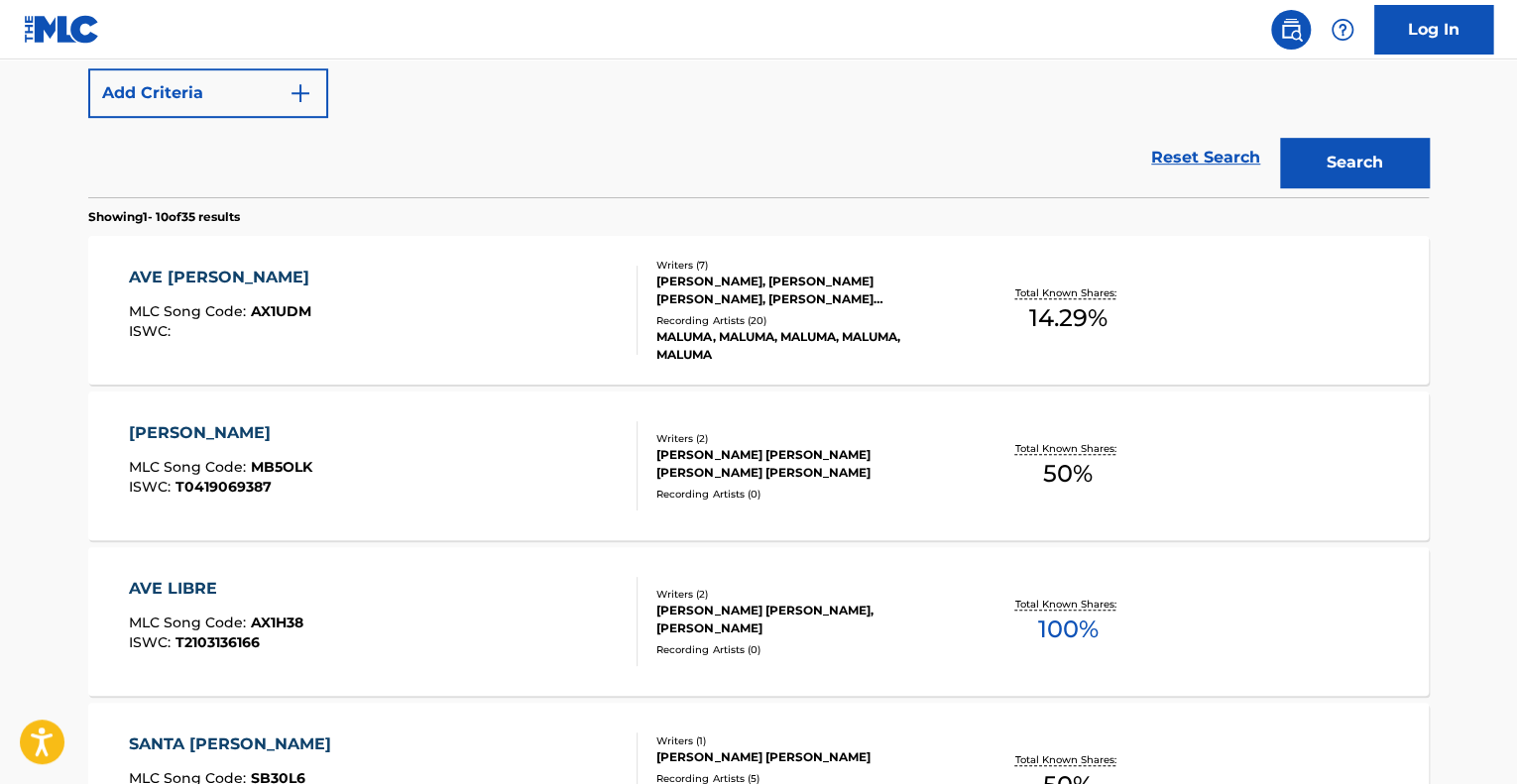 scroll, scrollTop: 595, scrollLeft: 0, axis: vertical 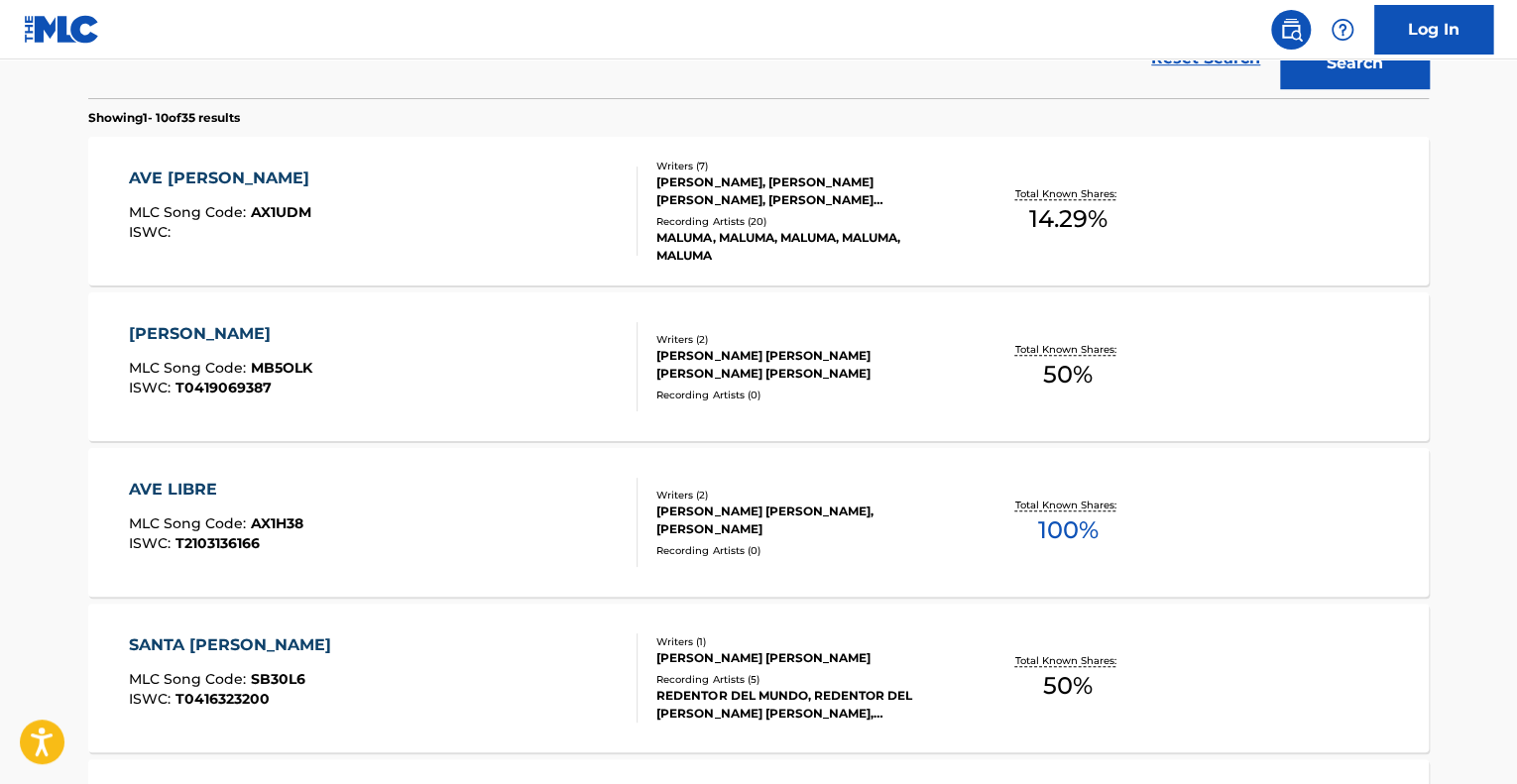 click on "AVE [PERSON_NAME] MLC Song Code : AX1UDM ISWC :" at bounding box center (384, 211) 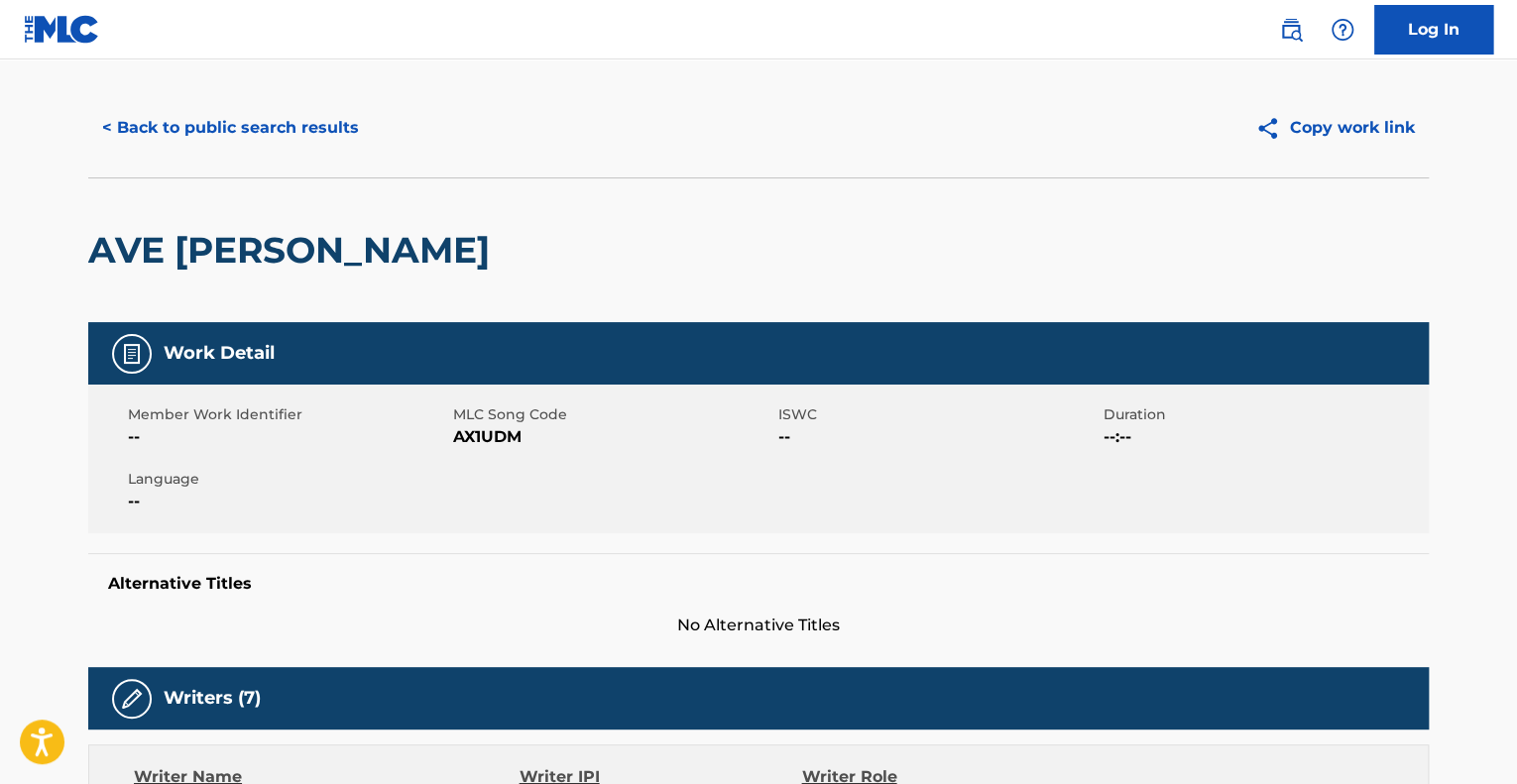 scroll, scrollTop: 0, scrollLeft: 0, axis: both 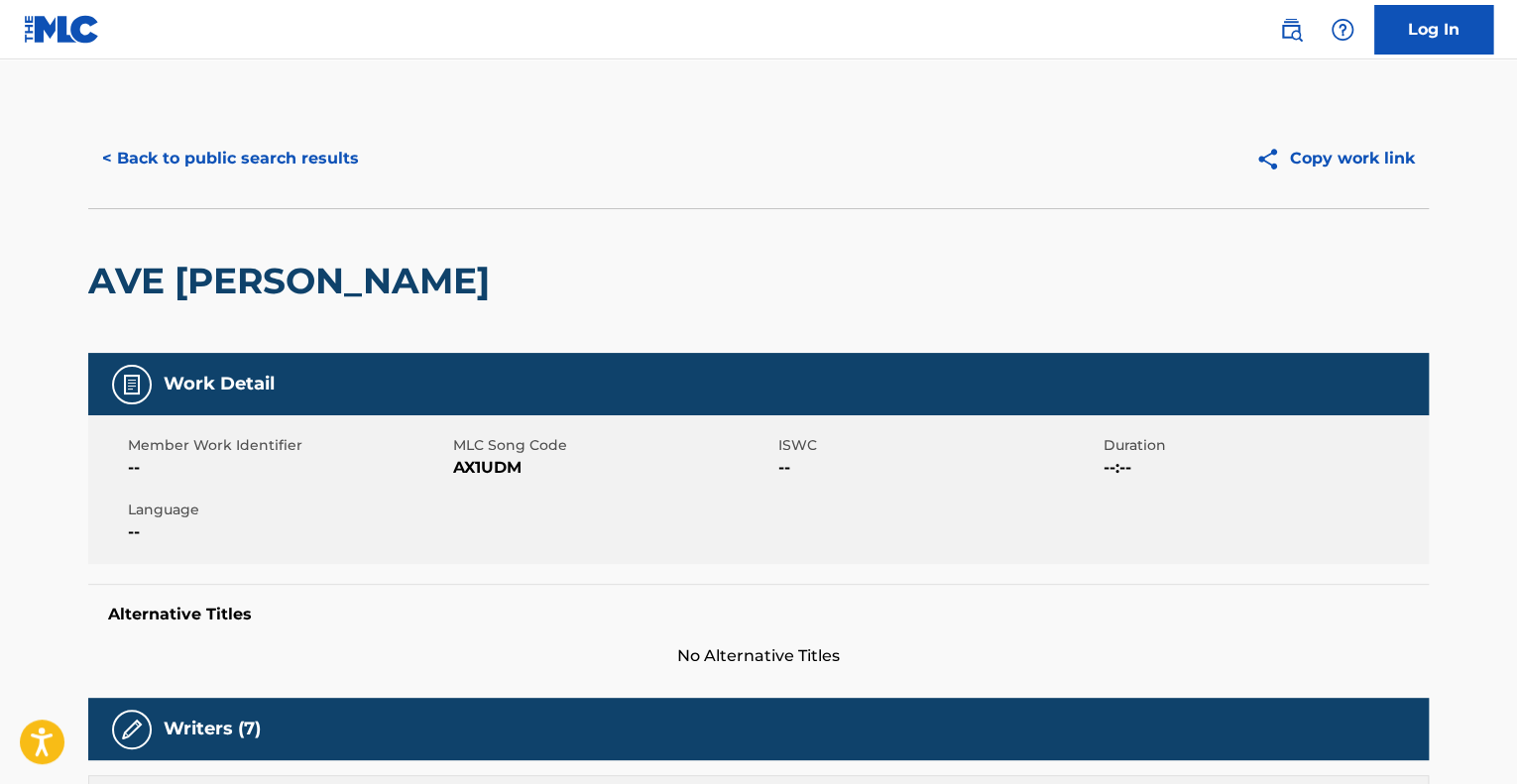 click on "< Back to public search results" at bounding box center (230, 159) 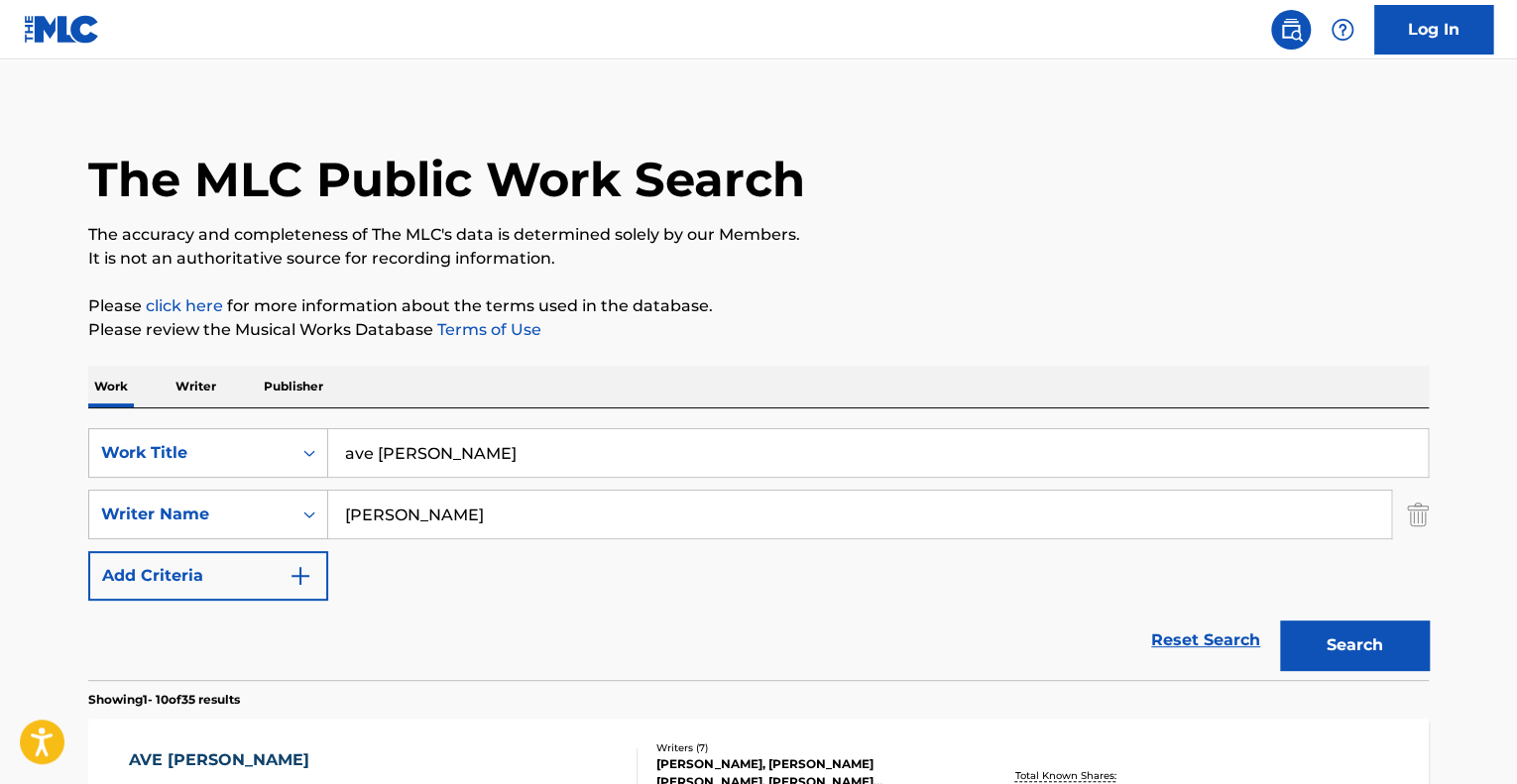 scroll, scrollTop: 0, scrollLeft: 0, axis: both 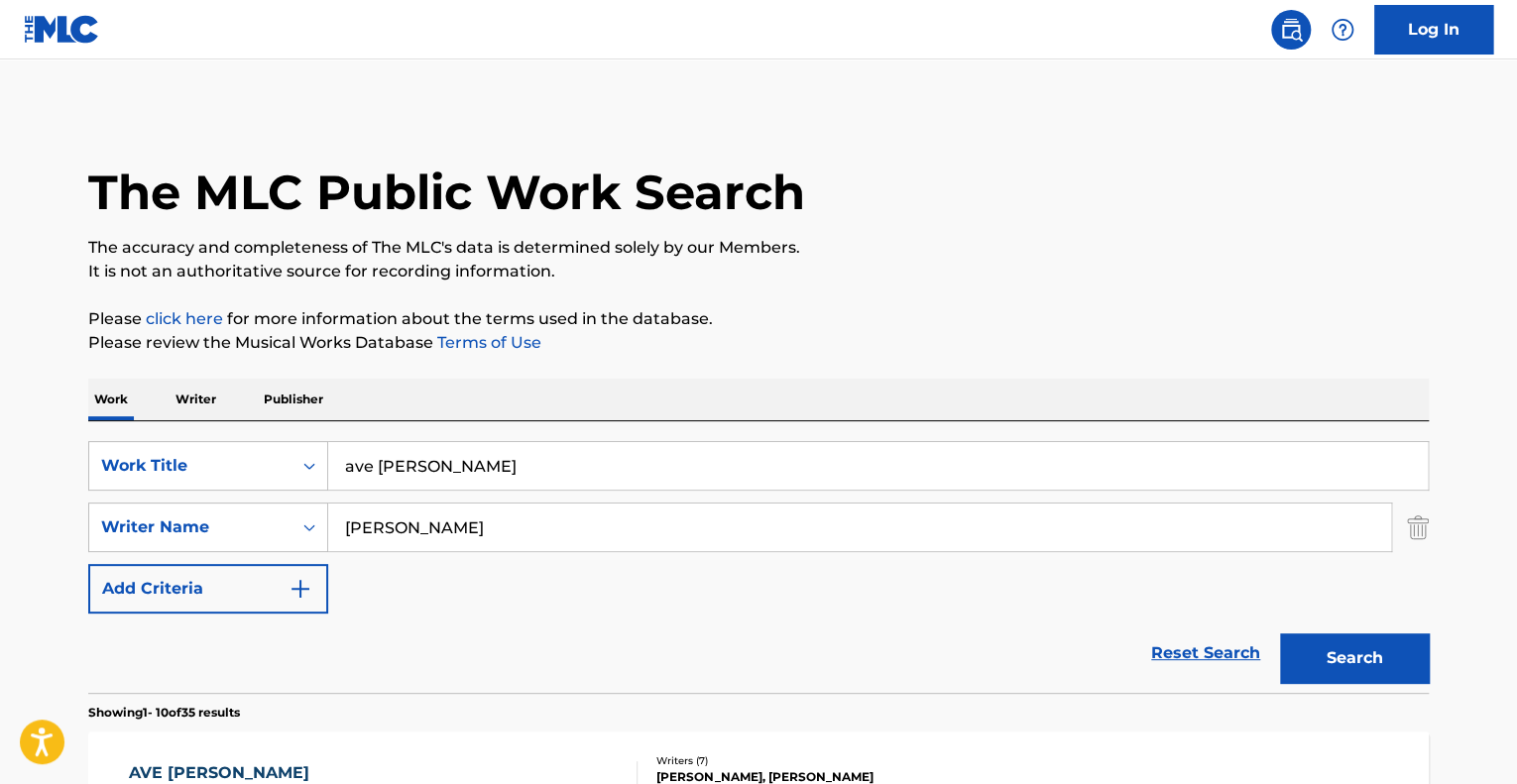 drag, startPoint x: 476, startPoint y: 467, endPoint x: 147, endPoint y: 357, distance: 346.902 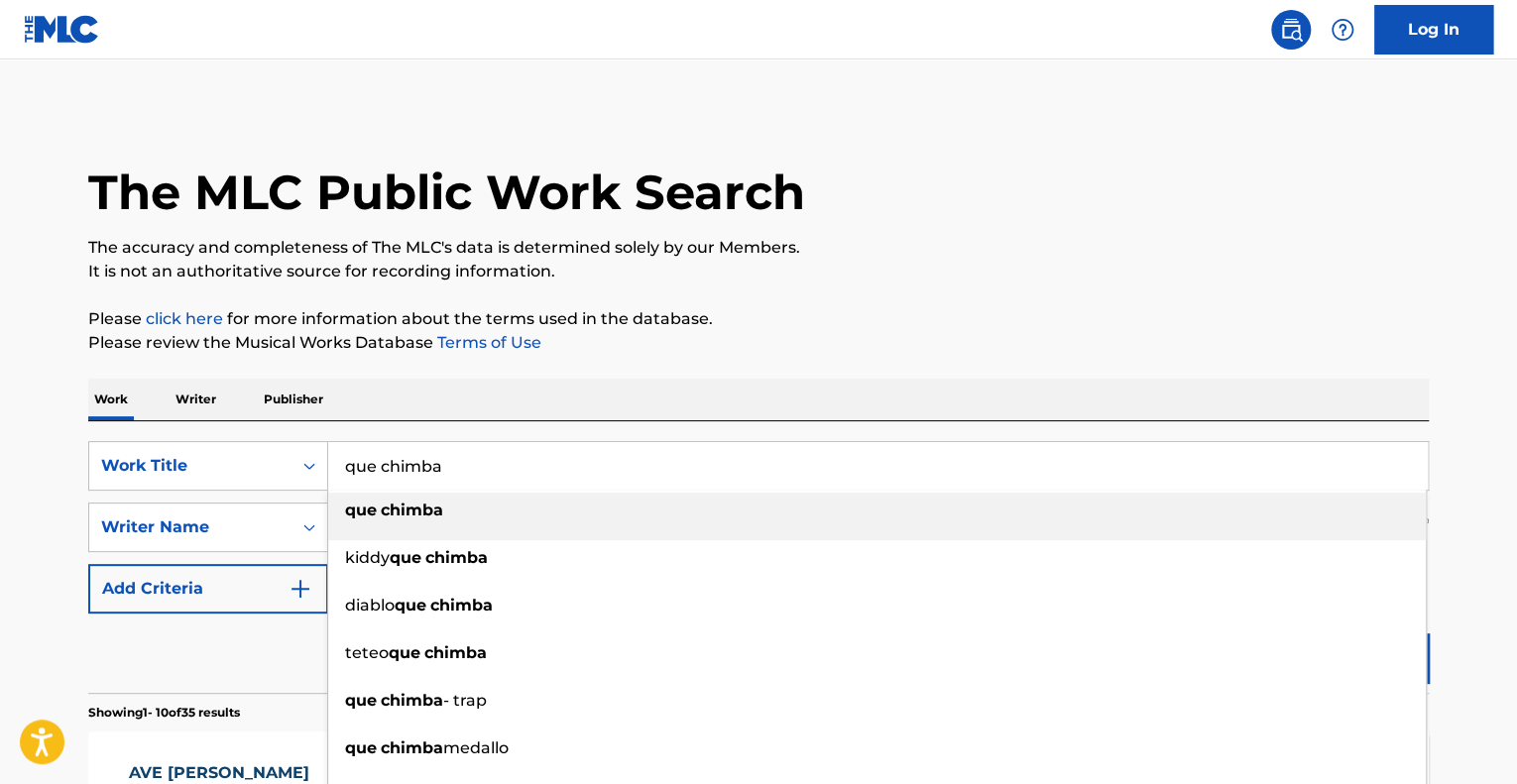 type on "que chimba" 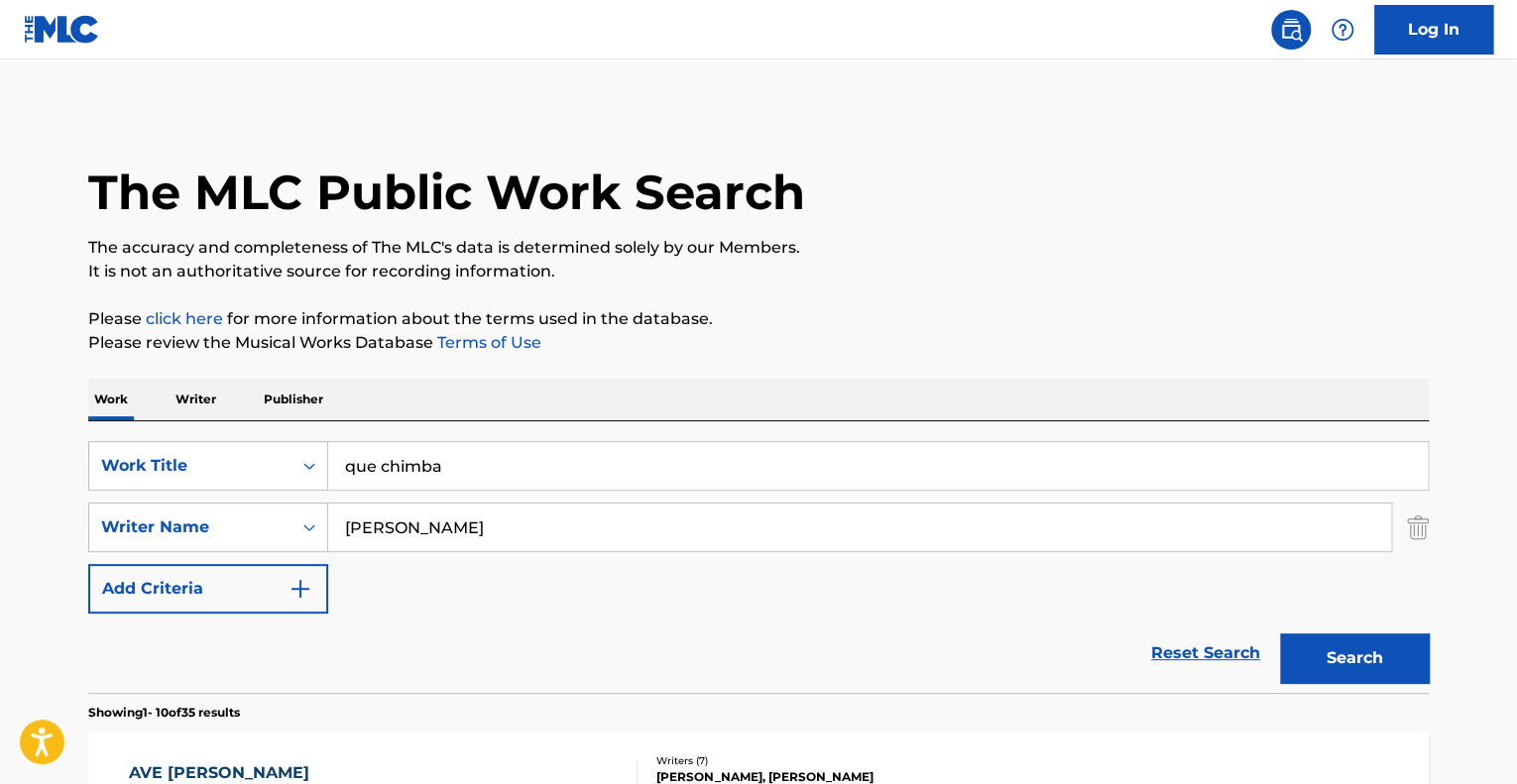 drag, startPoint x: 662, startPoint y: 617, endPoint x: 900, endPoint y: 644, distance: 239.52662 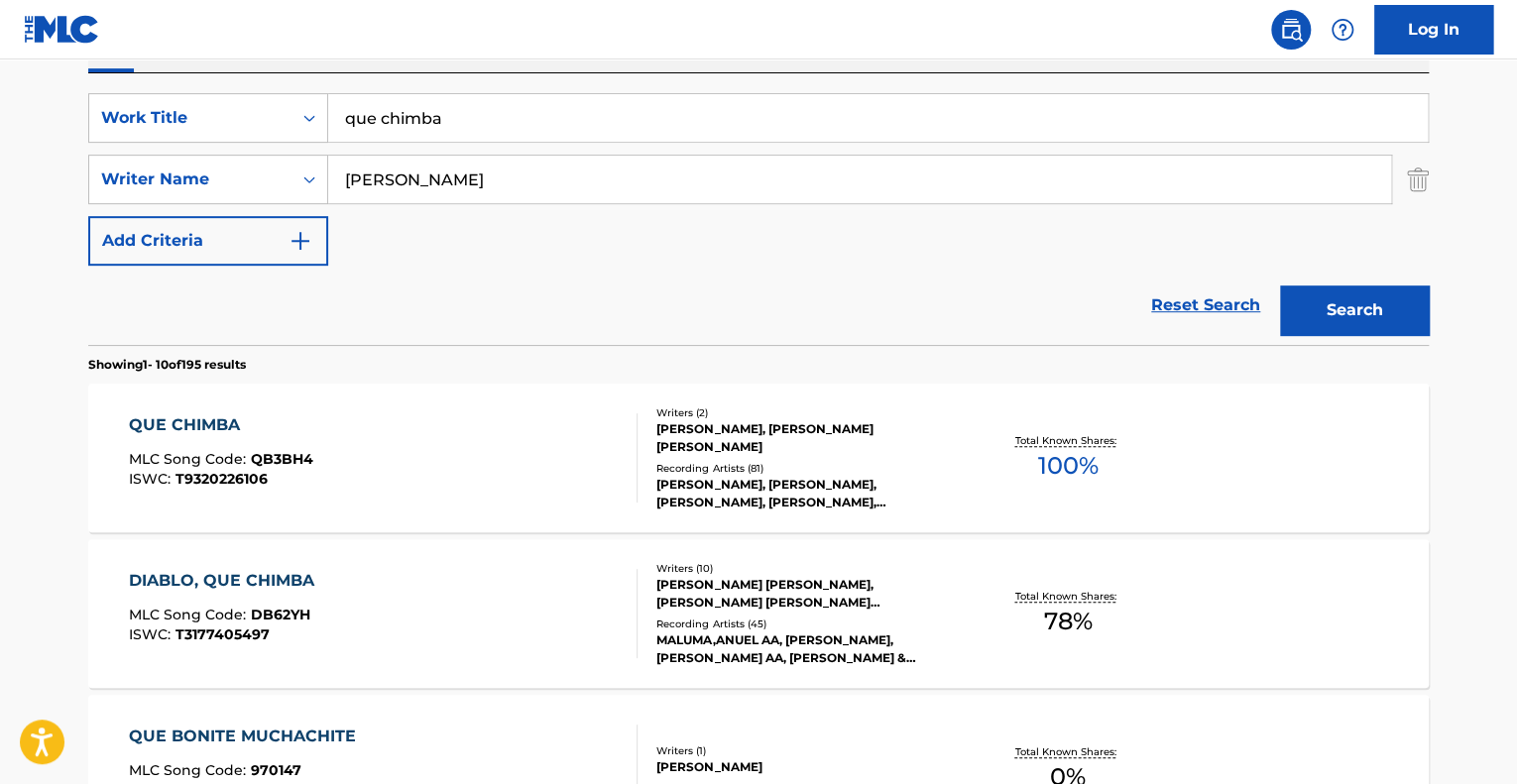scroll, scrollTop: 437, scrollLeft: 0, axis: vertical 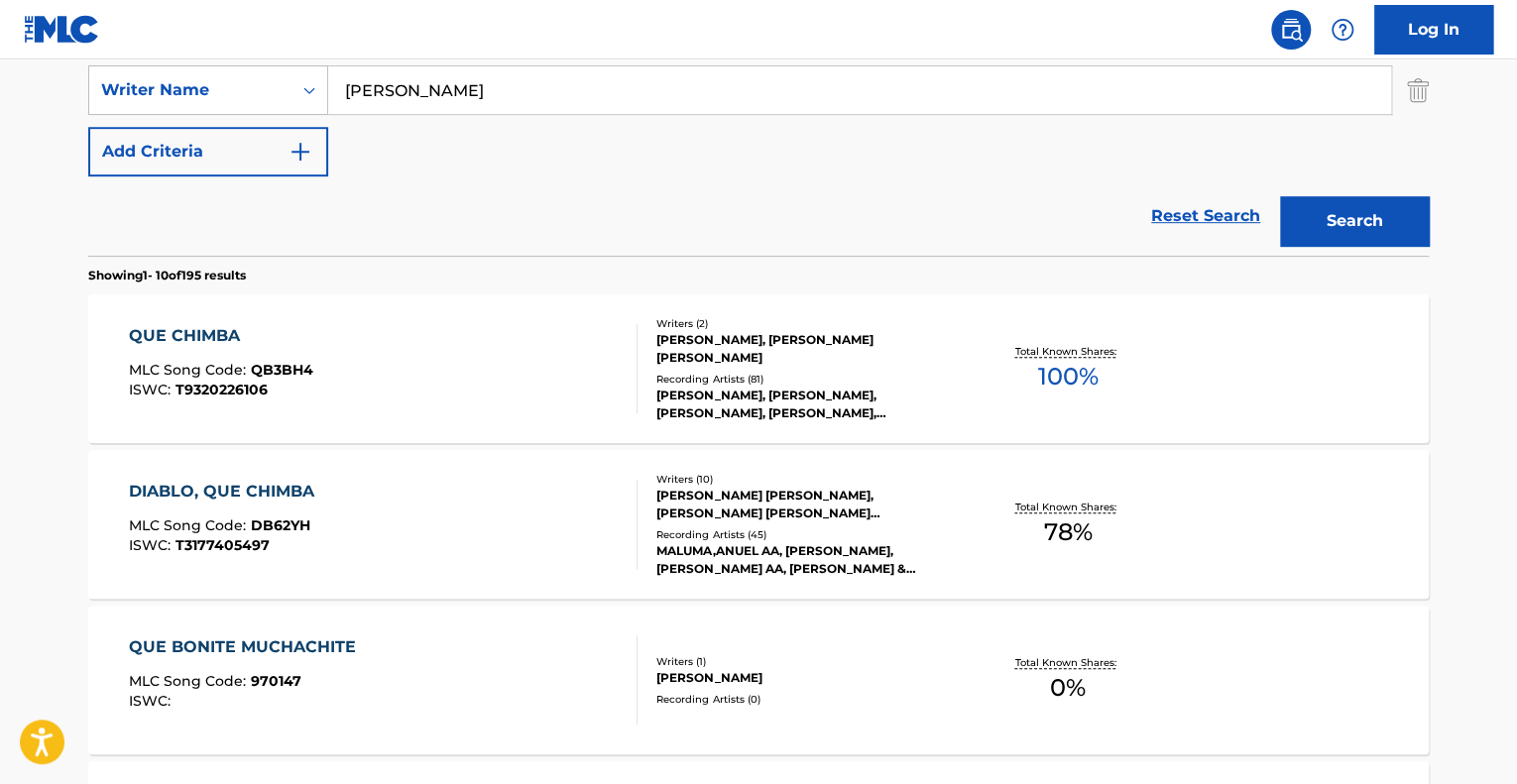 click on "DIABLO, QUE CHIMBA MLC Song Code : DB62YH ISWC : T3177405497" at bounding box center [384, 524] 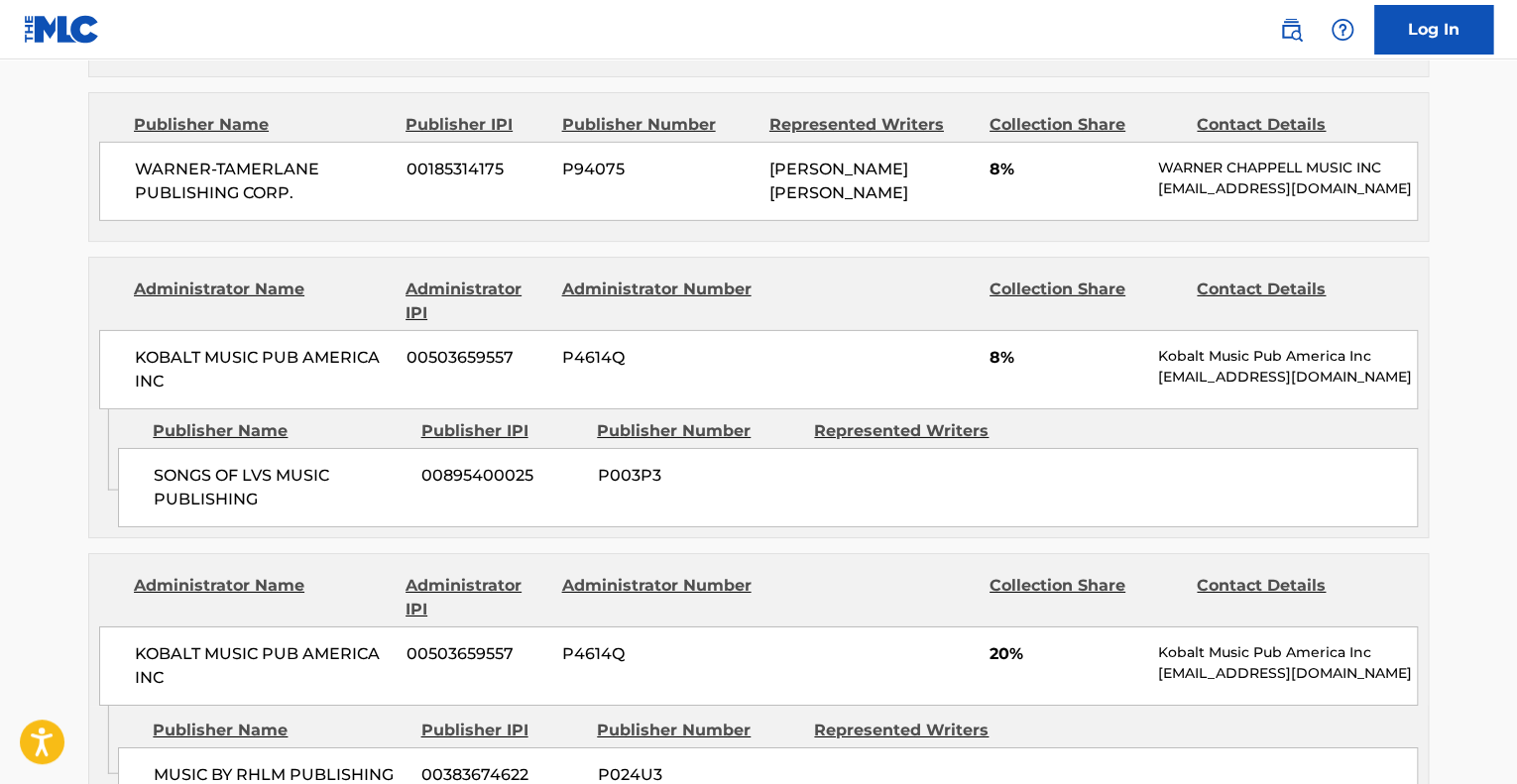 scroll, scrollTop: 3073, scrollLeft: 0, axis: vertical 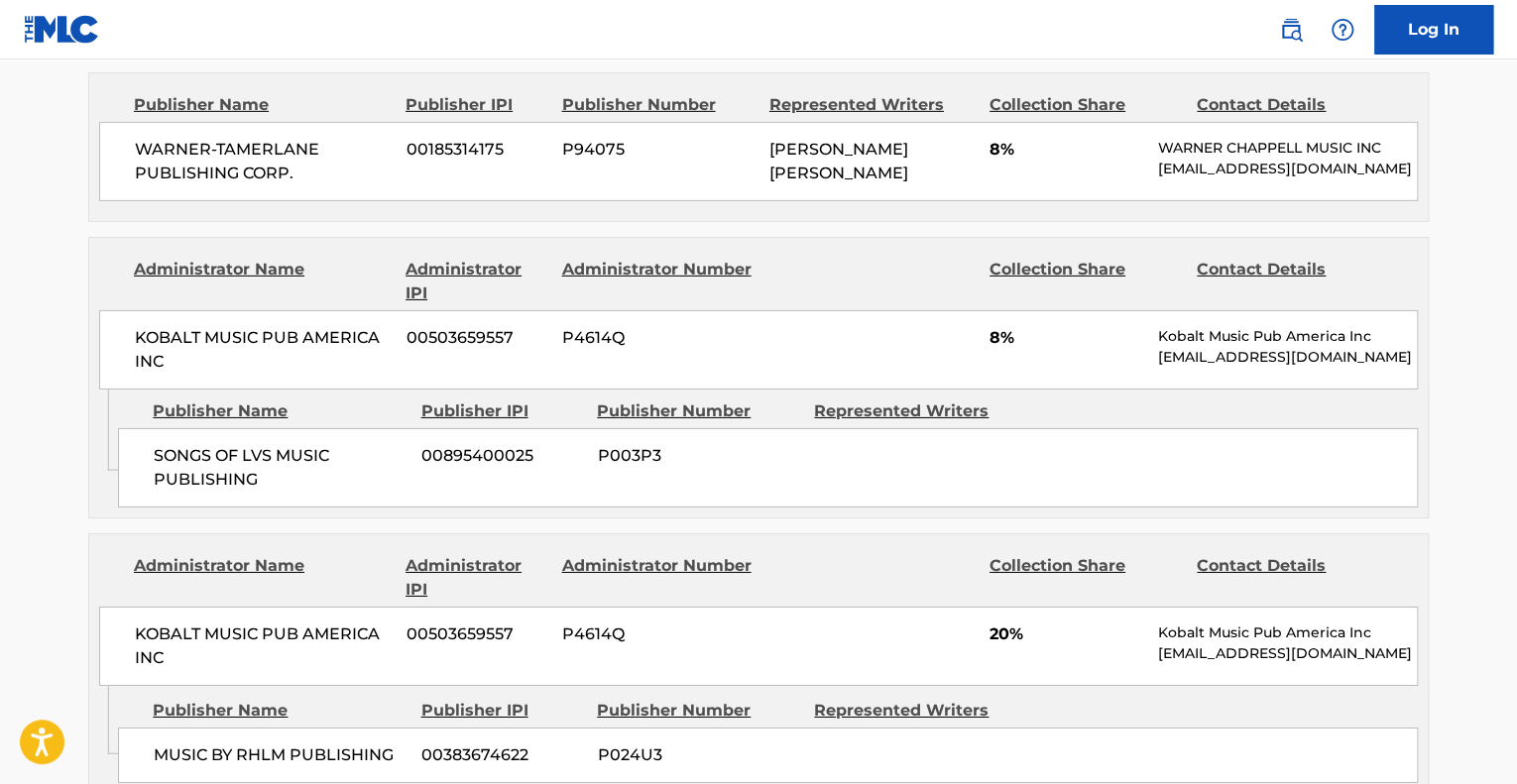 click on "SONGS OF LVS MUSIC PUBLISHING 00895400025 P003P3" at bounding box center [767, 468] 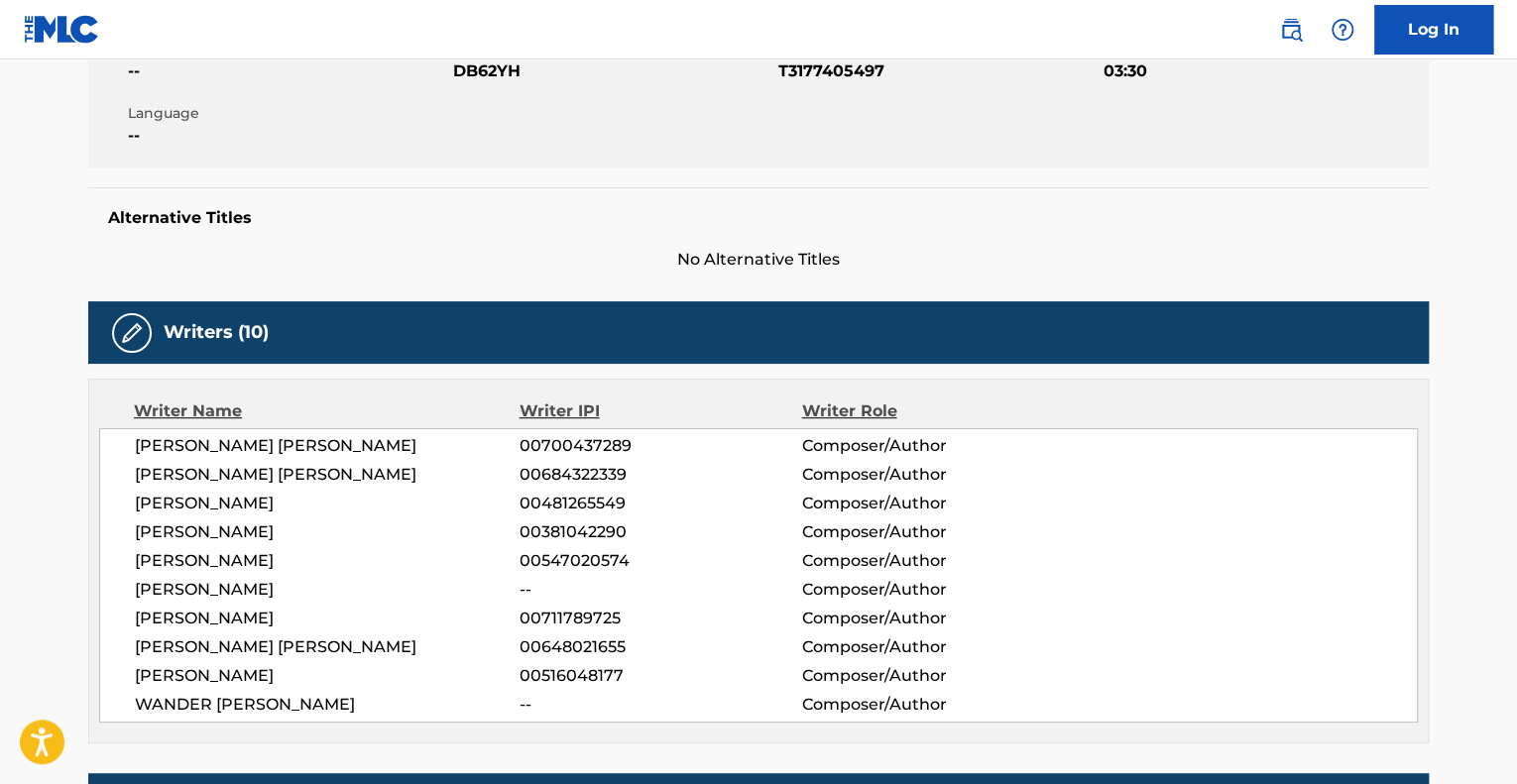 scroll, scrollTop: 0, scrollLeft: 0, axis: both 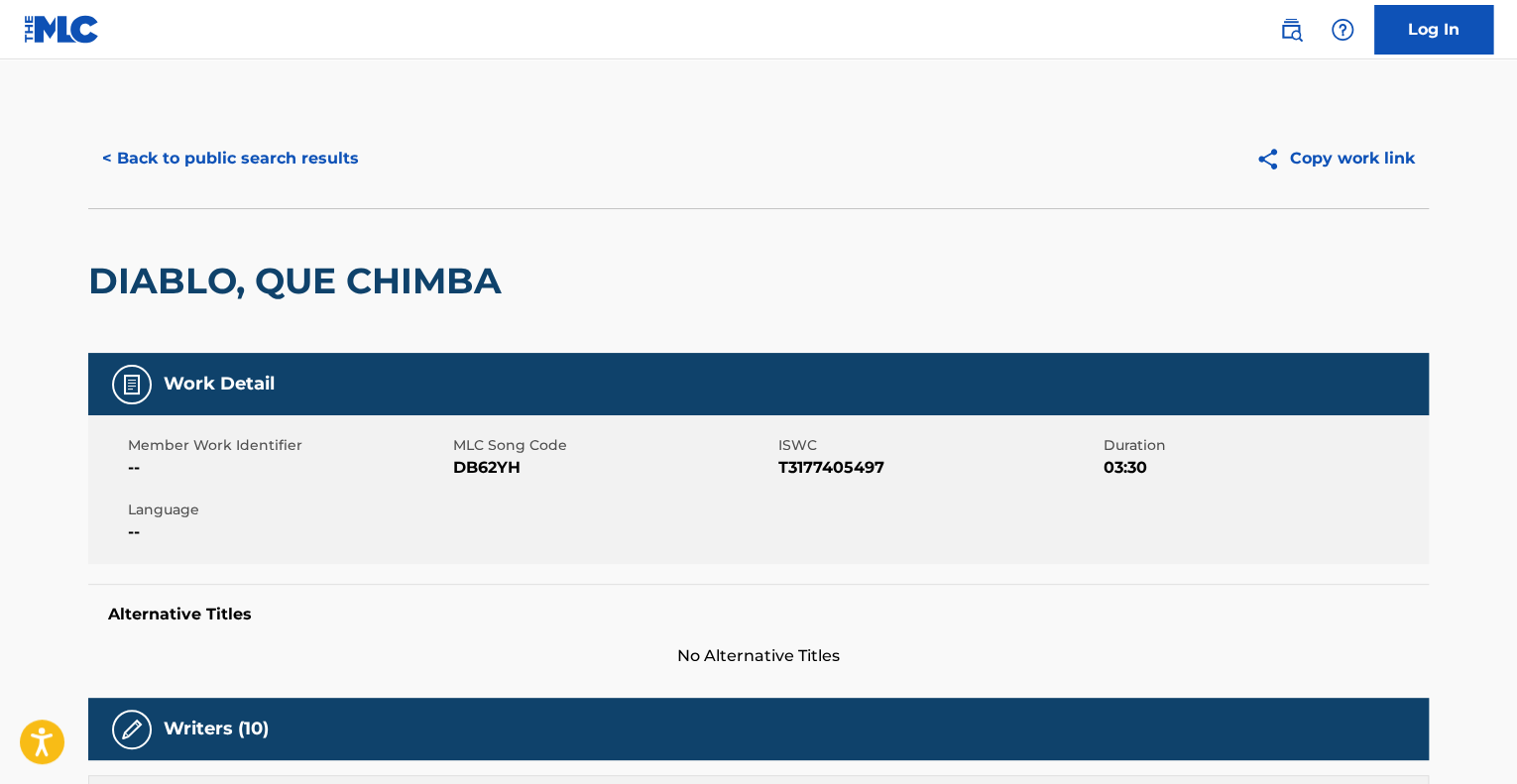 click on "< Back to public search results" at bounding box center [230, 159] 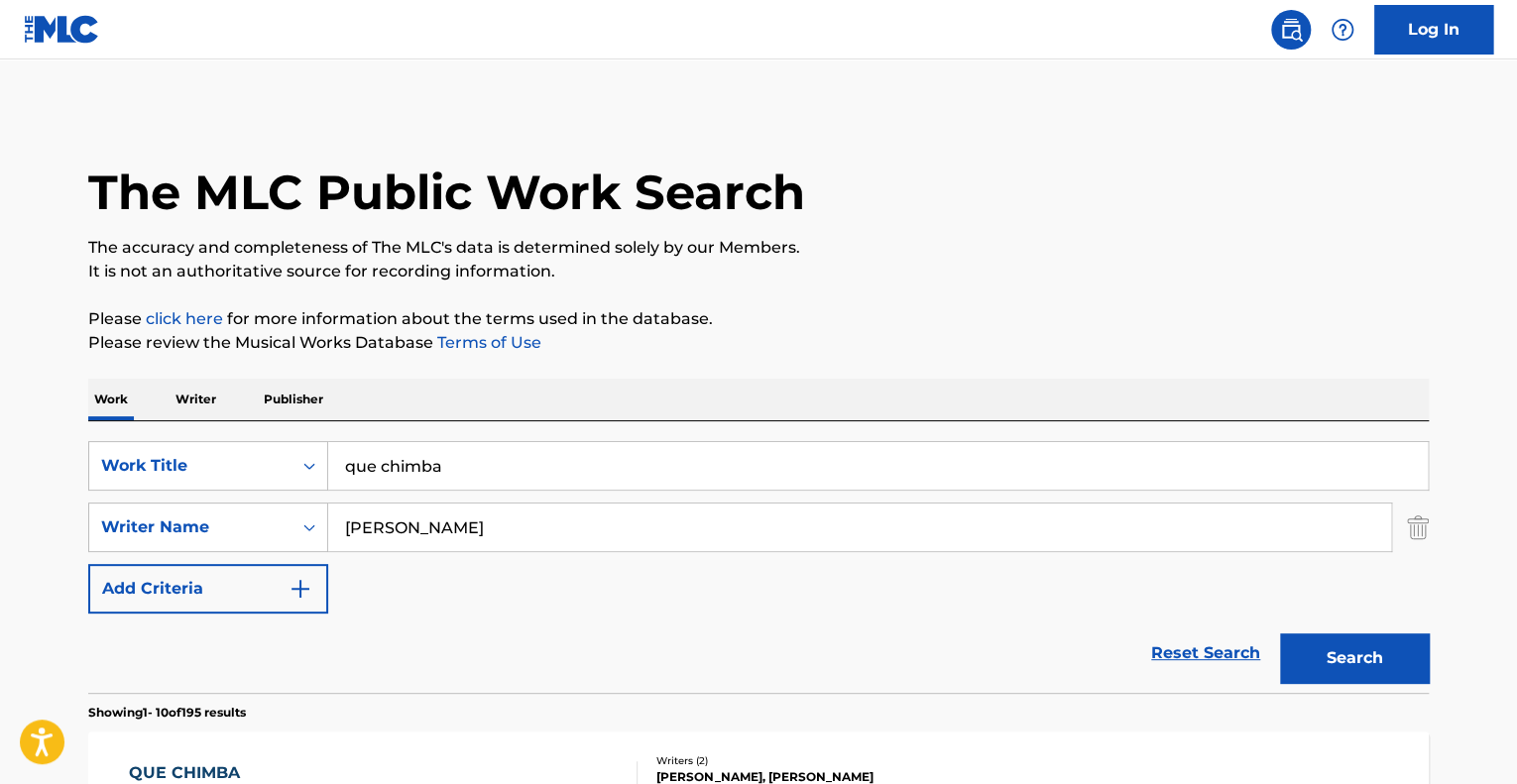 scroll, scrollTop: 437, scrollLeft: 0, axis: vertical 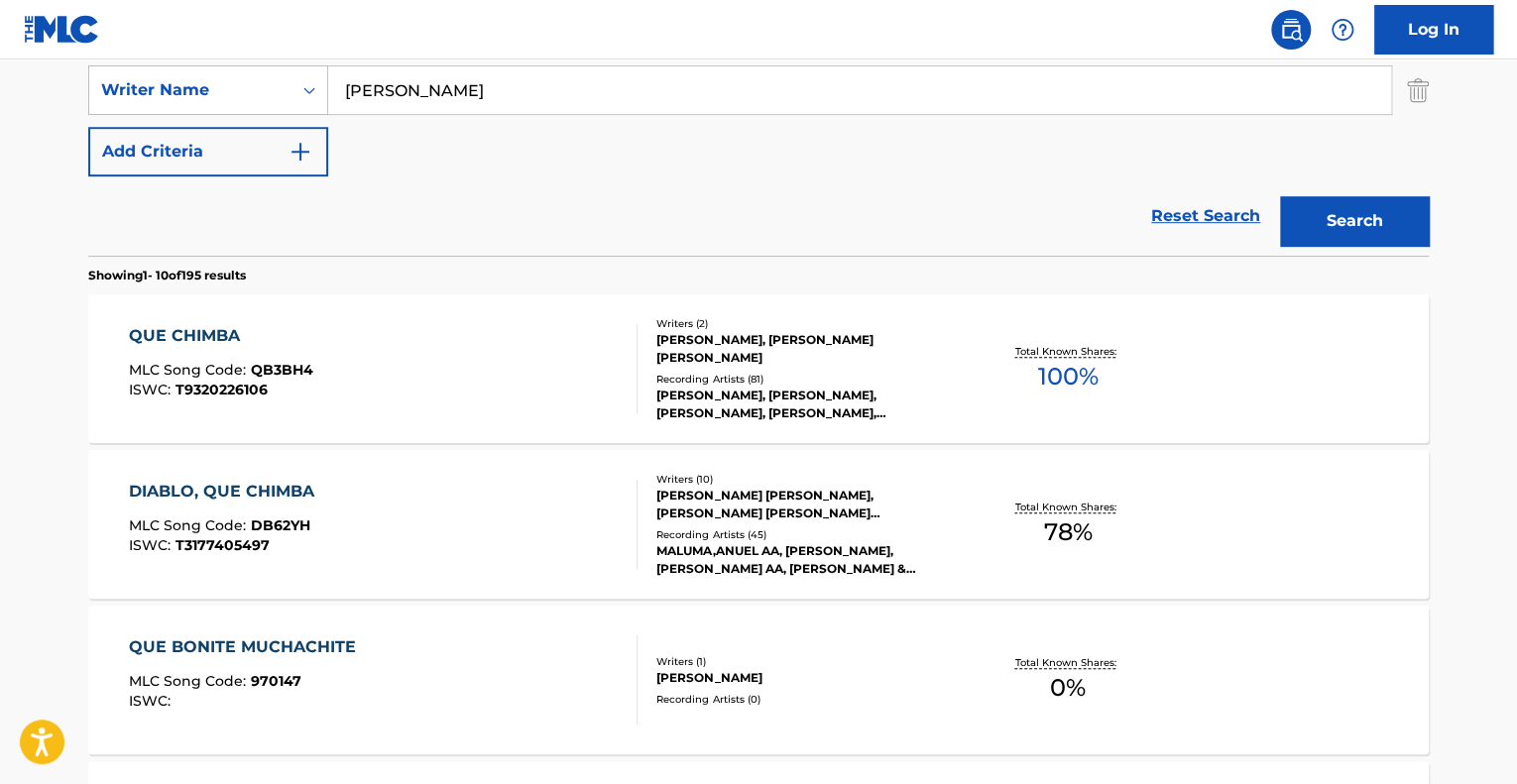 drag, startPoint x: 522, startPoint y: 83, endPoint x: 497, endPoint y: 82, distance: 25.019992 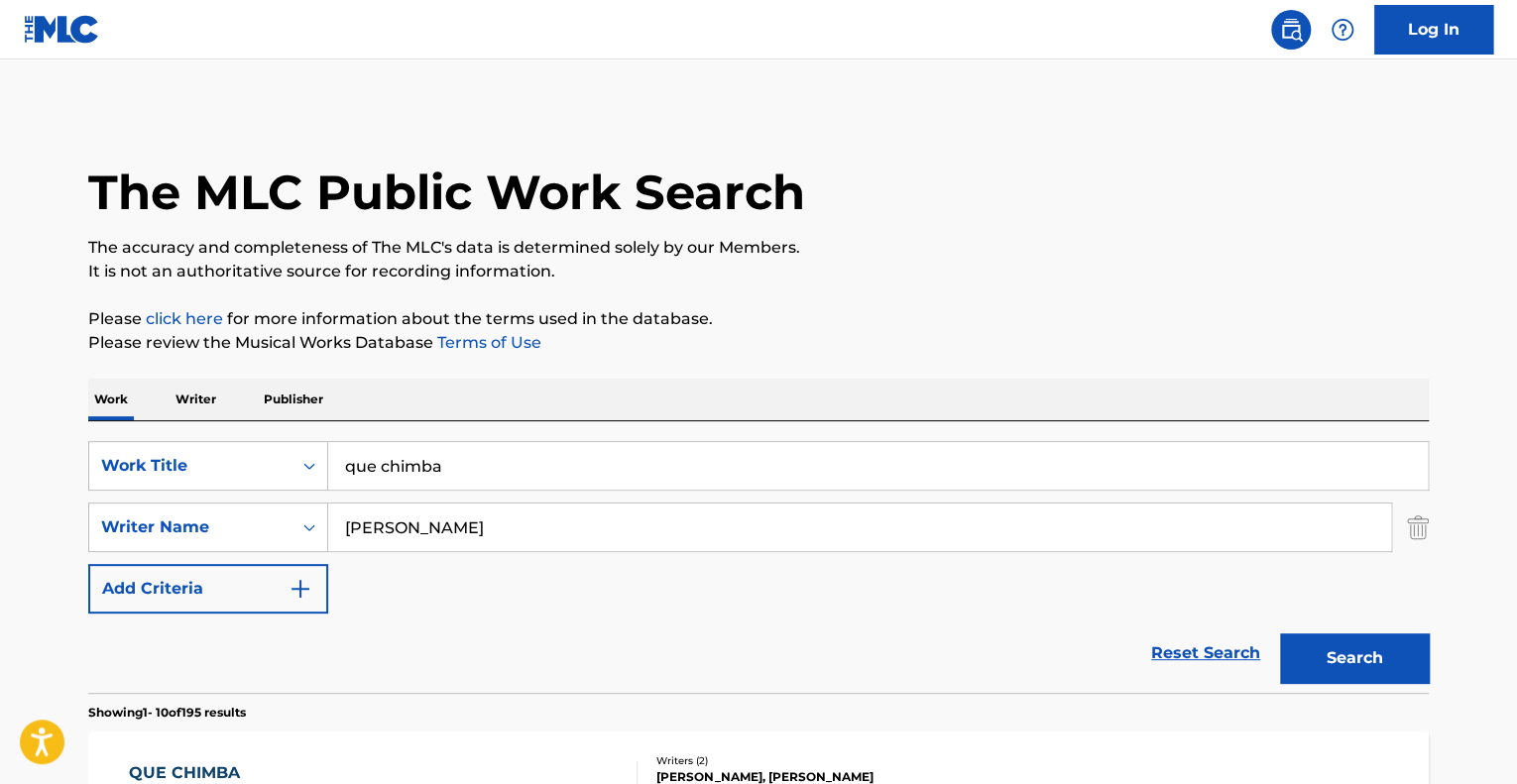 scroll, scrollTop: 0, scrollLeft: 0, axis: both 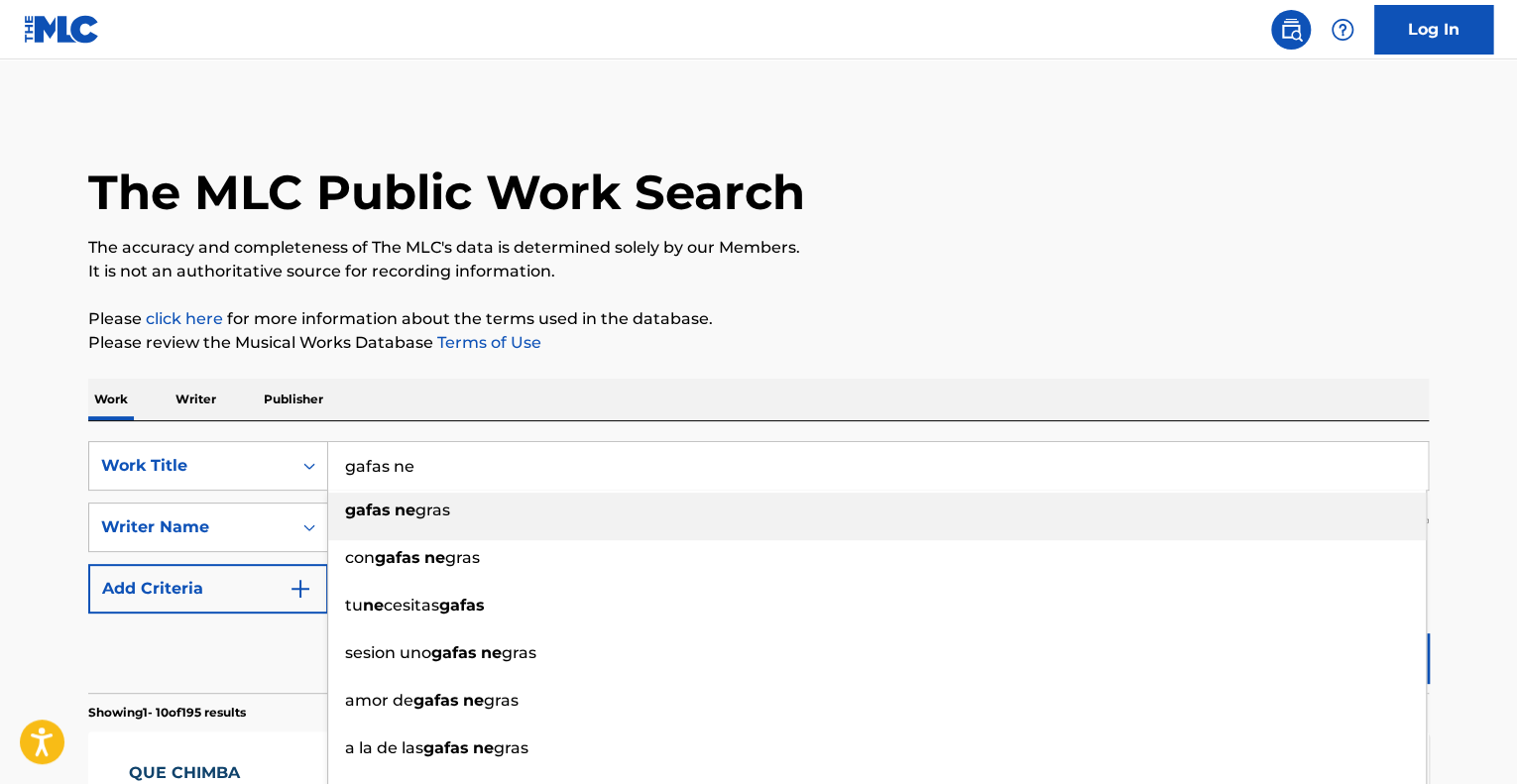 click on "gafas   ne gras" at bounding box center [876, 510] 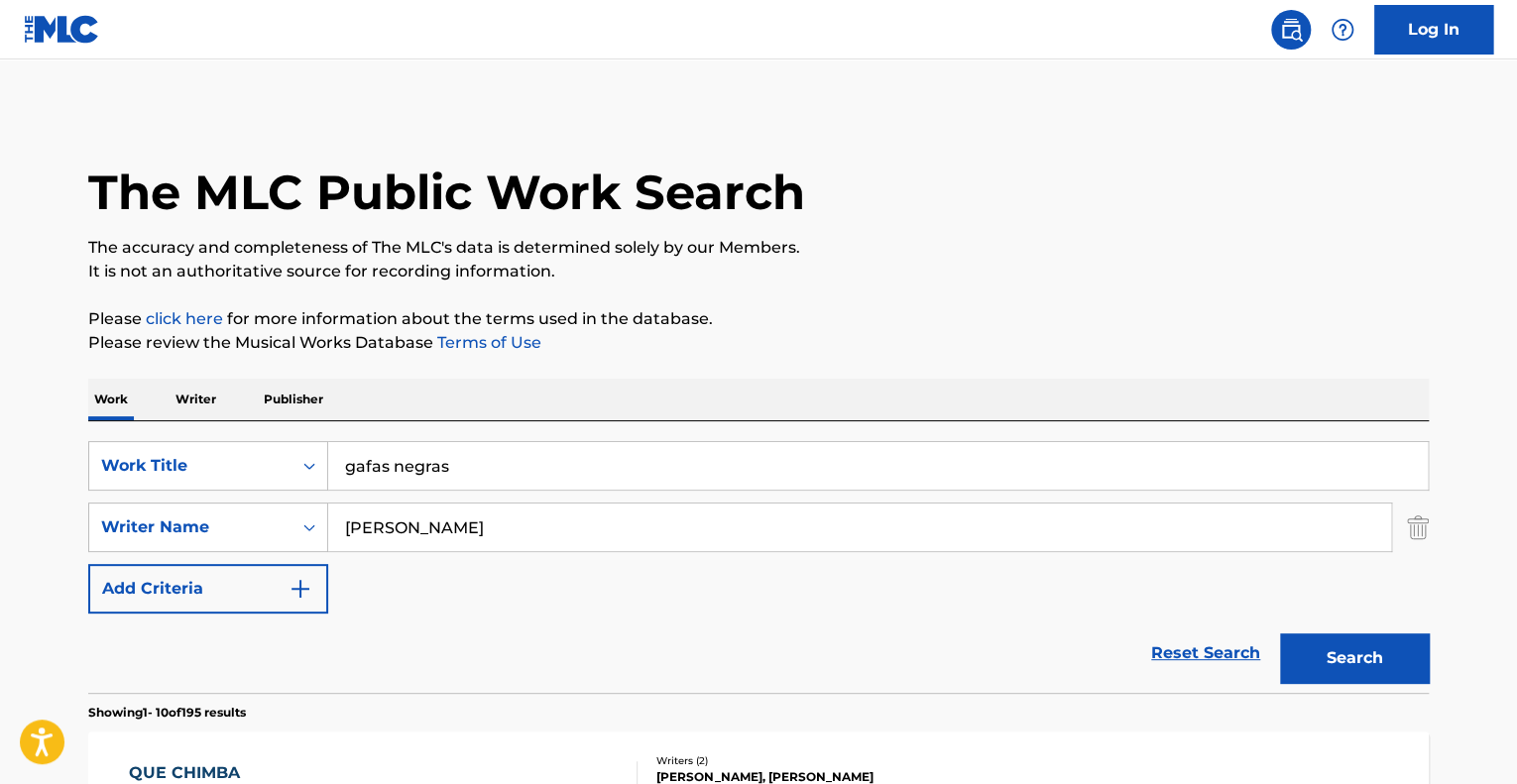 drag, startPoint x: 413, startPoint y: 647, endPoint x: 445, endPoint y: 650, distance: 32.140317 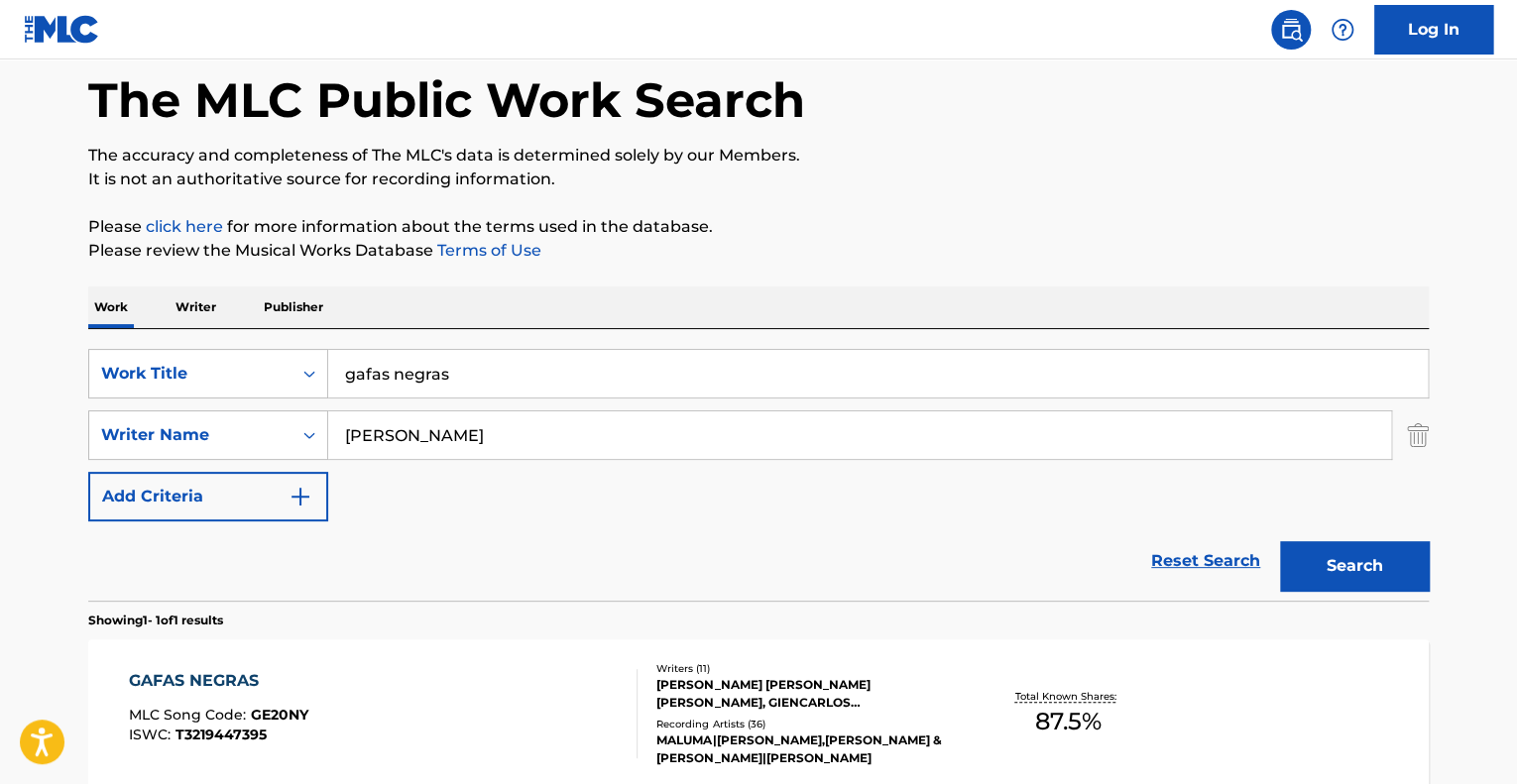 scroll, scrollTop: 293, scrollLeft: 0, axis: vertical 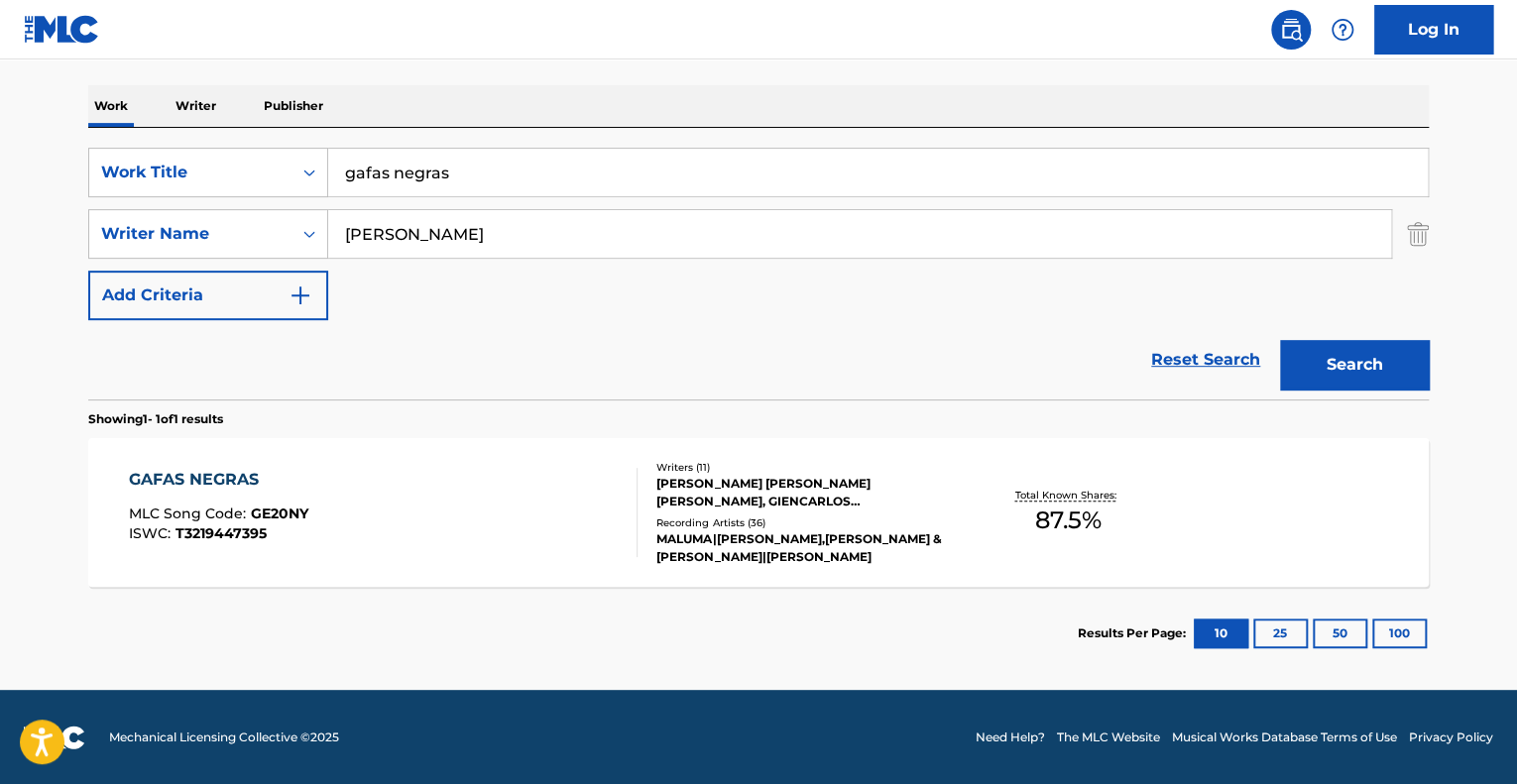 click on "GAFAS NEGRAS MLC Song Code : GE20NY ISWC : T3219447395" at bounding box center (384, 512) 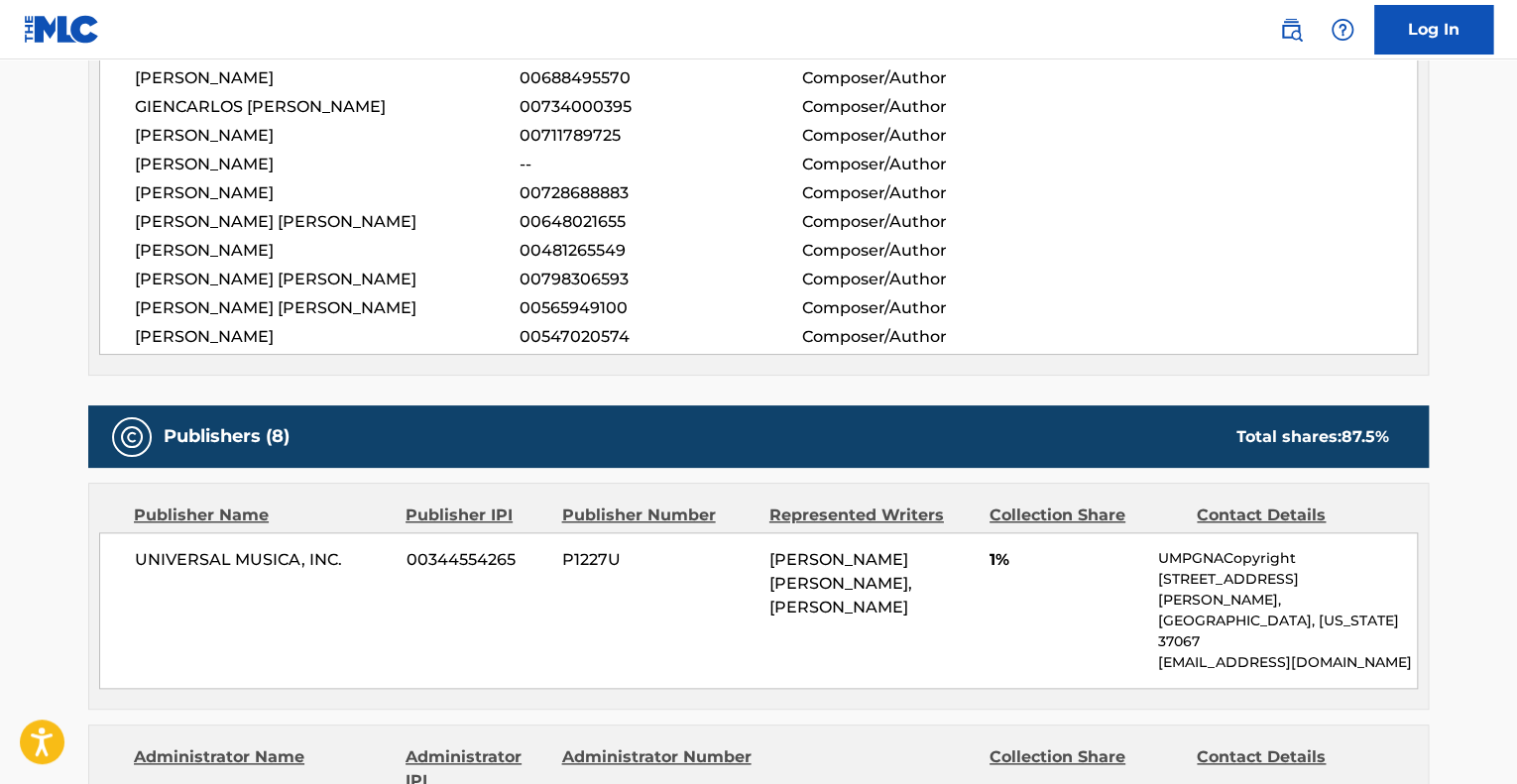 scroll, scrollTop: 1189, scrollLeft: 0, axis: vertical 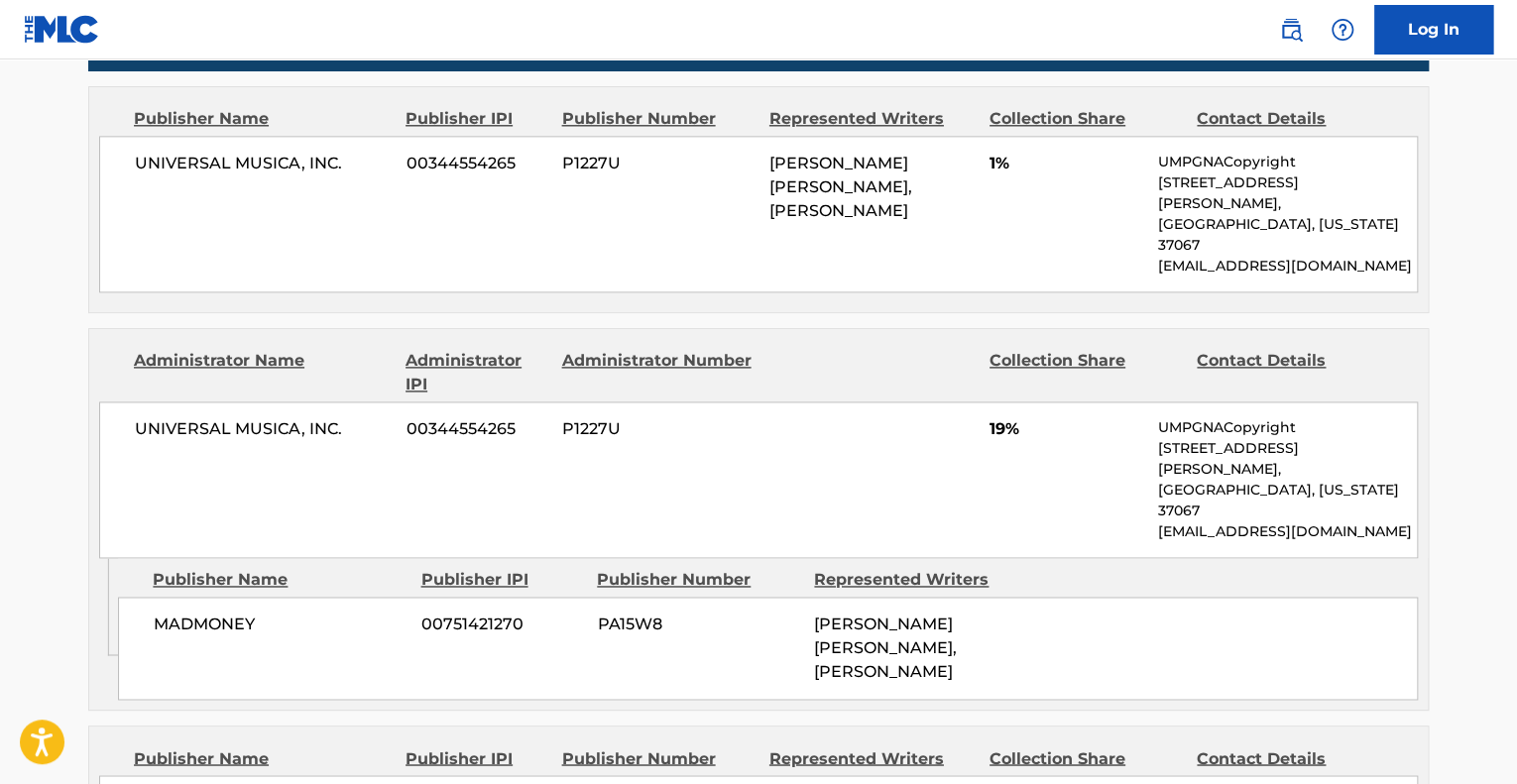drag, startPoint x: 829, startPoint y: 557, endPoint x: 990, endPoint y: 618, distance: 172.16852 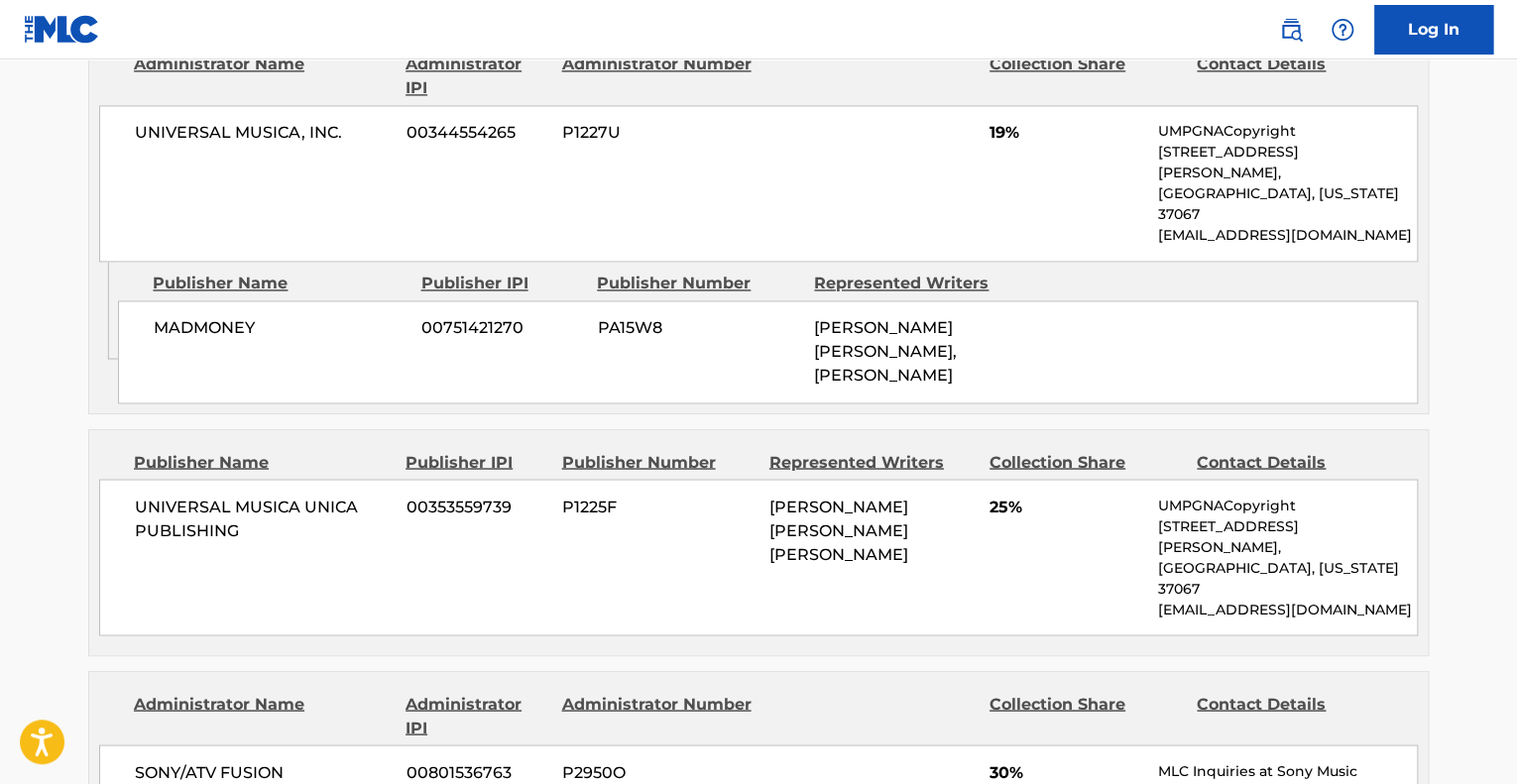 scroll, scrollTop: 1487, scrollLeft: 0, axis: vertical 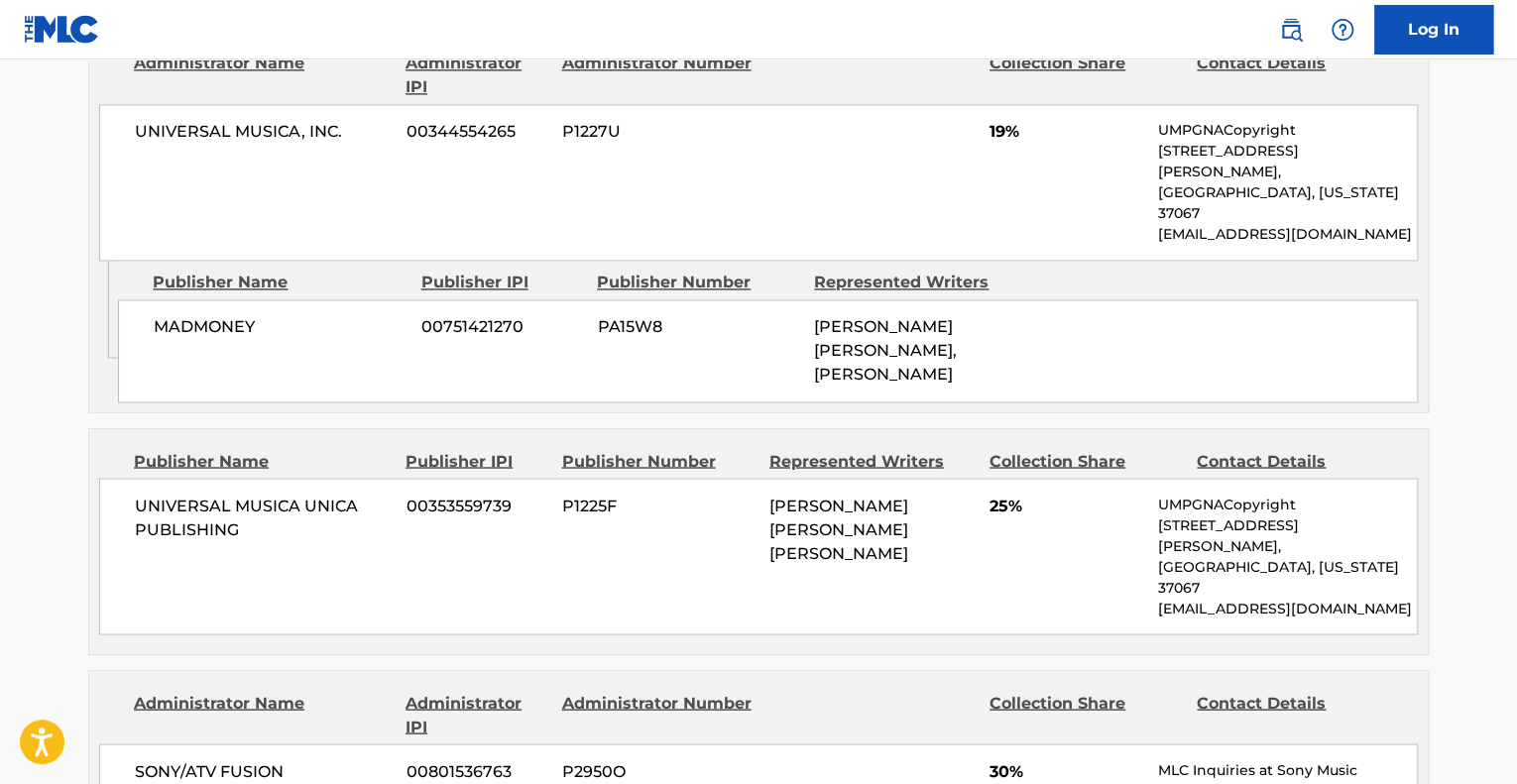 drag, startPoint x: 797, startPoint y: 456, endPoint x: 989, endPoint y: 507, distance: 198.658 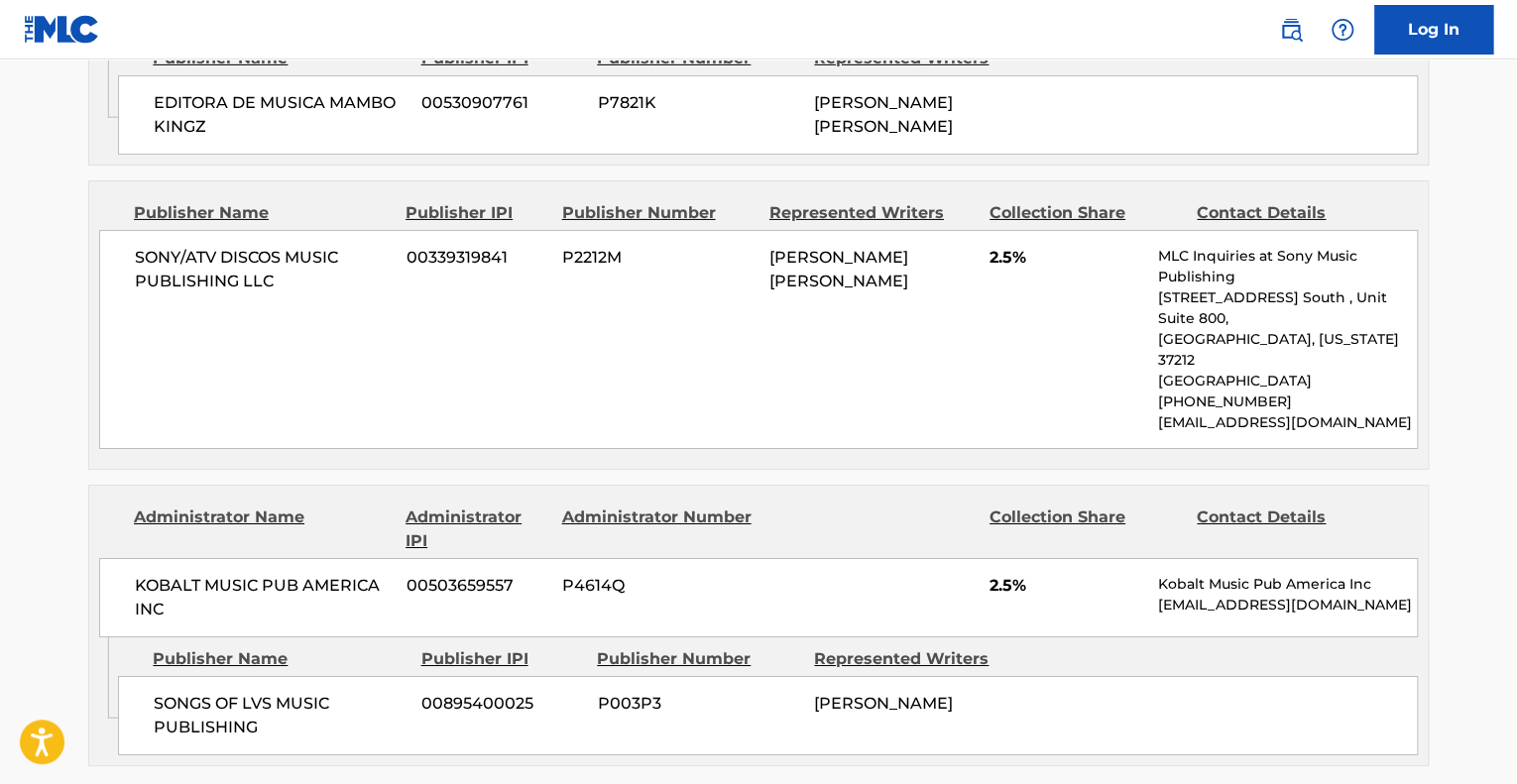scroll, scrollTop: 3271, scrollLeft: 0, axis: vertical 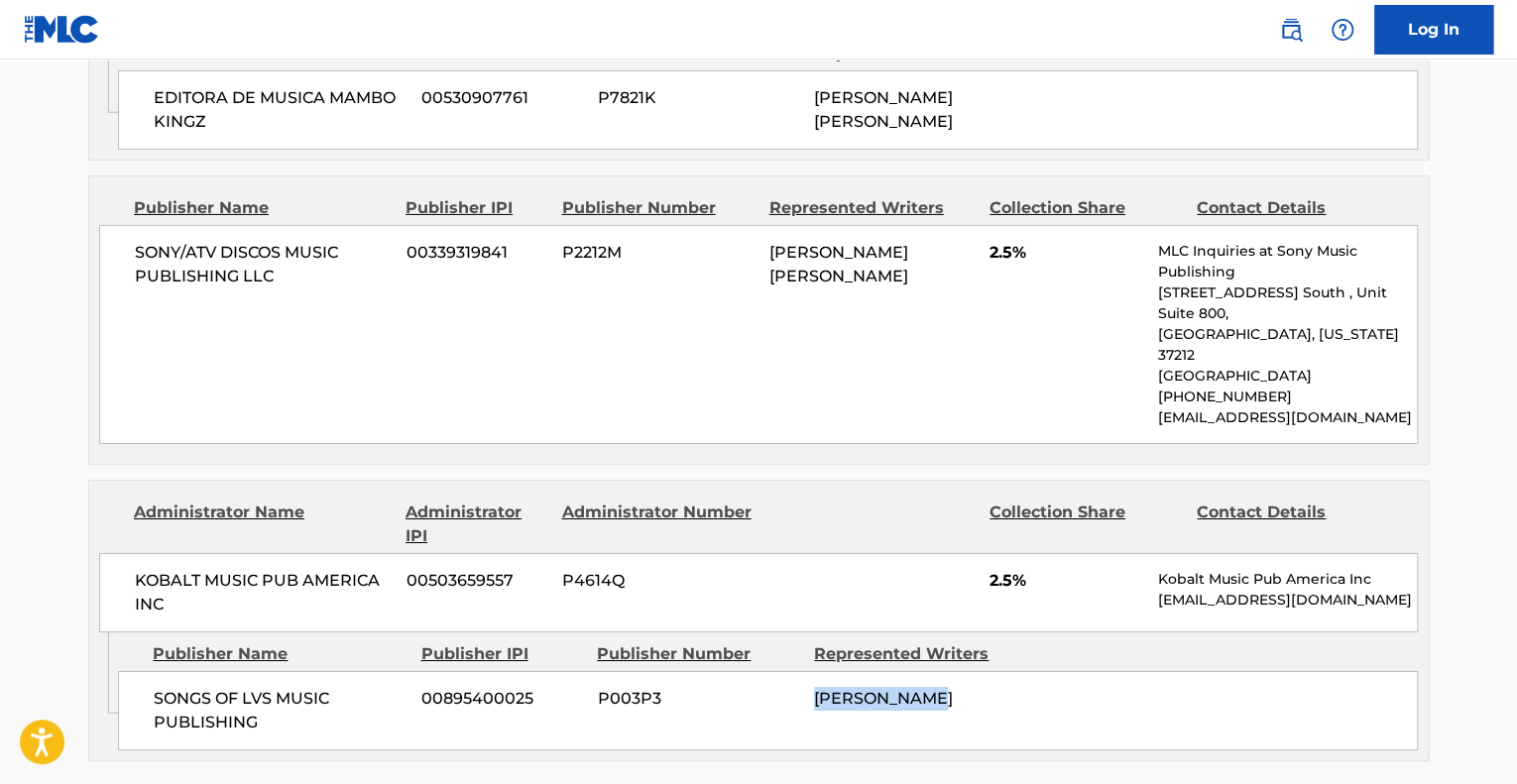 drag, startPoint x: 933, startPoint y: 471, endPoint x: 976, endPoint y: 551, distance: 90.824006 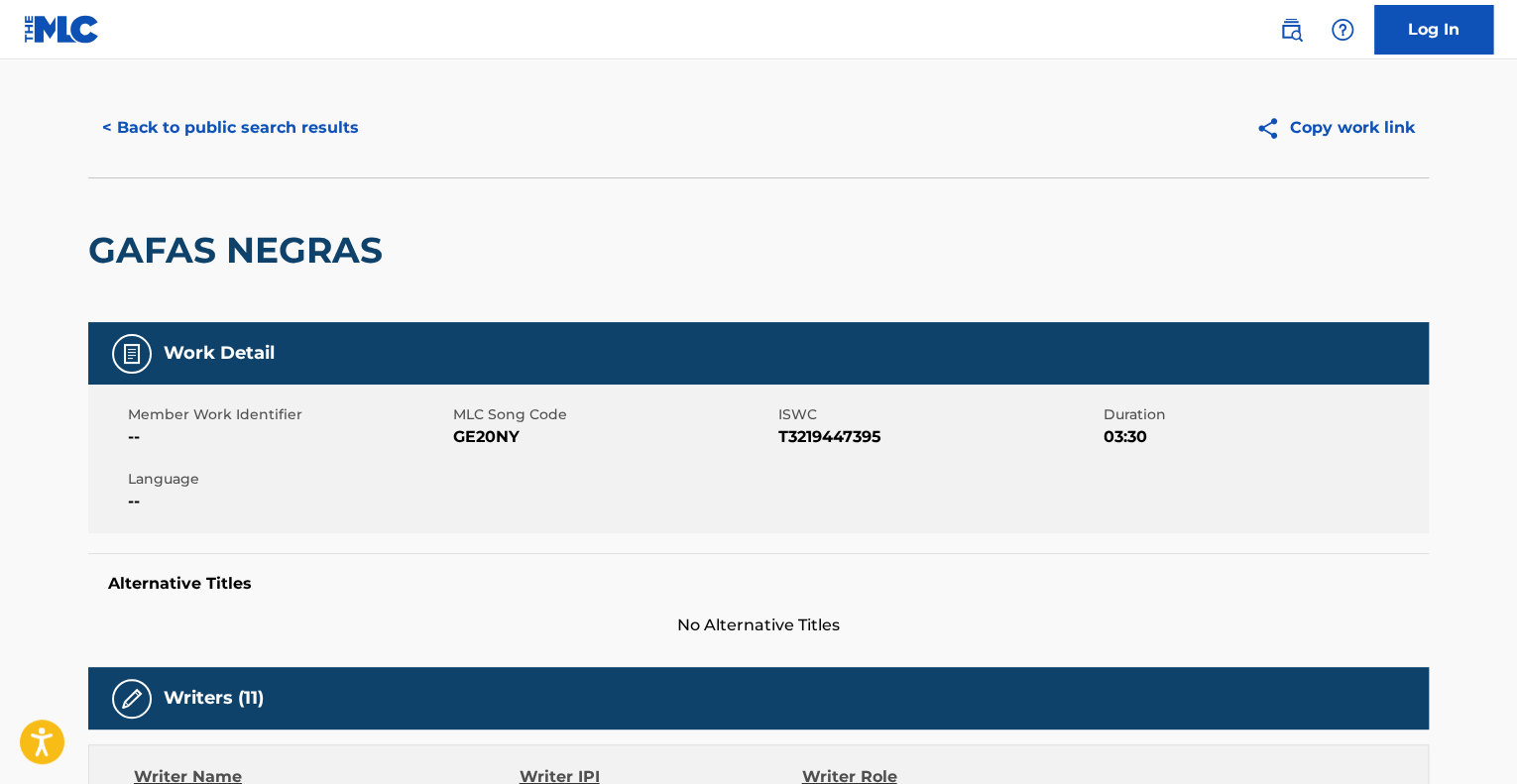 scroll, scrollTop: 0, scrollLeft: 0, axis: both 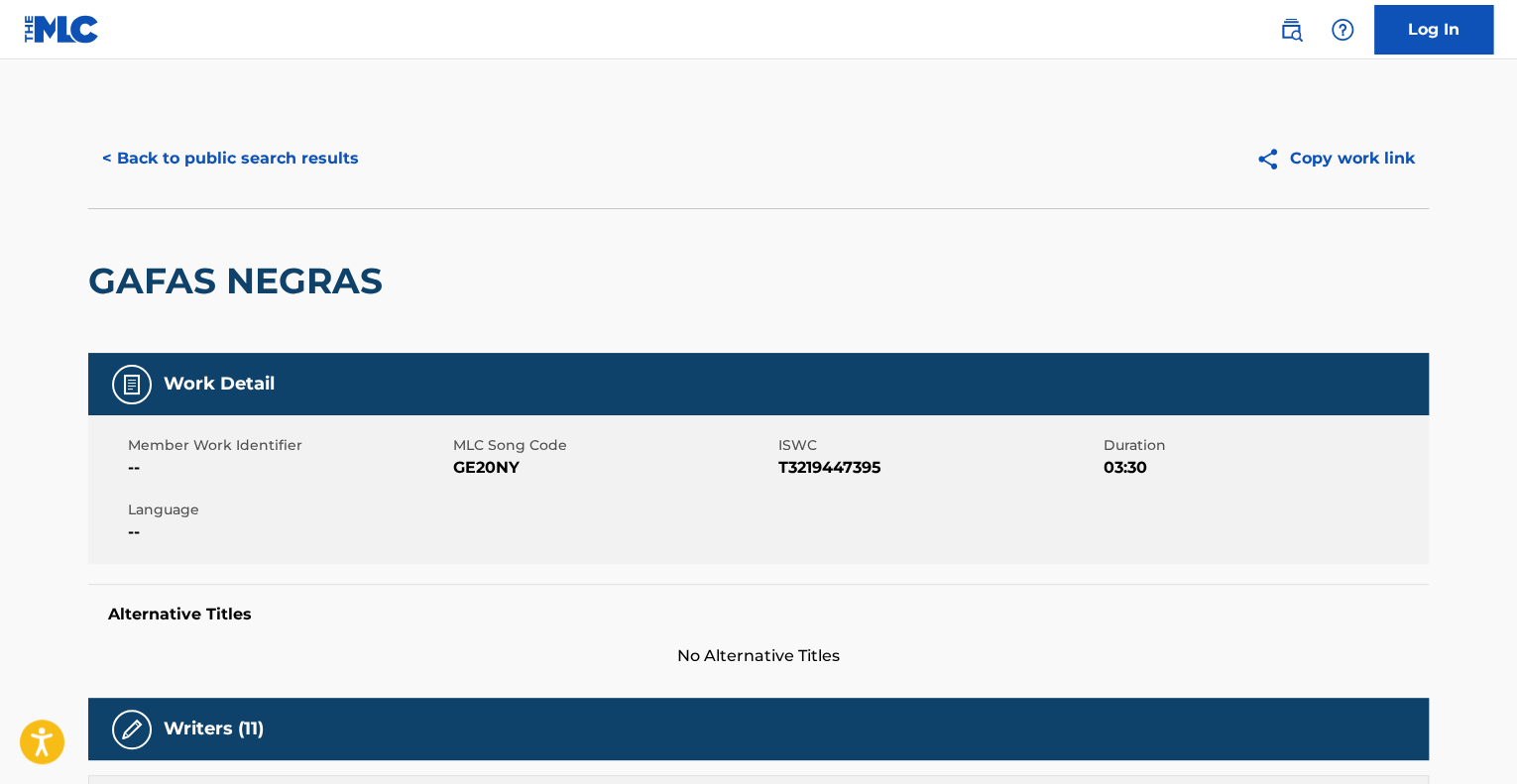 click on "< Back to public search results" at bounding box center (230, 159) 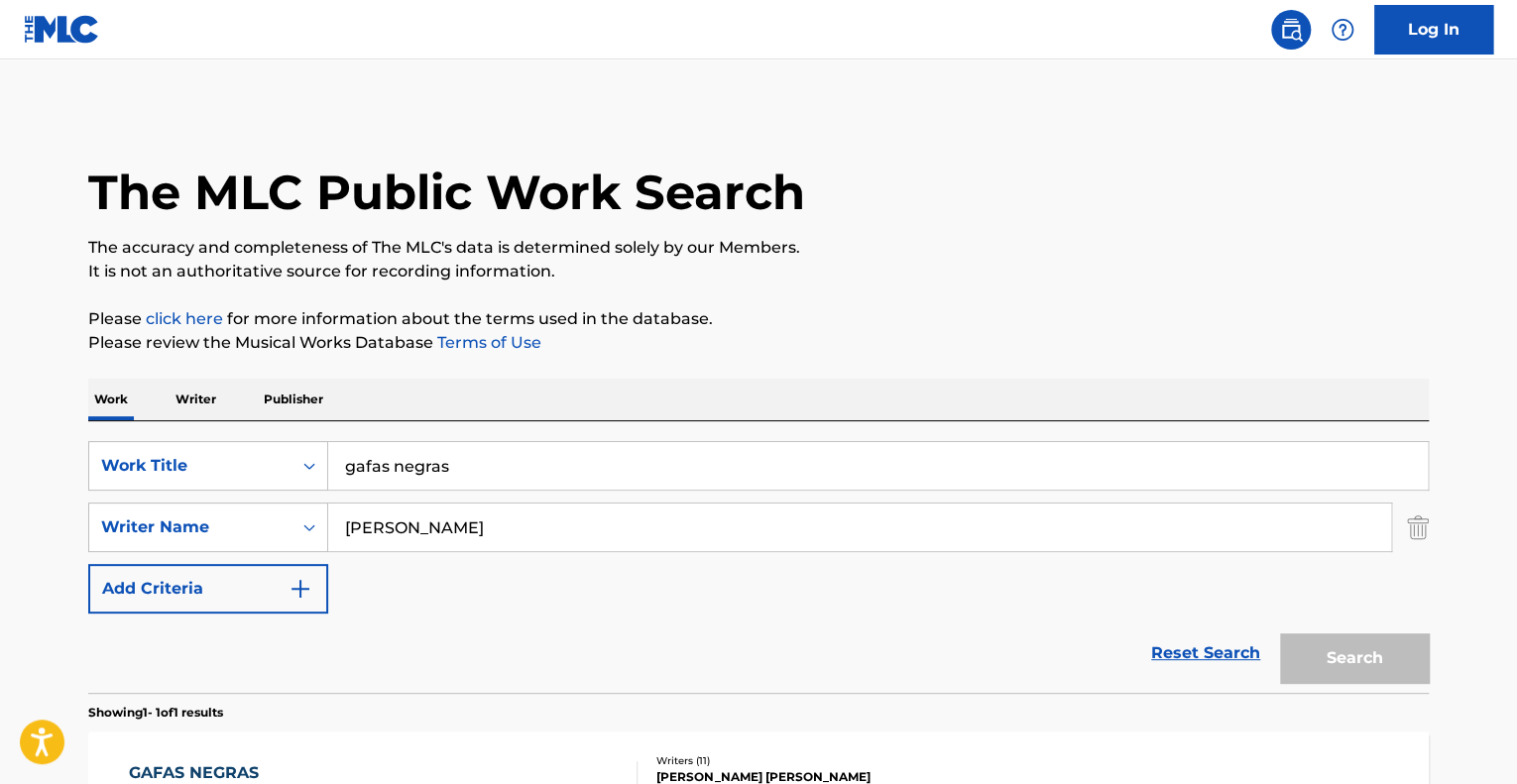 scroll, scrollTop: 180, scrollLeft: 0, axis: vertical 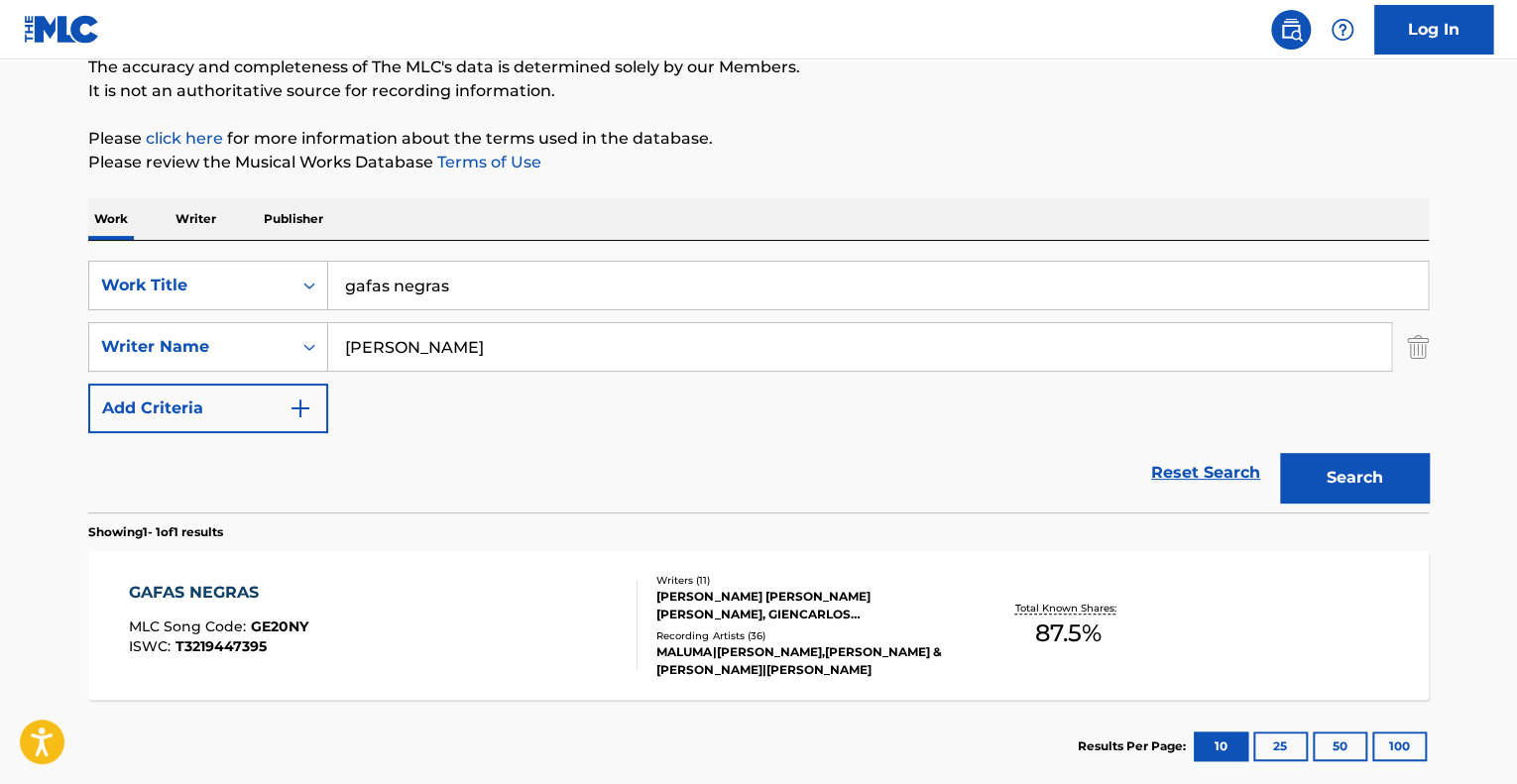 drag, startPoint x: 581, startPoint y: 303, endPoint x: 73, endPoint y: 258, distance: 509.98922 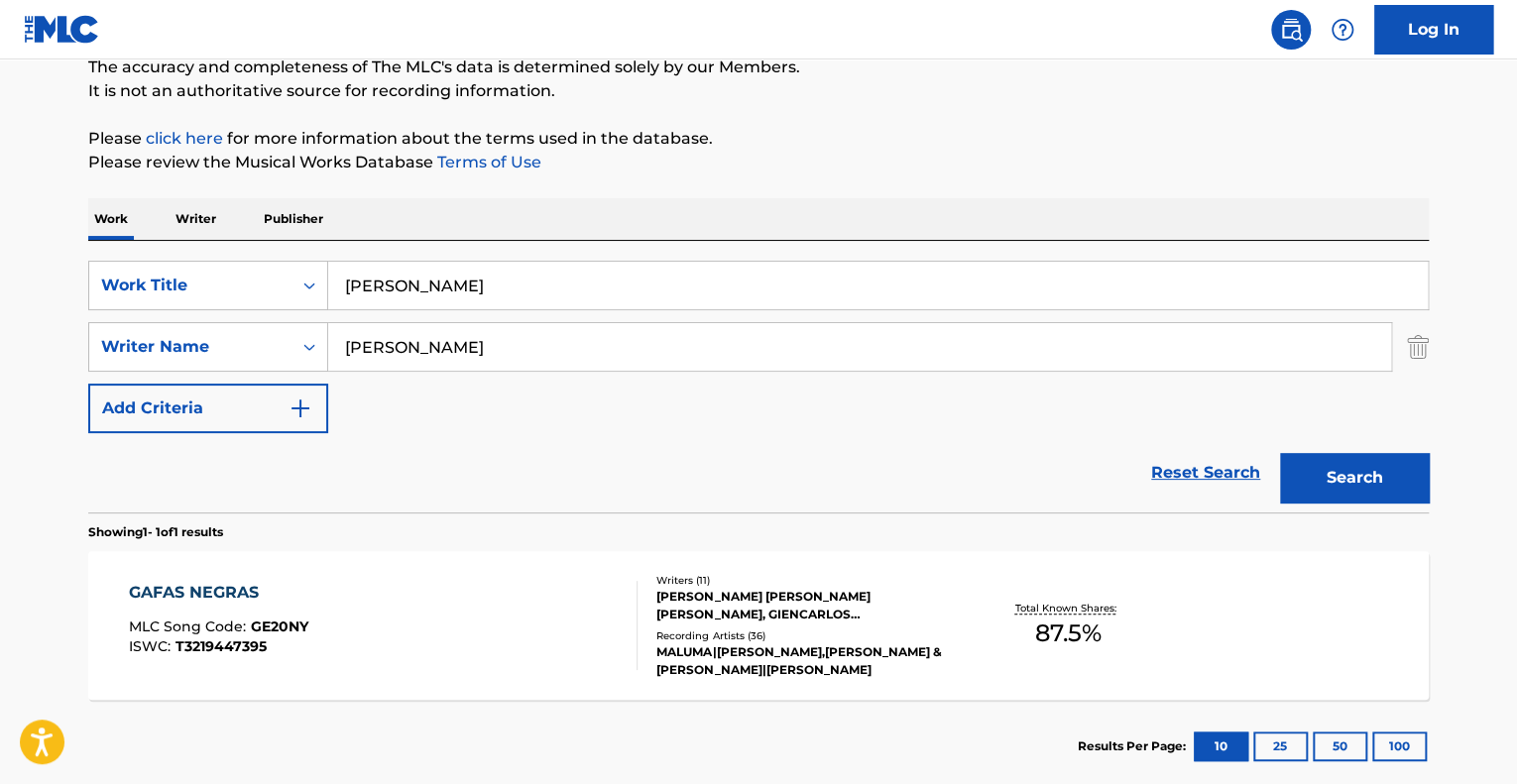 click on "Search" at bounding box center (1354, 478) 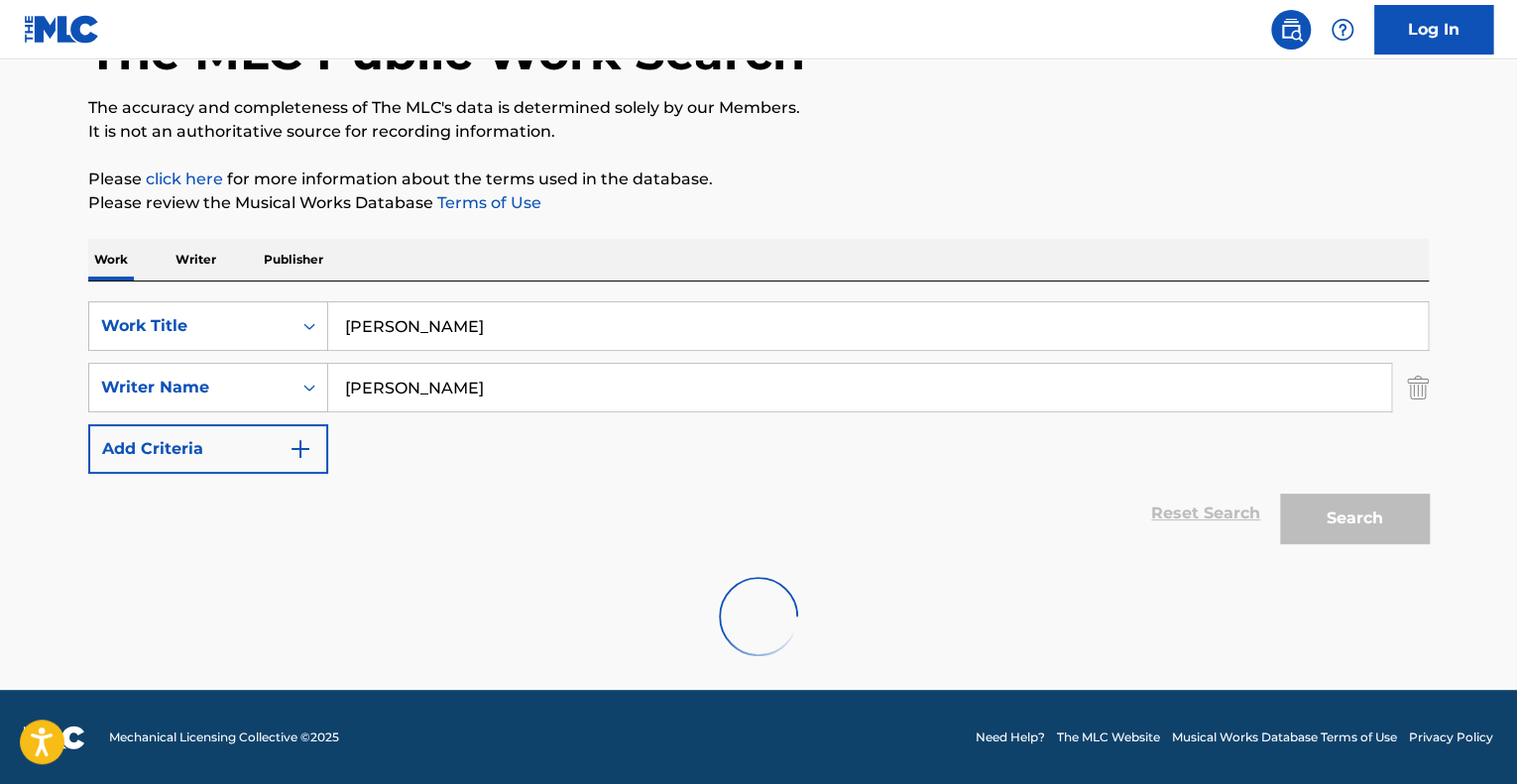 scroll, scrollTop: 75, scrollLeft: 0, axis: vertical 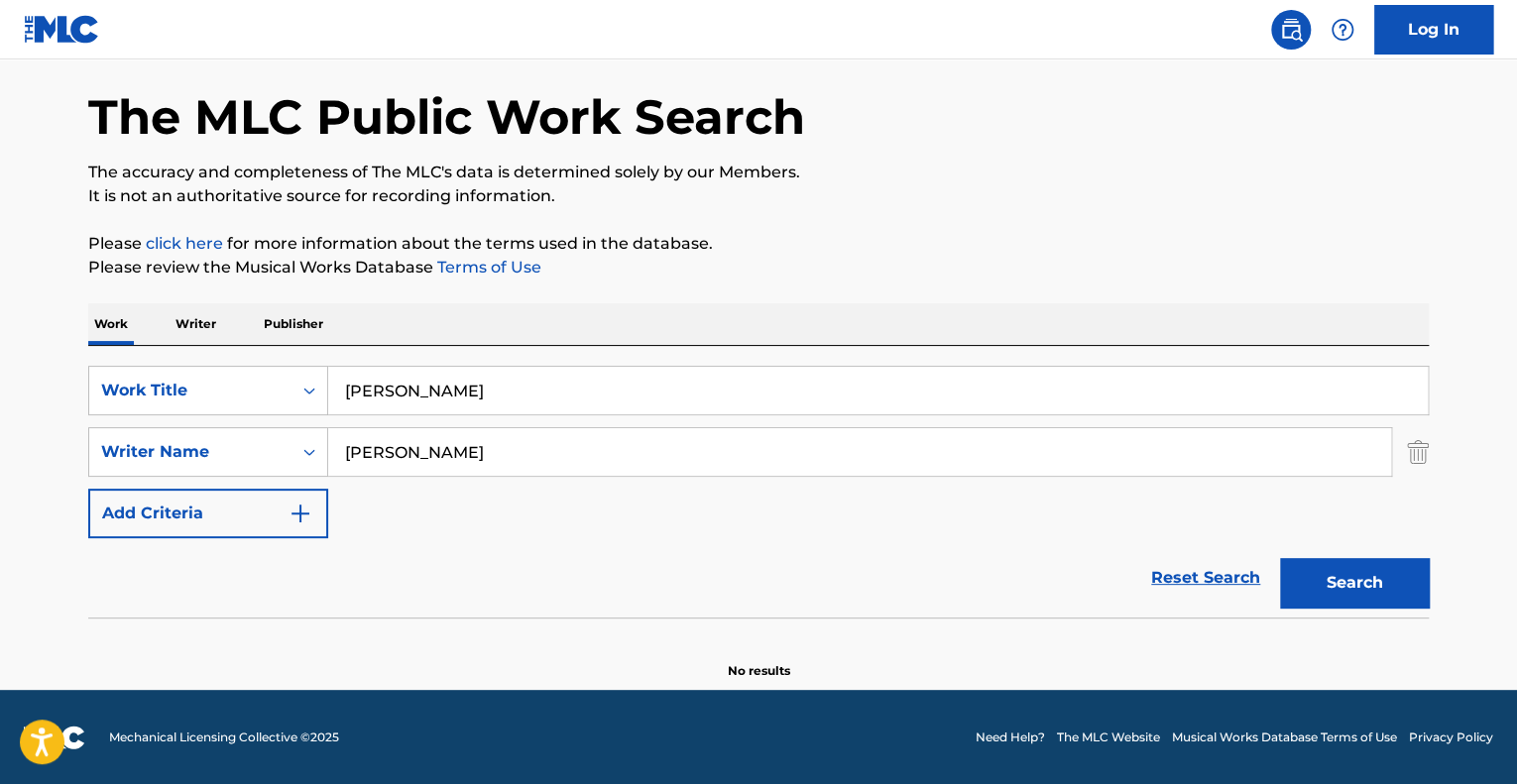 click on "SearchWithCriteriaf4aa1c74-a7ef-4d99-a4c3-c6227d60b5c5 Work Title [PERSON_NAME] SearchWithCriteria06baff5d-58a5-4e75-874d-fa76b1fd03bb Writer Name [PERSON_NAME] Criteria" at bounding box center [758, 452] 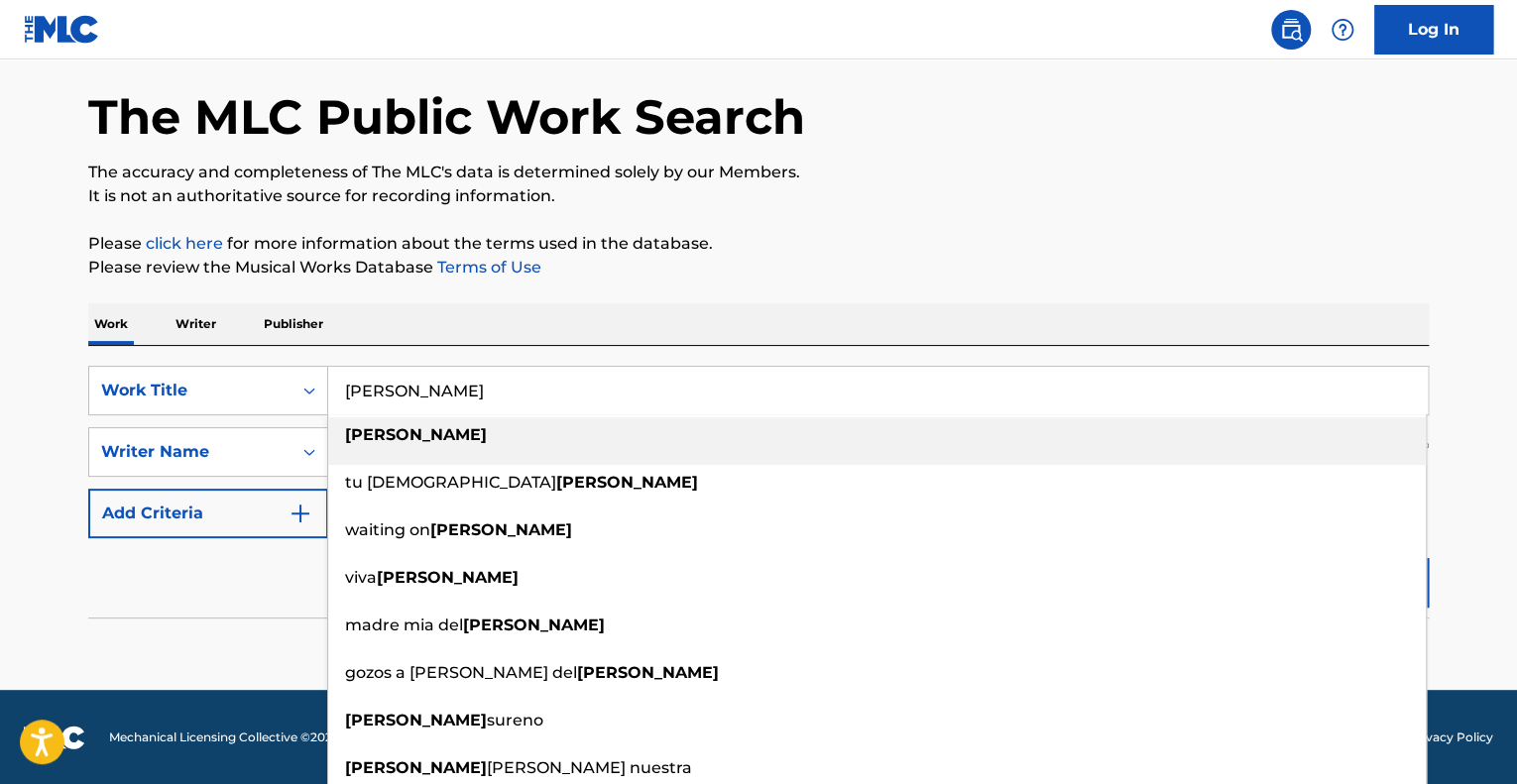 paste on "[PERSON_NAME]" 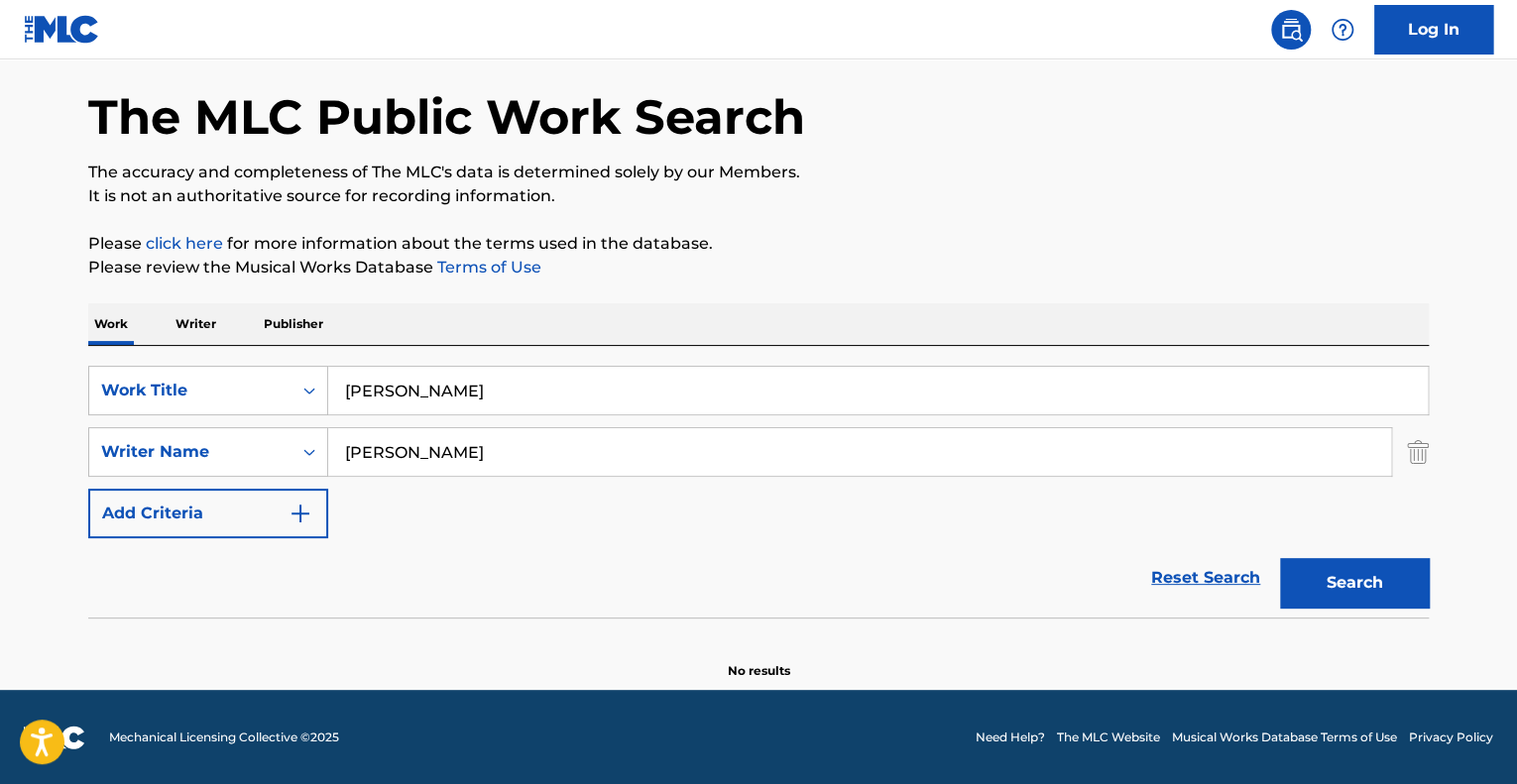 click on "Please   click here   for more information about the terms used in the database." at bounding box center [758, 244] 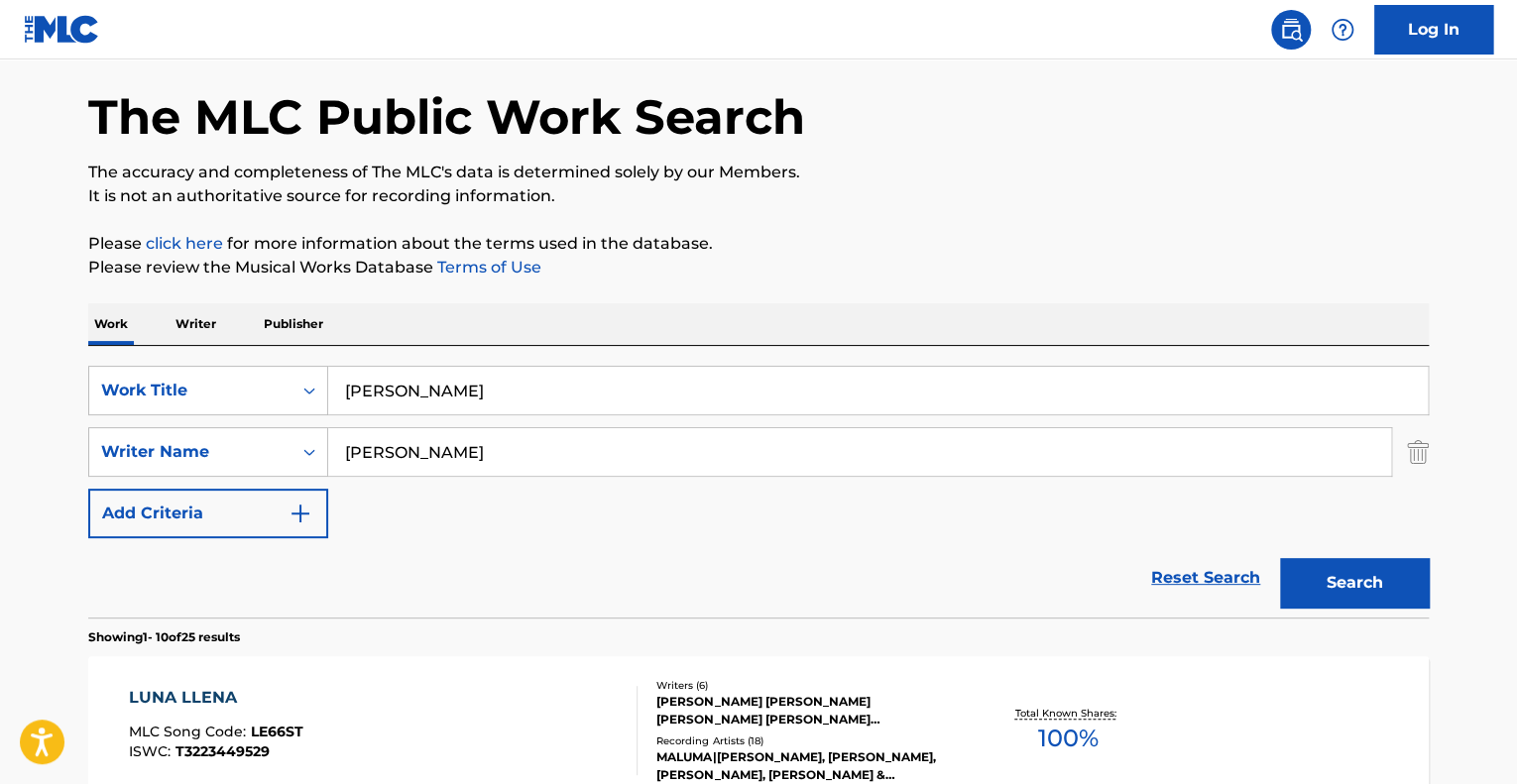 drag, startPoint x: 461, startPoint y: 392, endPoint x: 79, endPoint y: 344, distance: 385.0039 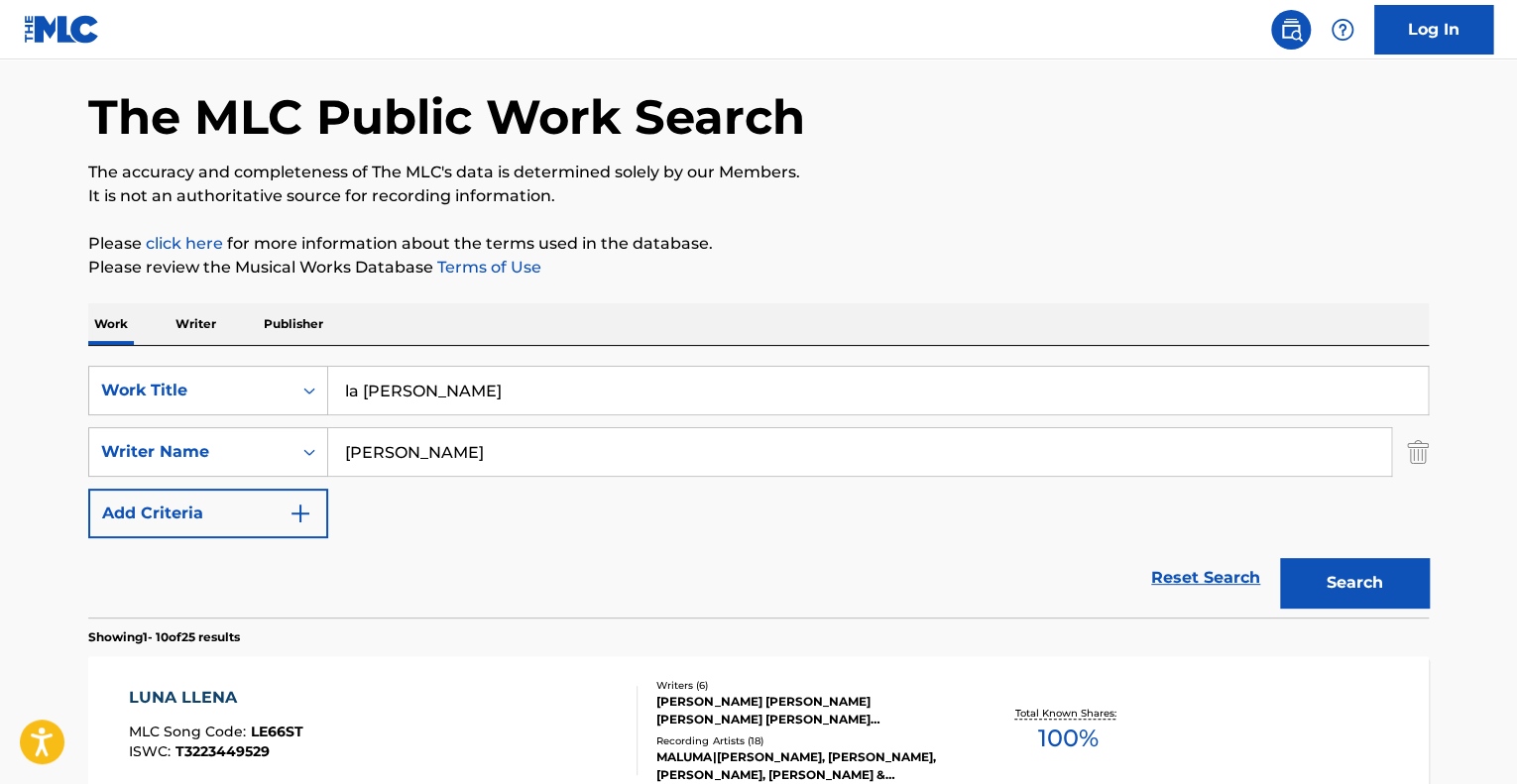 drag, startPoint x: 408, startPoint y: 392, endPoint x: 773, endPoint y: 373, distance: 365.49419 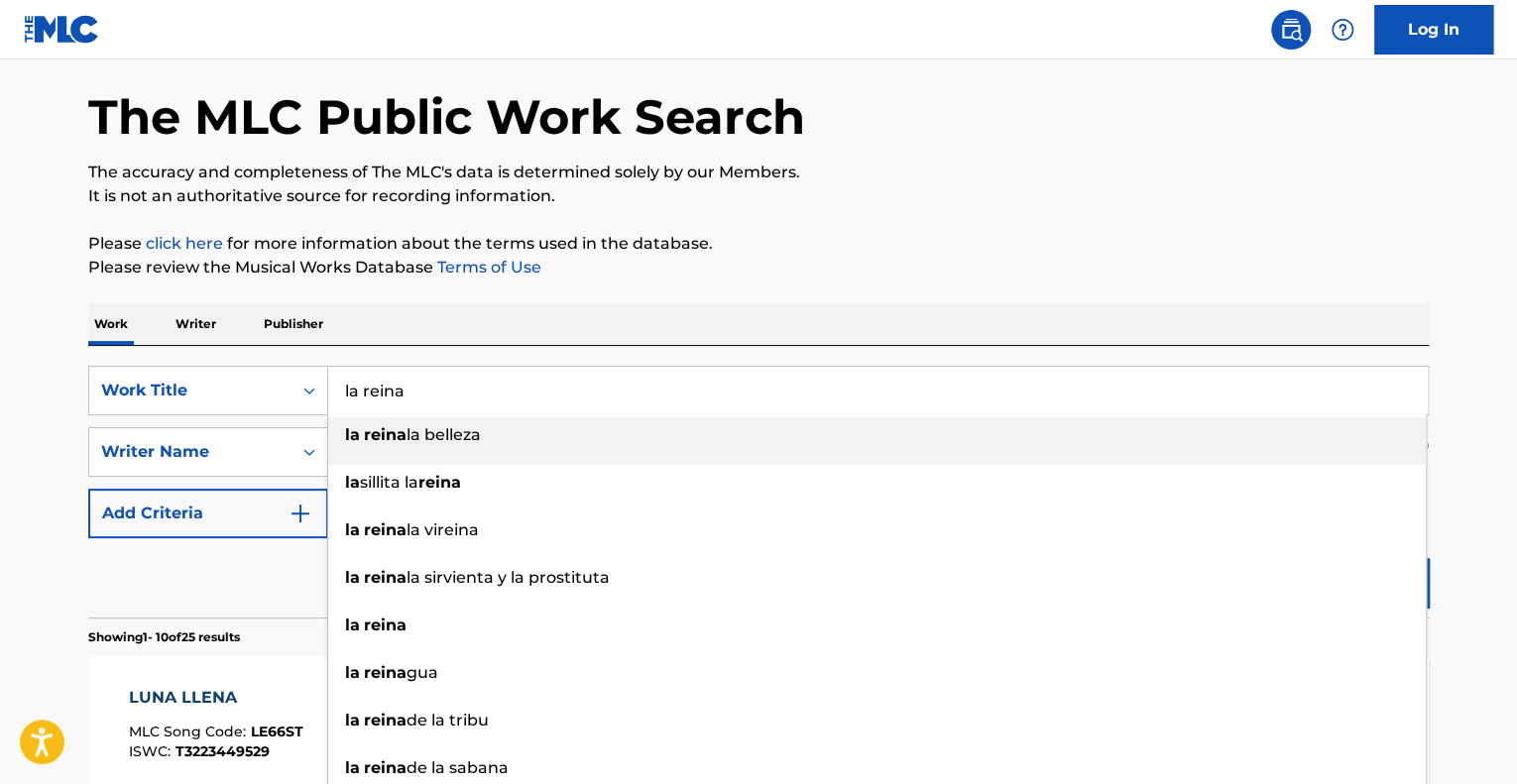 type on "la reina" 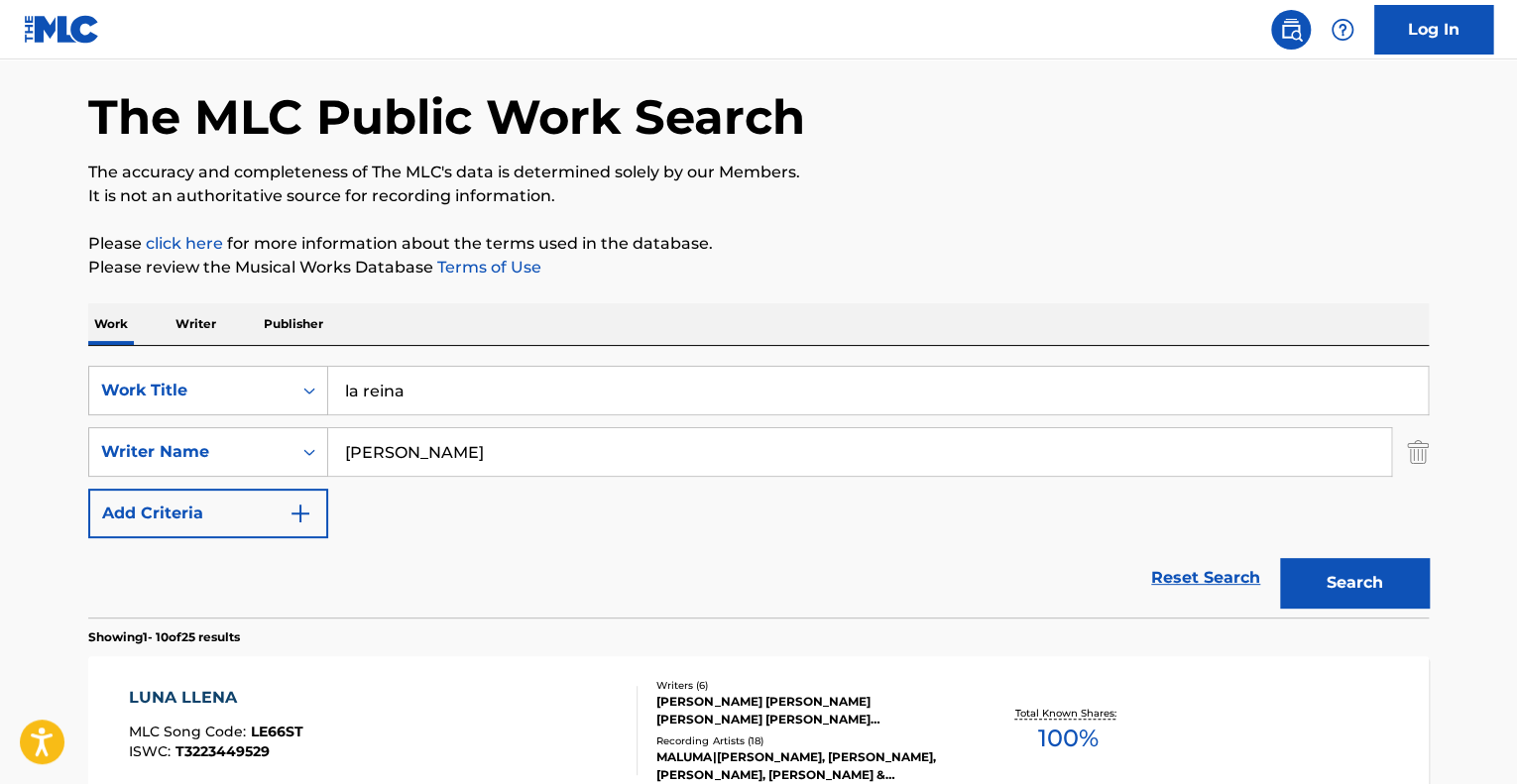 click on "Search" at bounding box center (1354, 583) 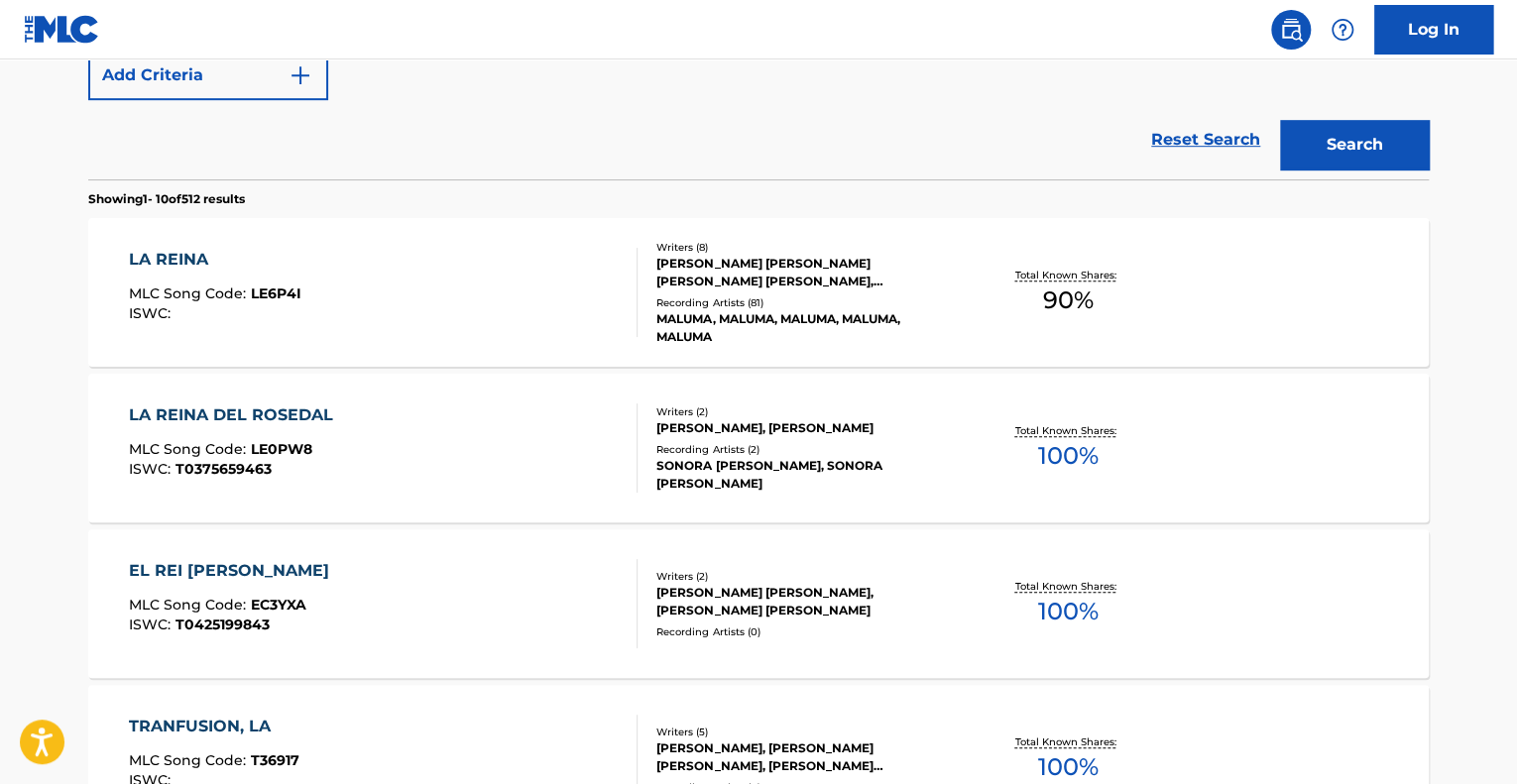 scroll, scrollTop: 571, scrollLeft: 0, axis: vertical 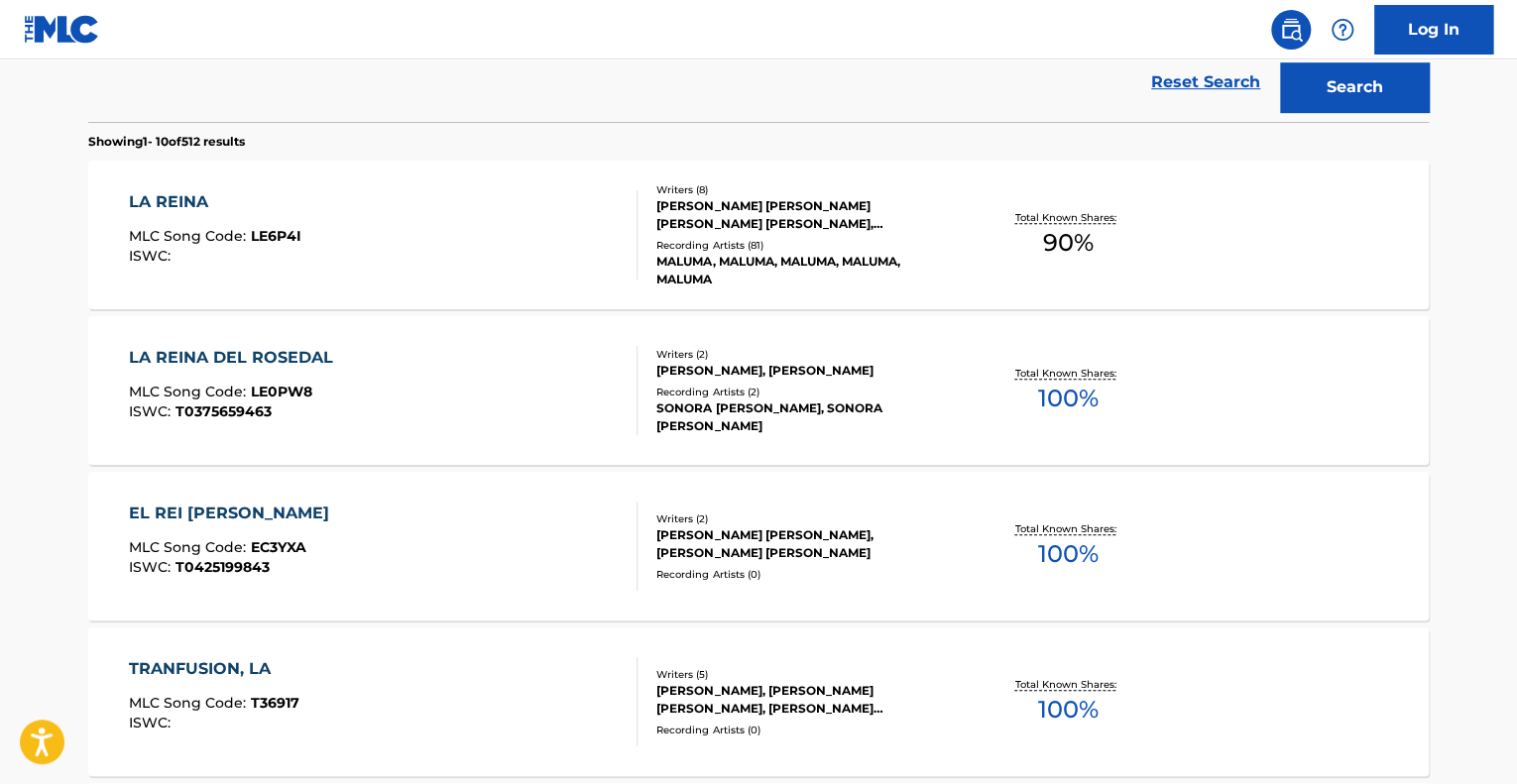 click on "LA REINA MLC Song Code : LE6P4I ISWC :" at bounding box center (384, 235) 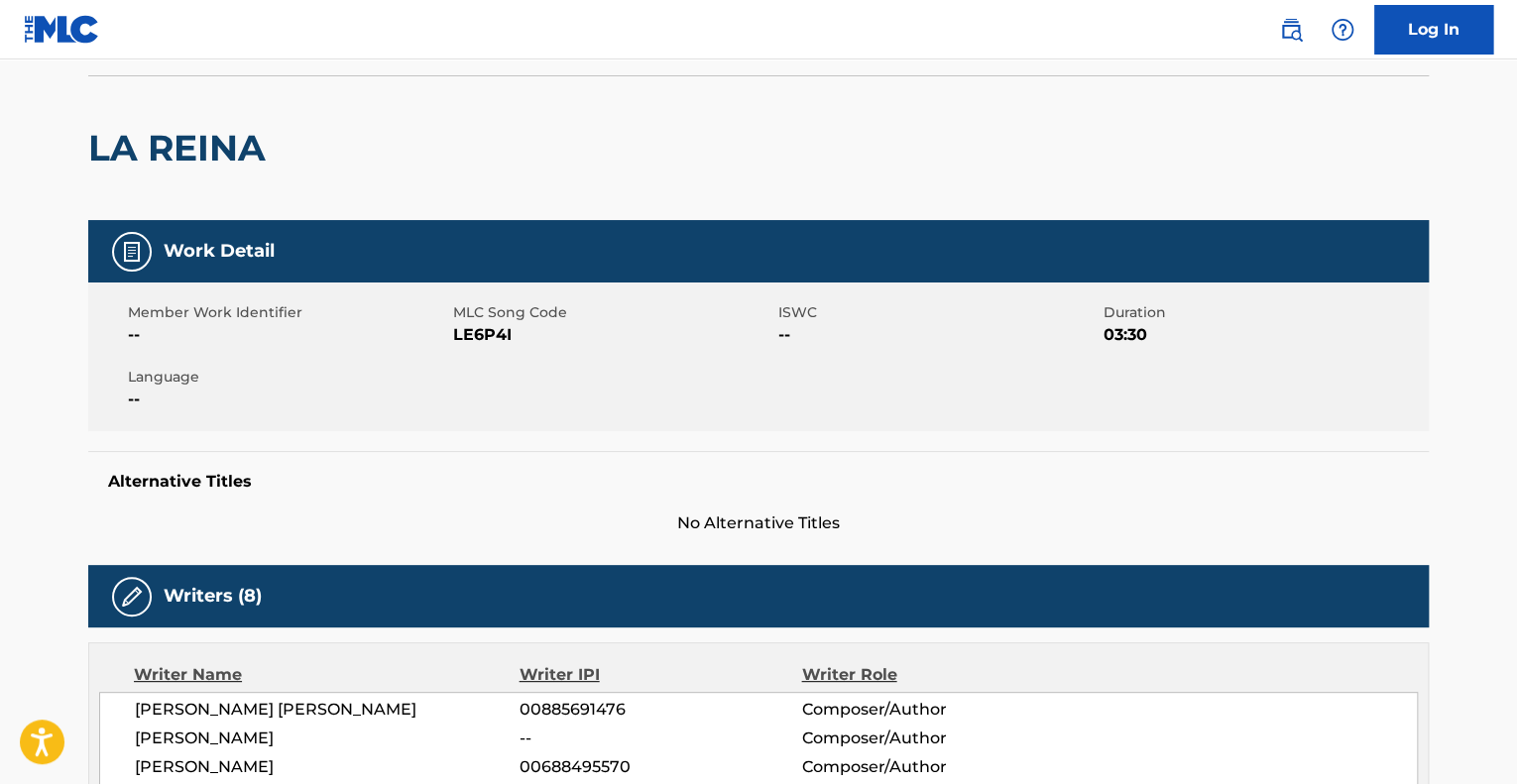 scroll, scrollTop: 99, scrollLeft: 0, axis: vertical 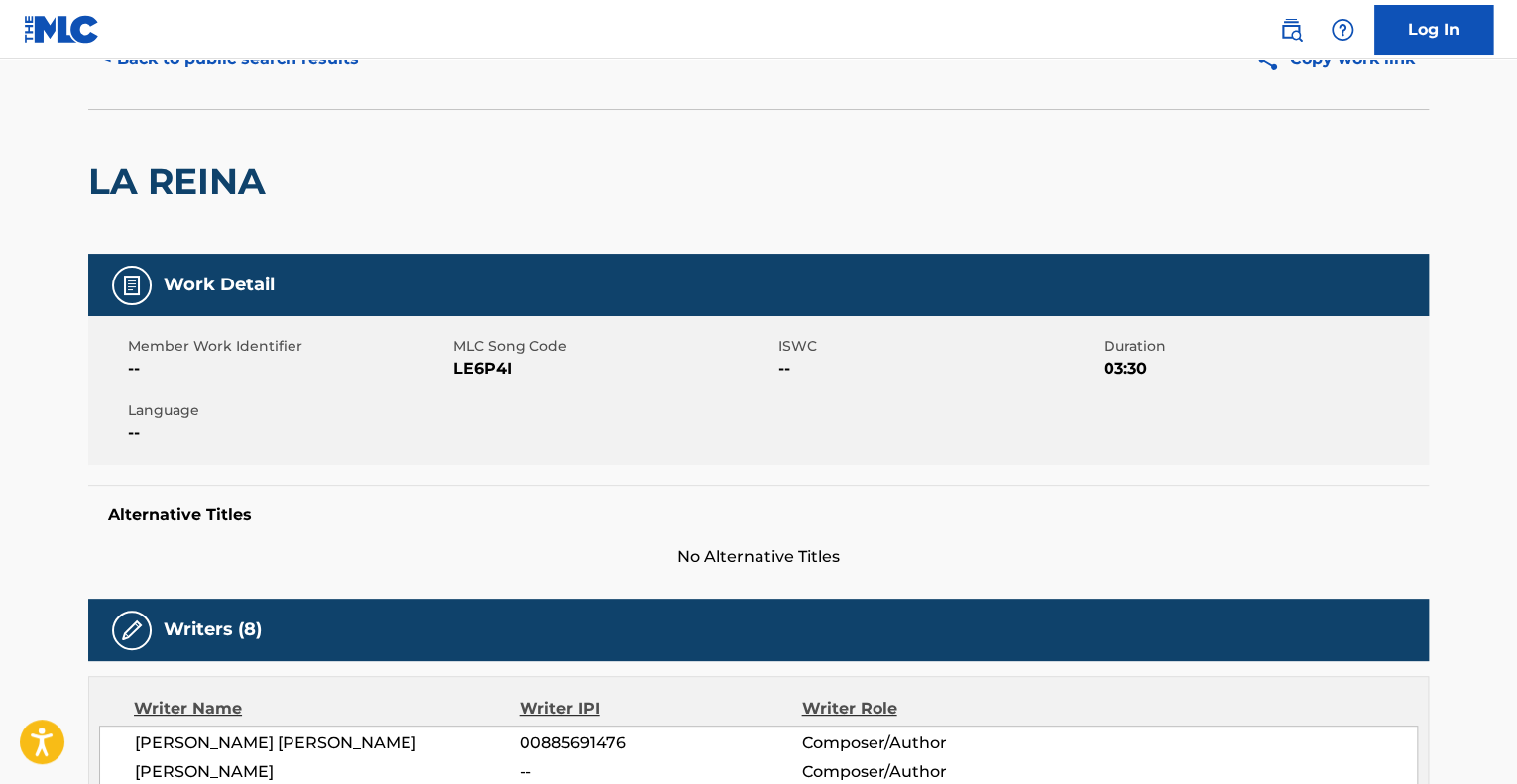 drag, startPoint x: 500, startPoint y: 374, endPoint x: 517, endPoint y: 393, distance: 25.4951 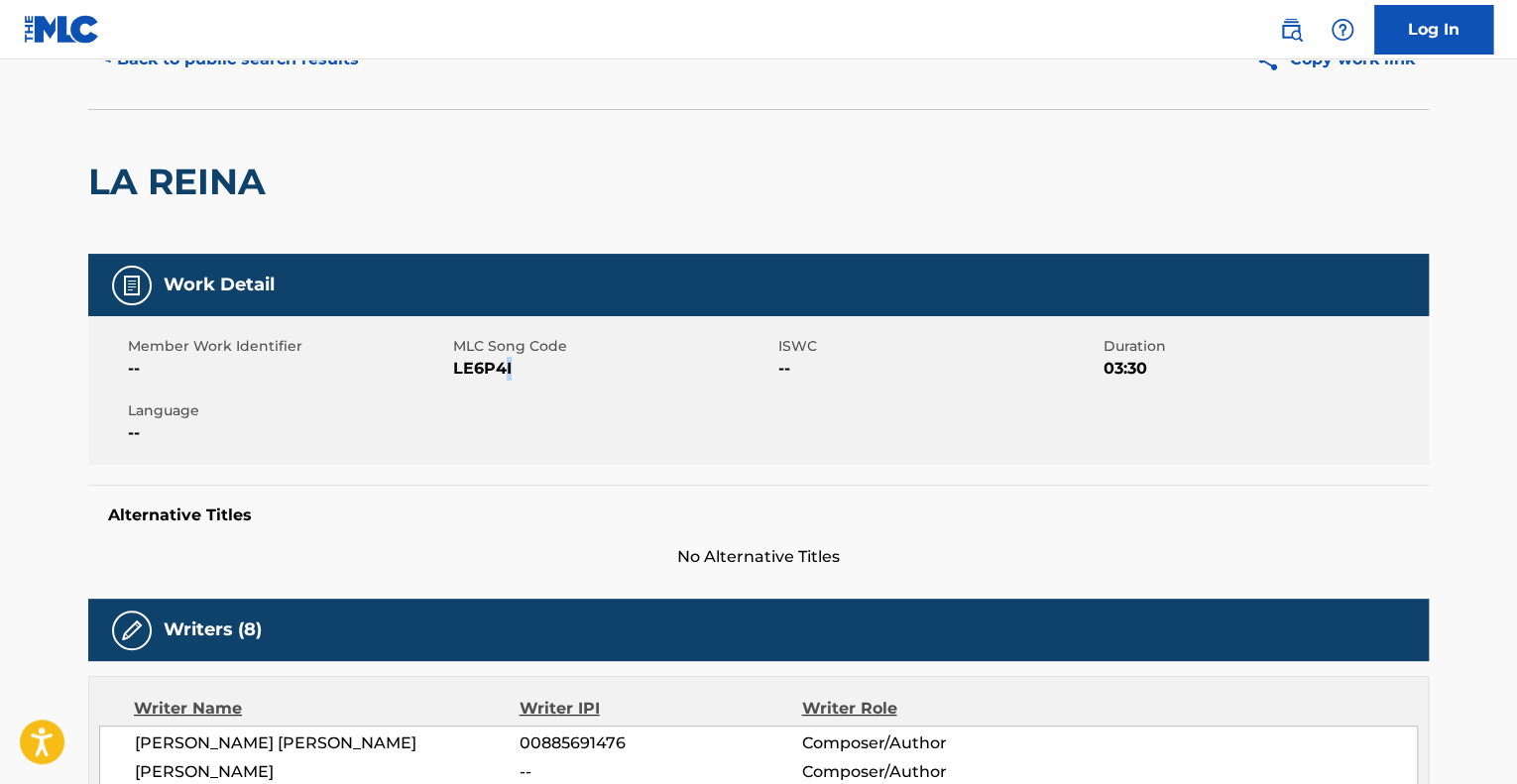 click on "LE6P4I" at bounding box center (613, 369) 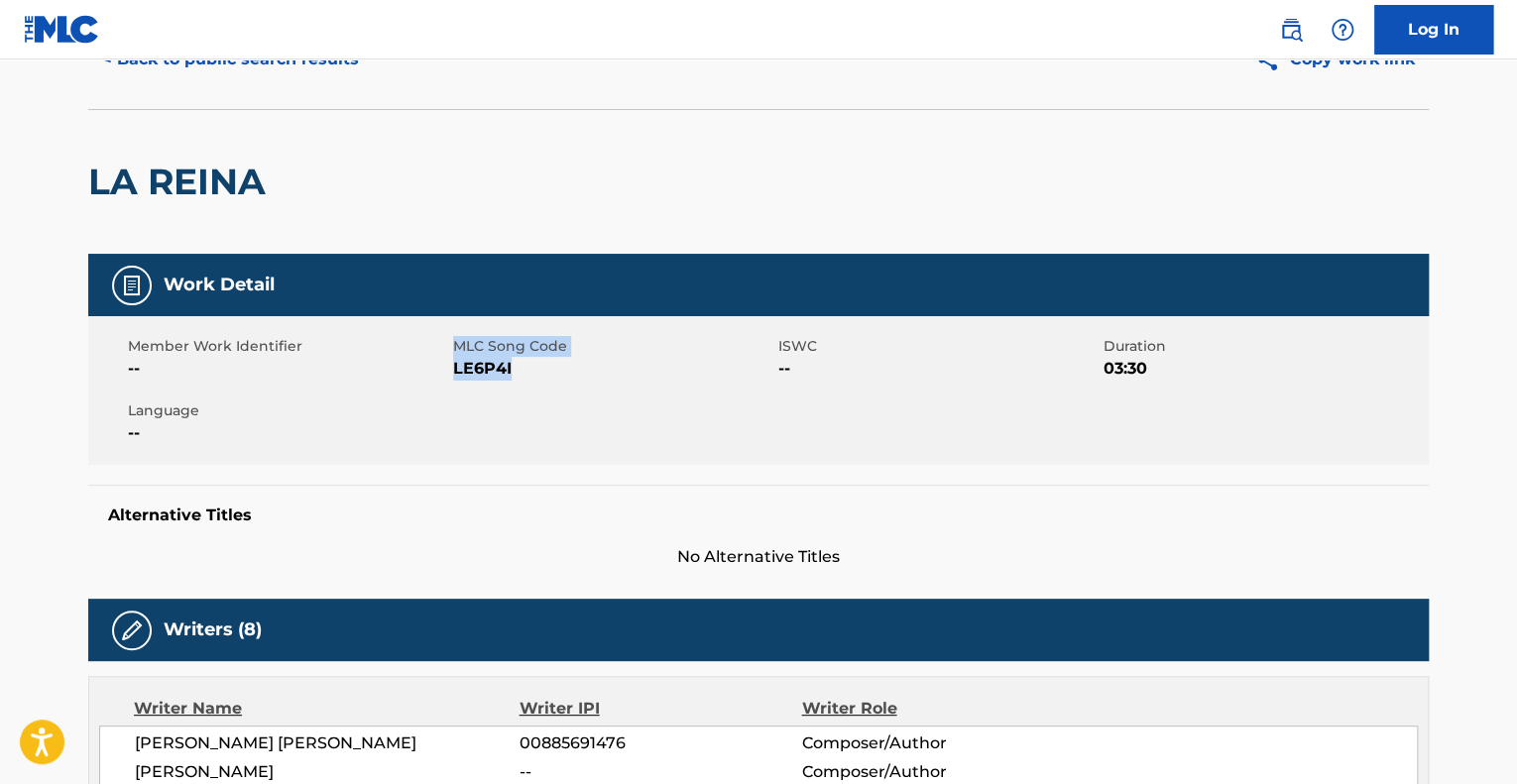 drag, startPoint x: 527, startPoint y: 370, endPoint x: 452, endPoint y: 336, distance: 82.34683 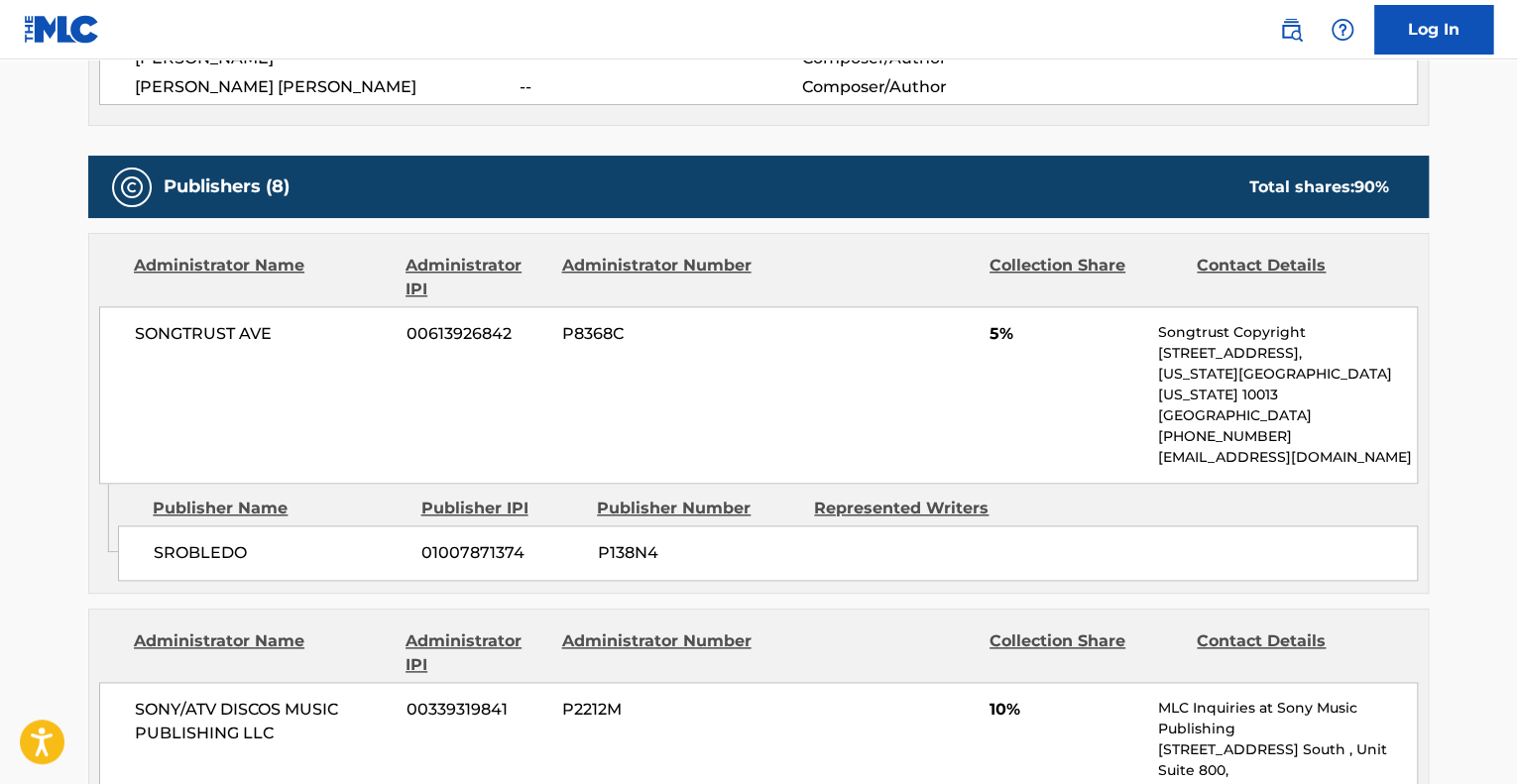 scroll, scrollTop: 991, scrollLeft: 0, axis: vertical 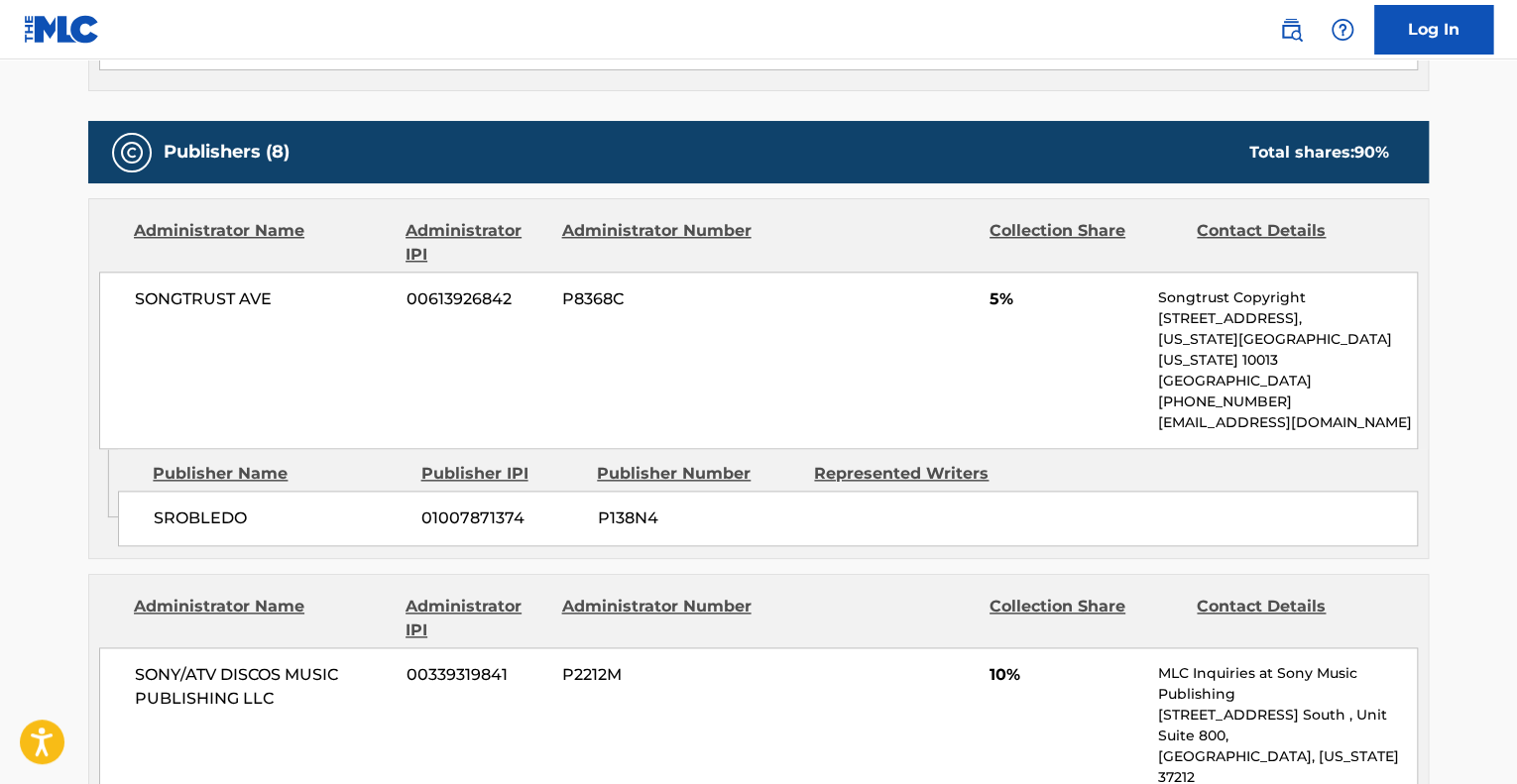 click on "SONGTRUST AVE 00613926842 P8368C 5% Songtrust Copyright [STREET_ADDRESS][US_STATE][US_STATE] [PHONE_NUMBER] [EMAIL_ADDRESS][DOMAIN_NAME]" at bounding box center (758, 360) 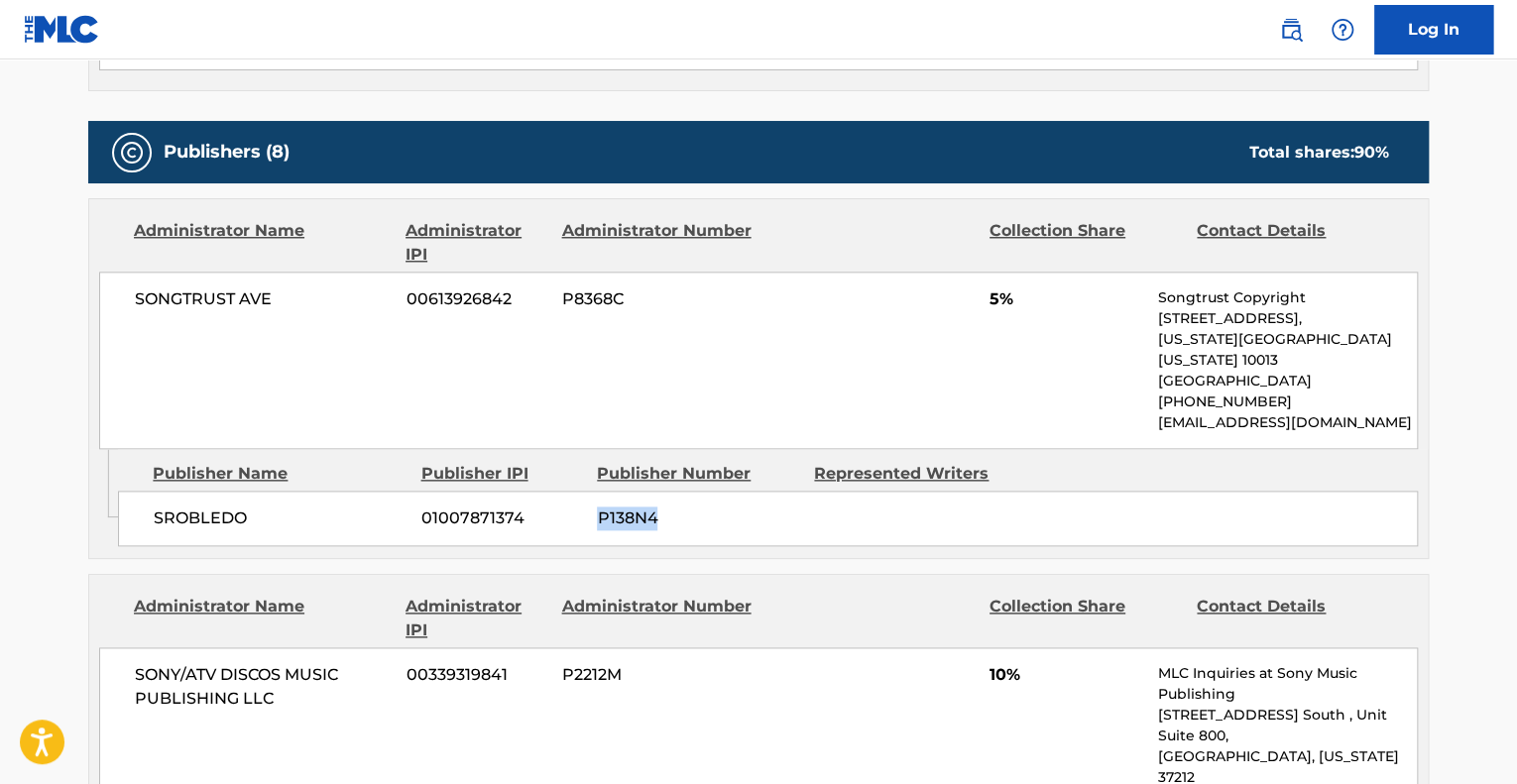drag, startPoint x: 774, startPoint y: 503, endPoint x: 541, endPoint y: 519, distance: 233.54871 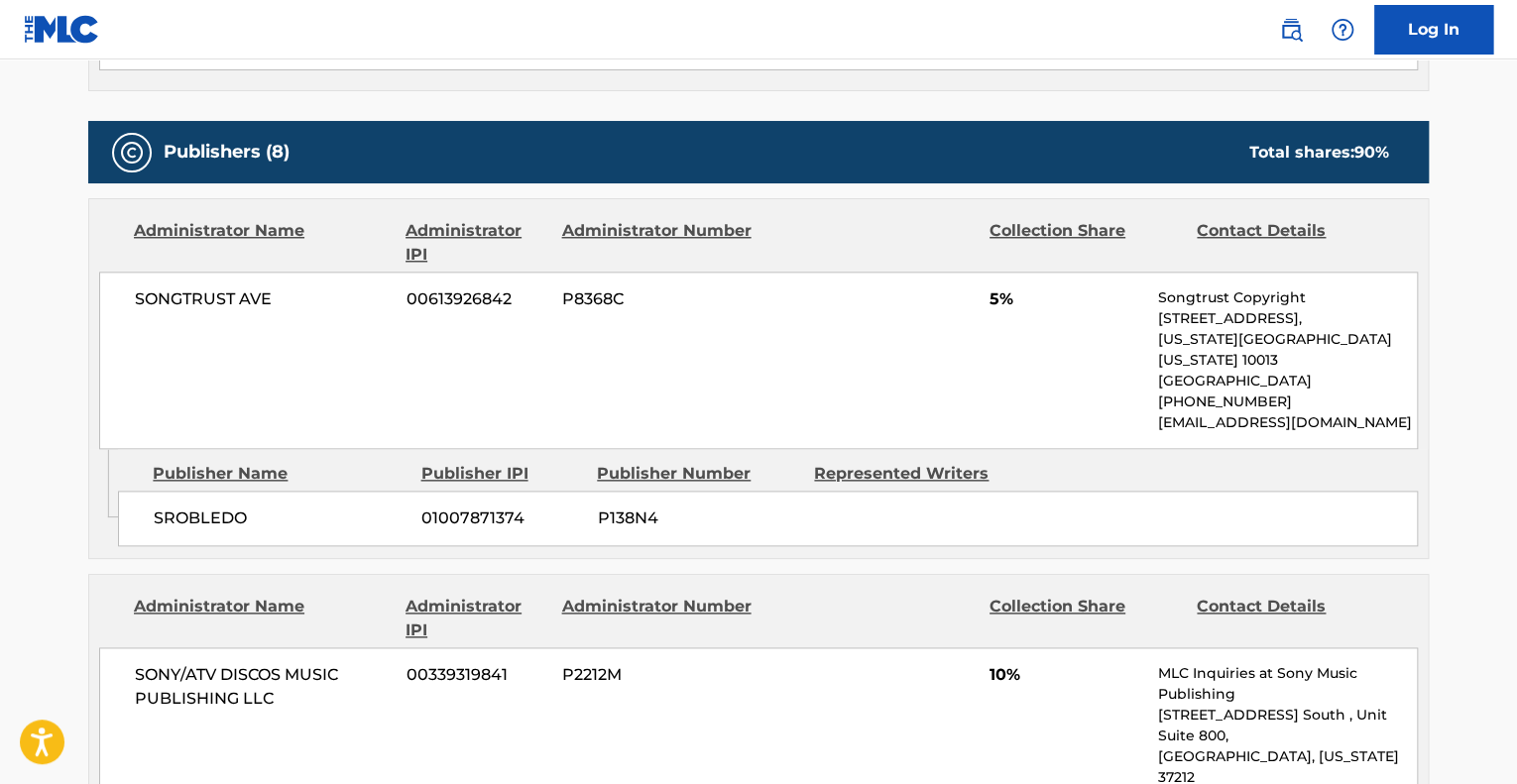 click on "SONGTRUST AVE 00613926842 P8368C 5% Songtrust Copyright [STREET_ADDRESS][US_STATE][US_STATE] [PHONE_NUMBER] [EMAIL_ADDRESS][DOMAIN_NAME]" at bounding box center (758, 360) 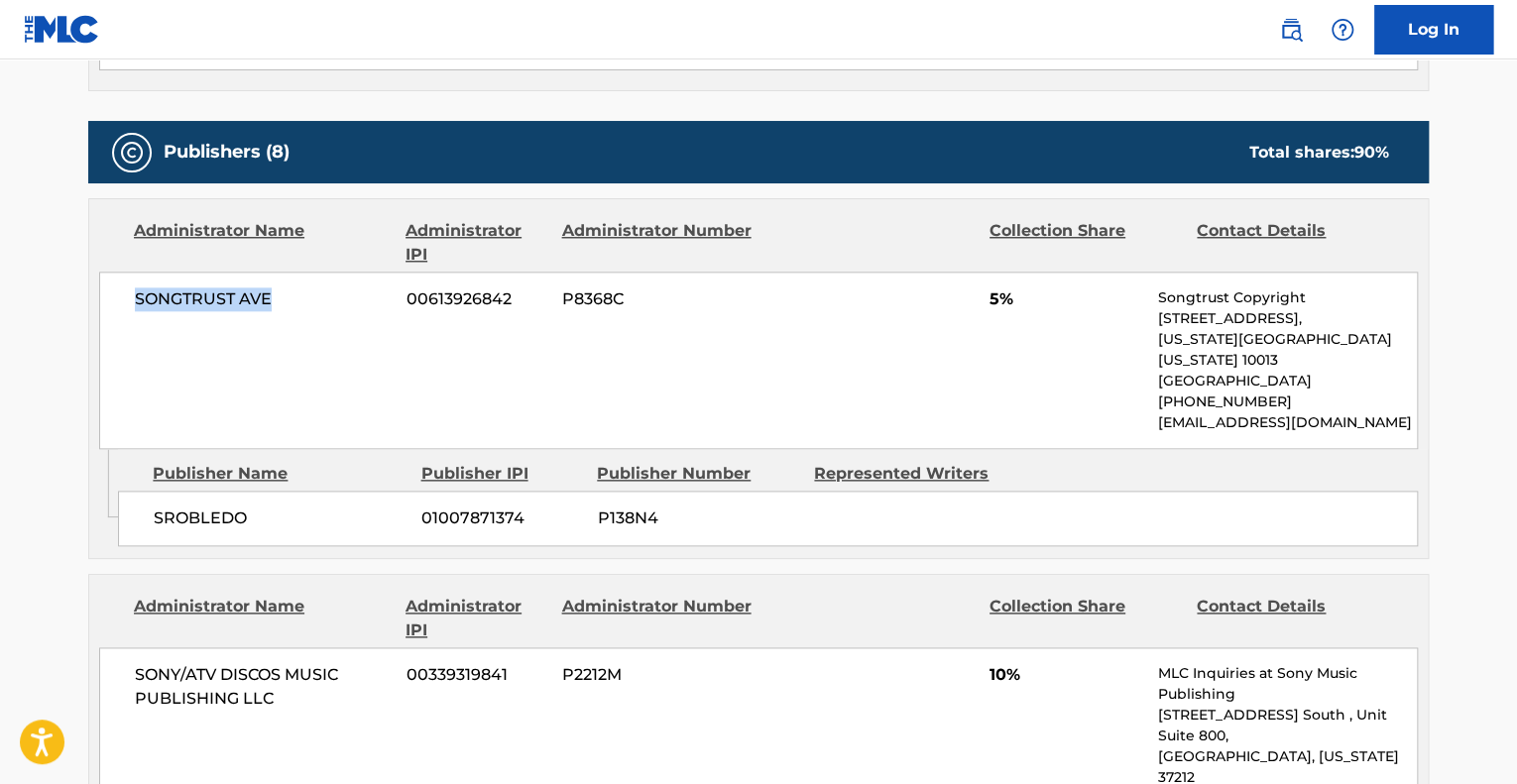 drag, startPoint x: 271, startPoint y: 297, endPoint x: 148, endPoint y: 290, distance: 123.199026 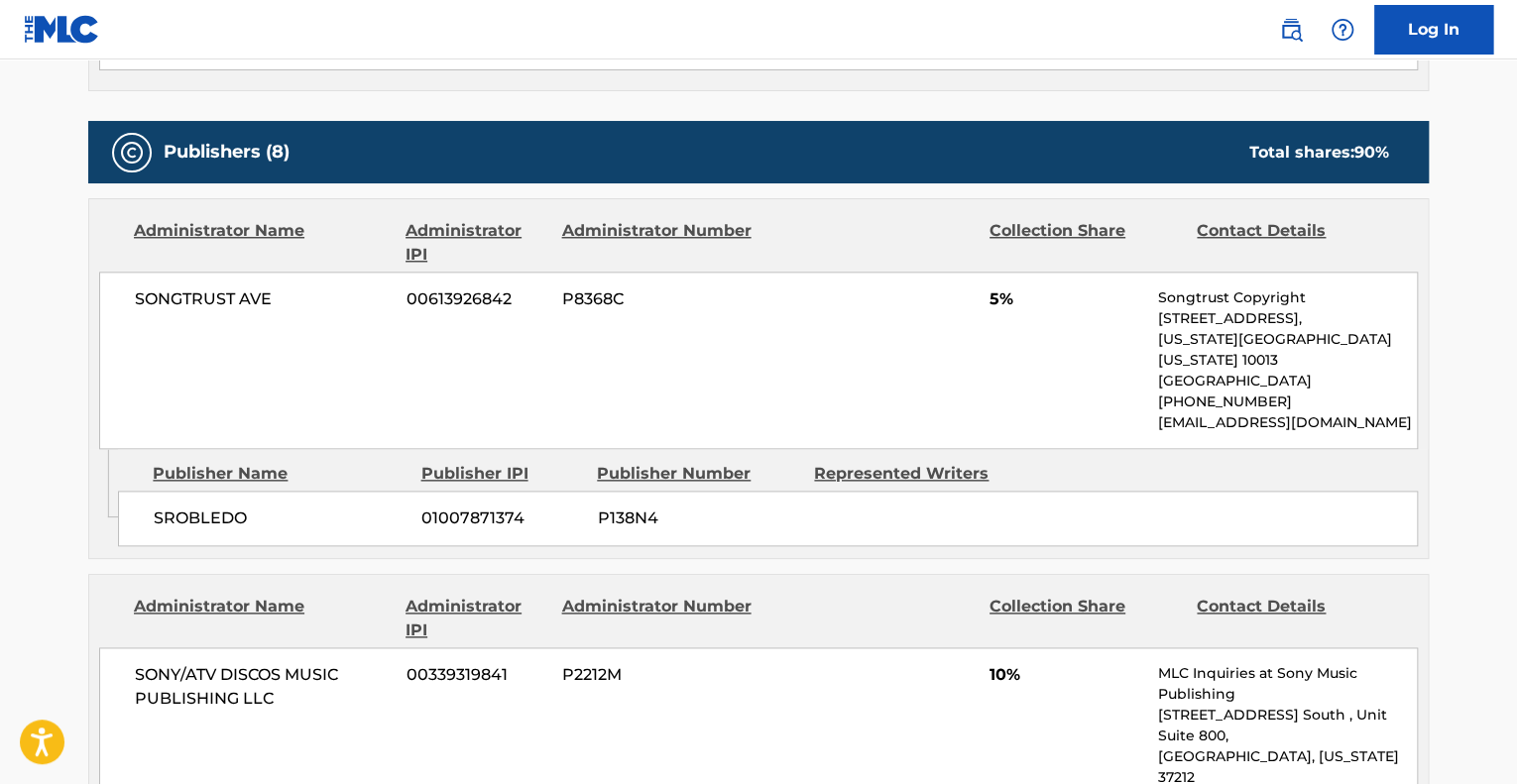 drag, startPoint x: 617, startPoint y: 317, endPoint x: 857, endPoint y: 486, distance: 293.53194 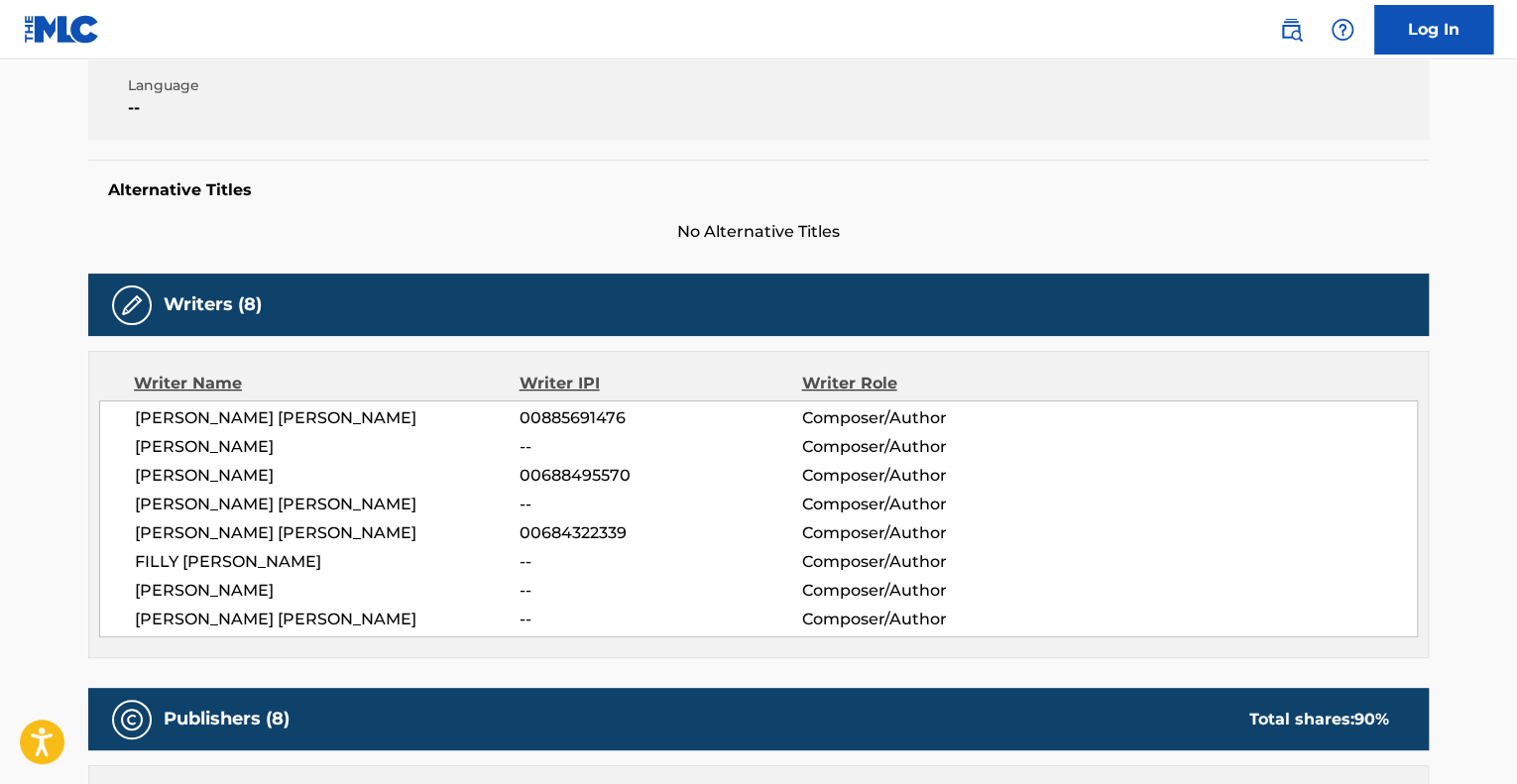 scroll, scrollTop: 0, scrollLeft: 0, axis: both 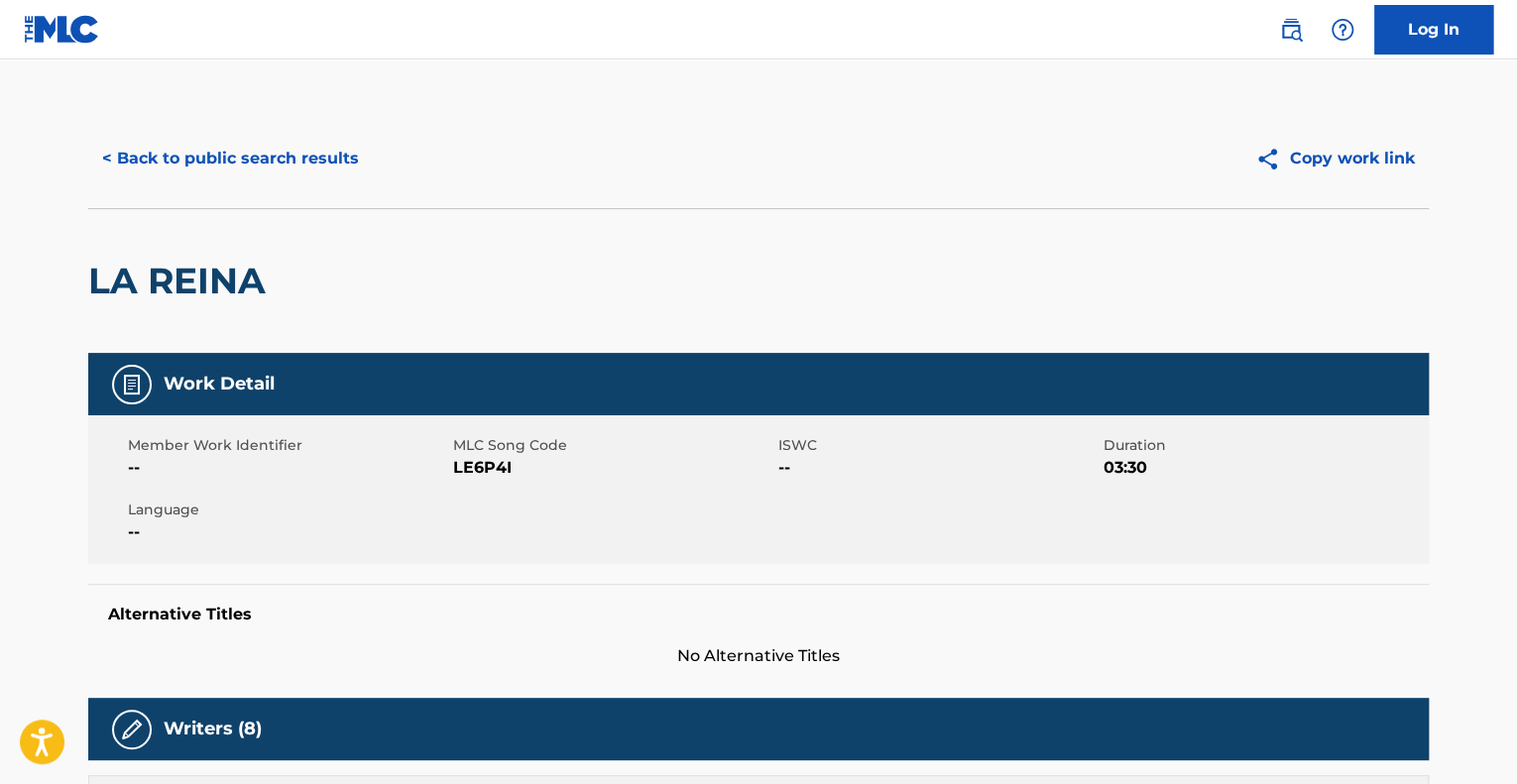click on "< Back to public search results" at bounding box center (230, 159) 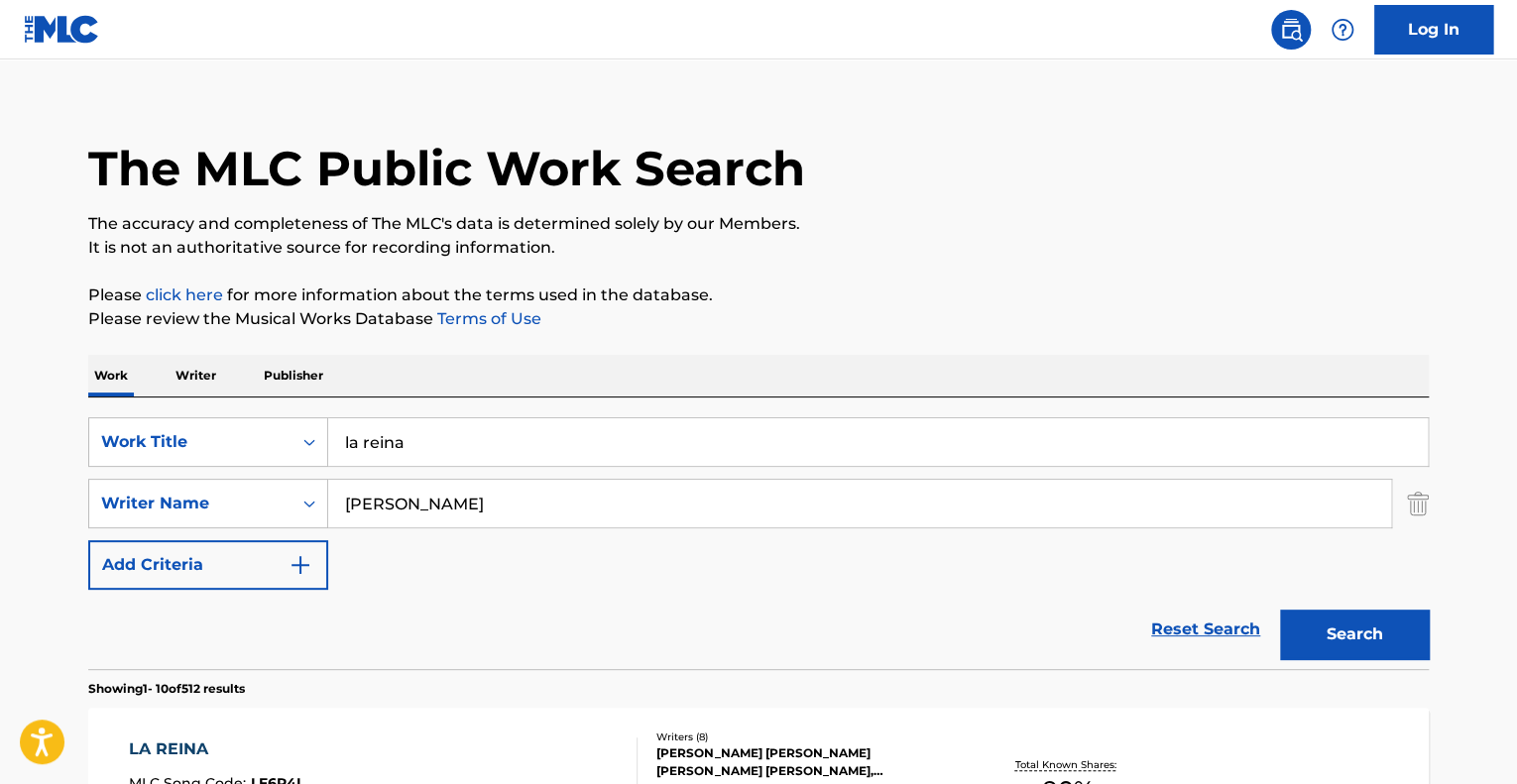scroll, scrollTop: 0, scrollLeft: 0, axis: both 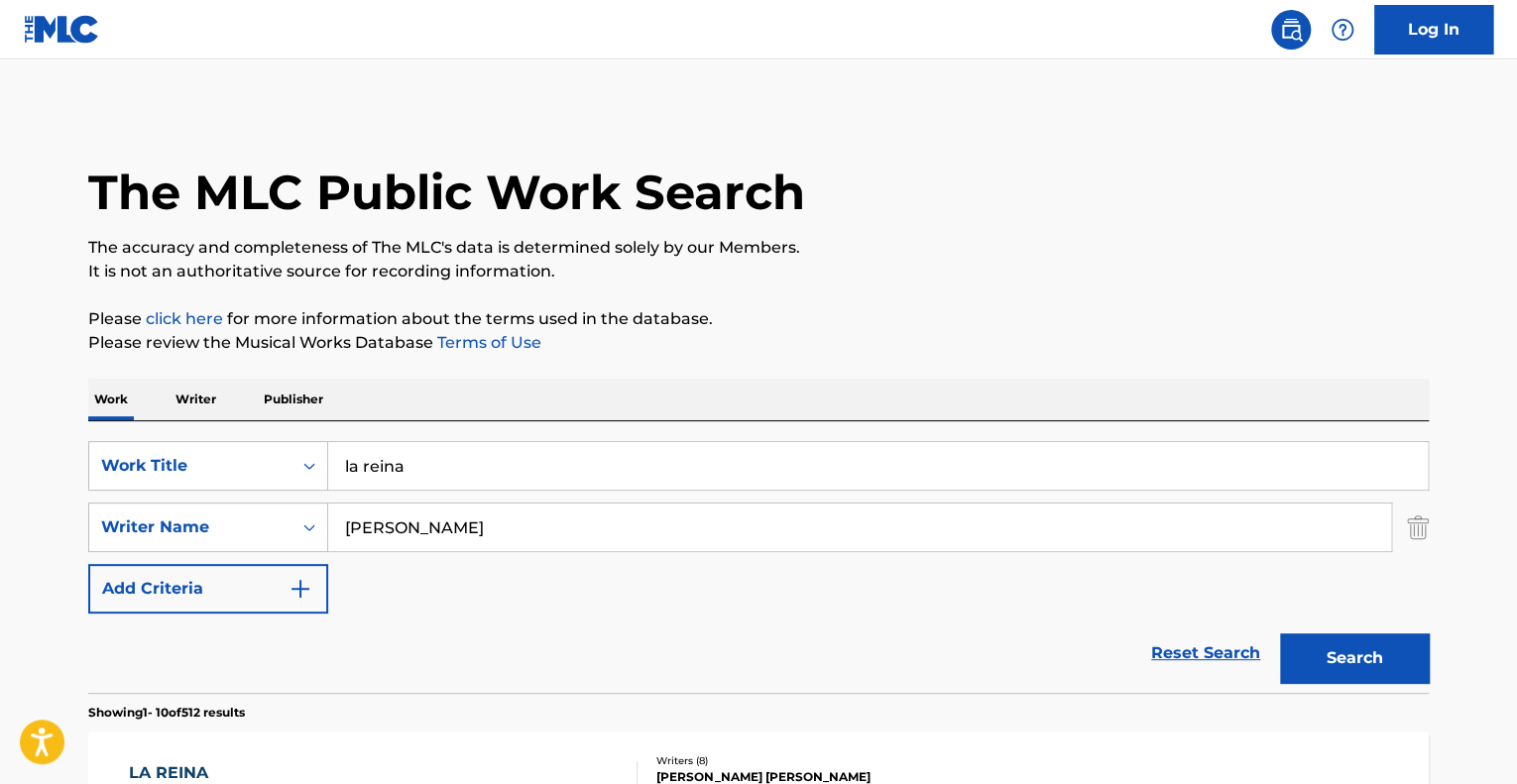 drag, startPoint x: 472, startPoint y: 470, endPoint x: 79, endPoint y: 399, distance: 399.36199 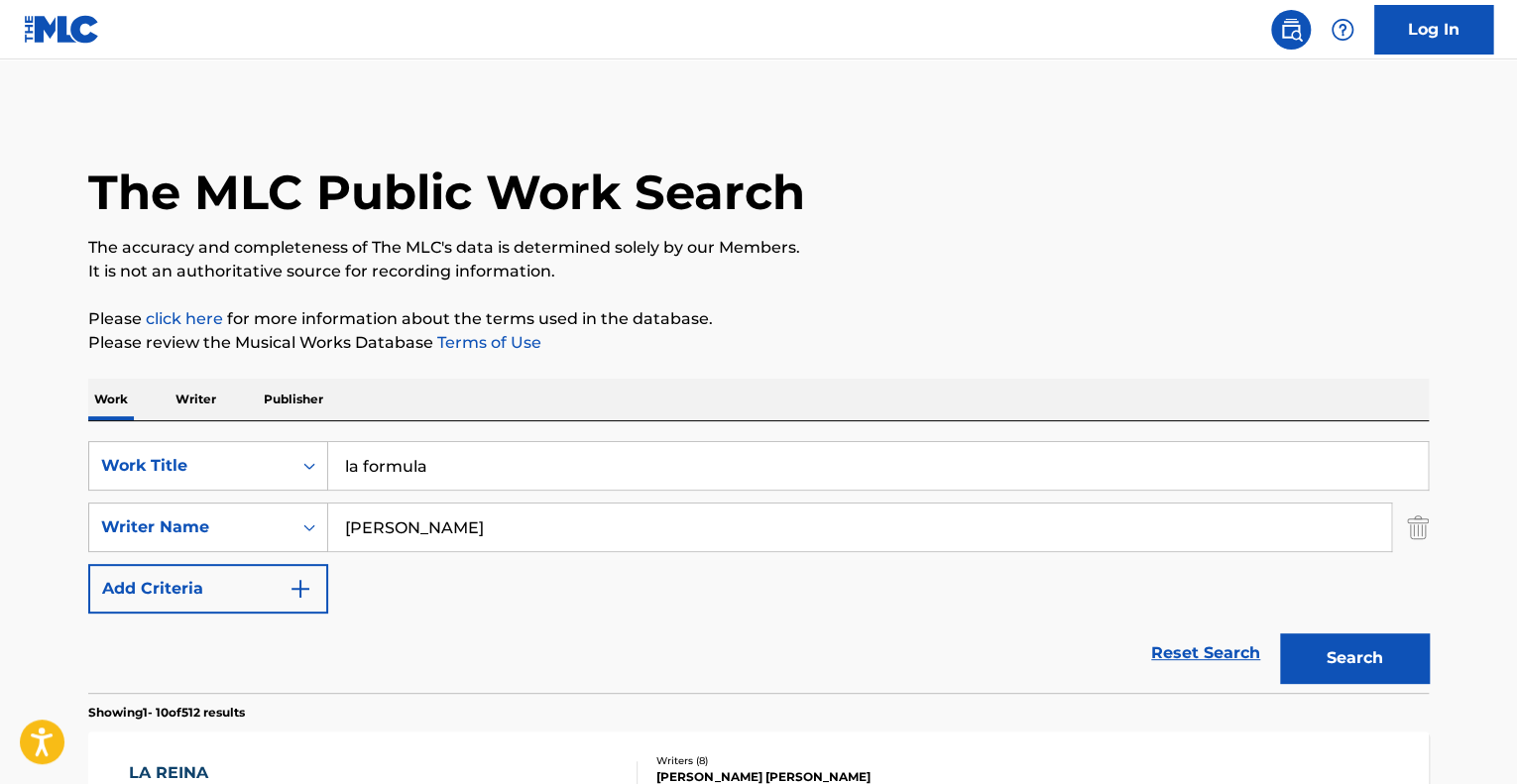 type on "la formula" 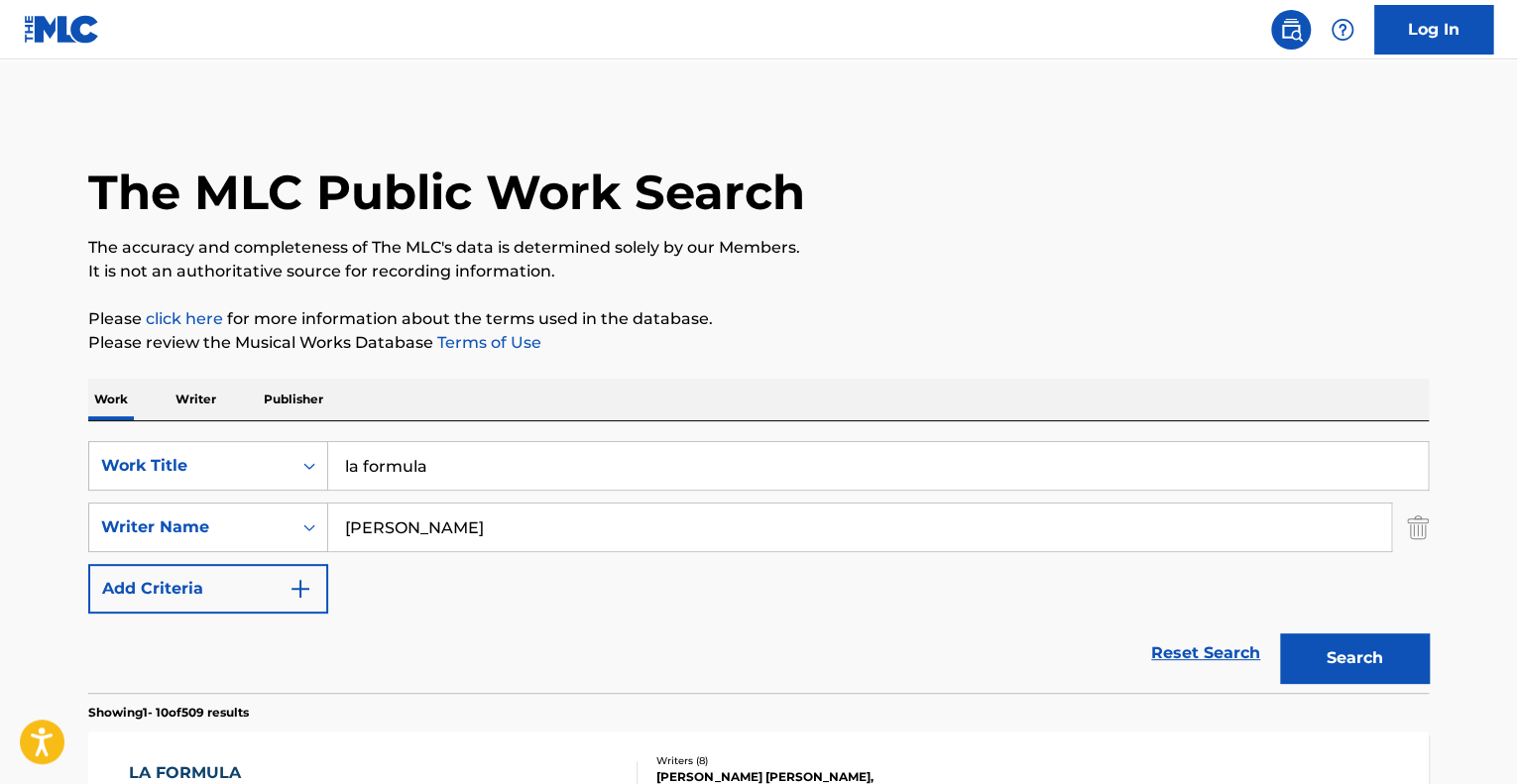 scroll, scrollTop: 297, scrollLeft: 0, axis: vertical 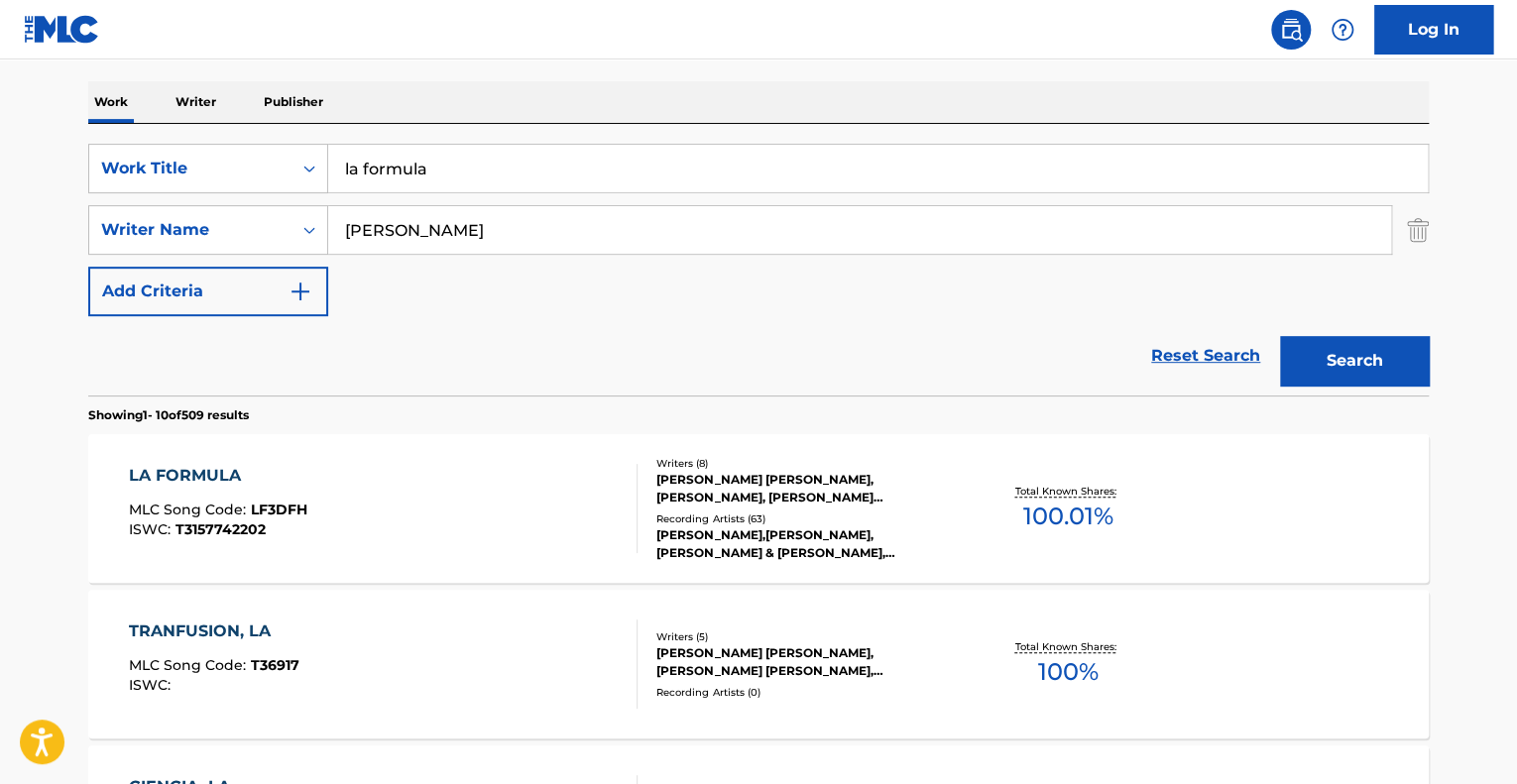 click on "LA FORMULA MLC Song Code : LF3DFH ISWC : T3157742202" at bounding box center [384, 508] 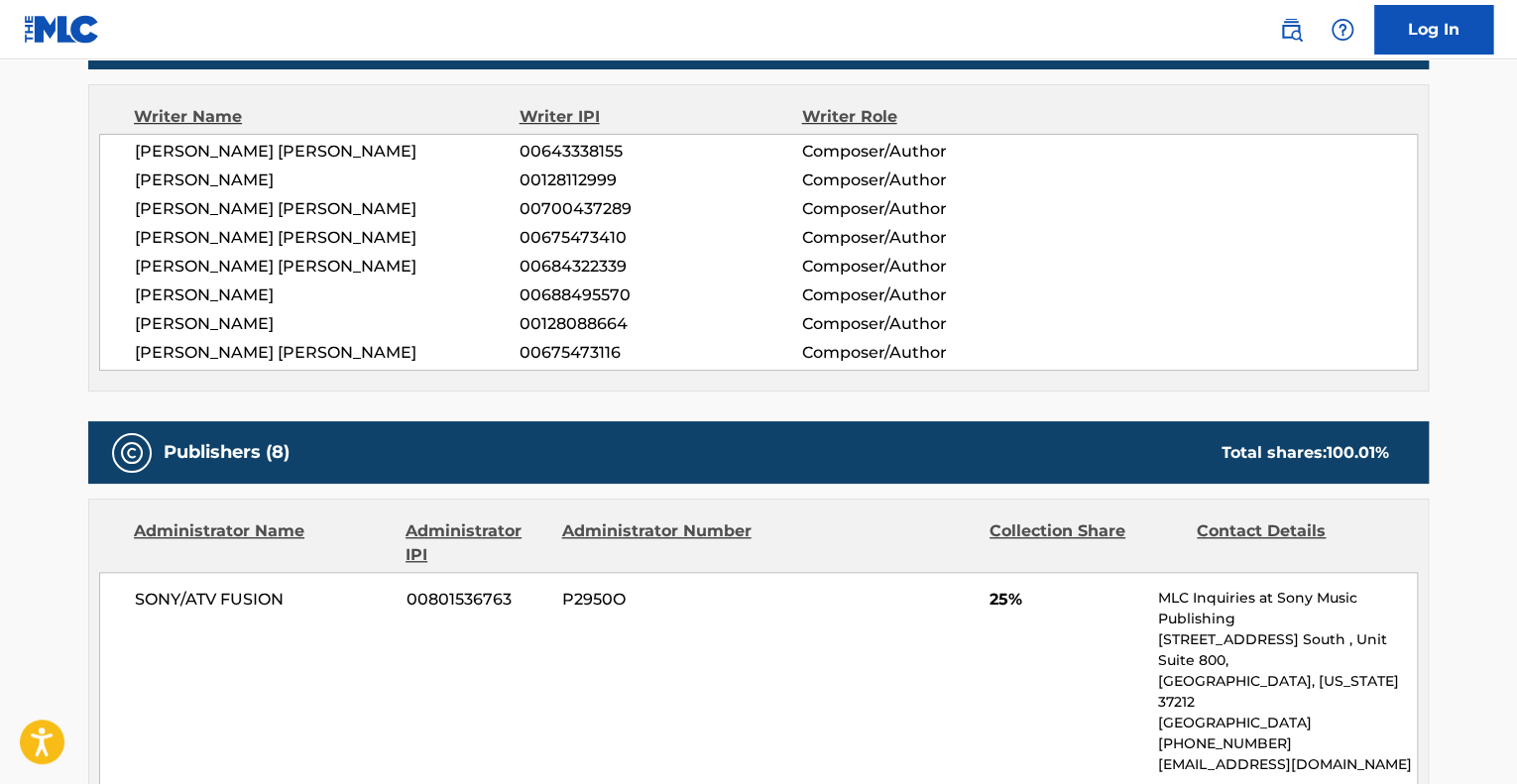 scroll, scrollTop: 595, scrollLeft: 0, axis: vertical 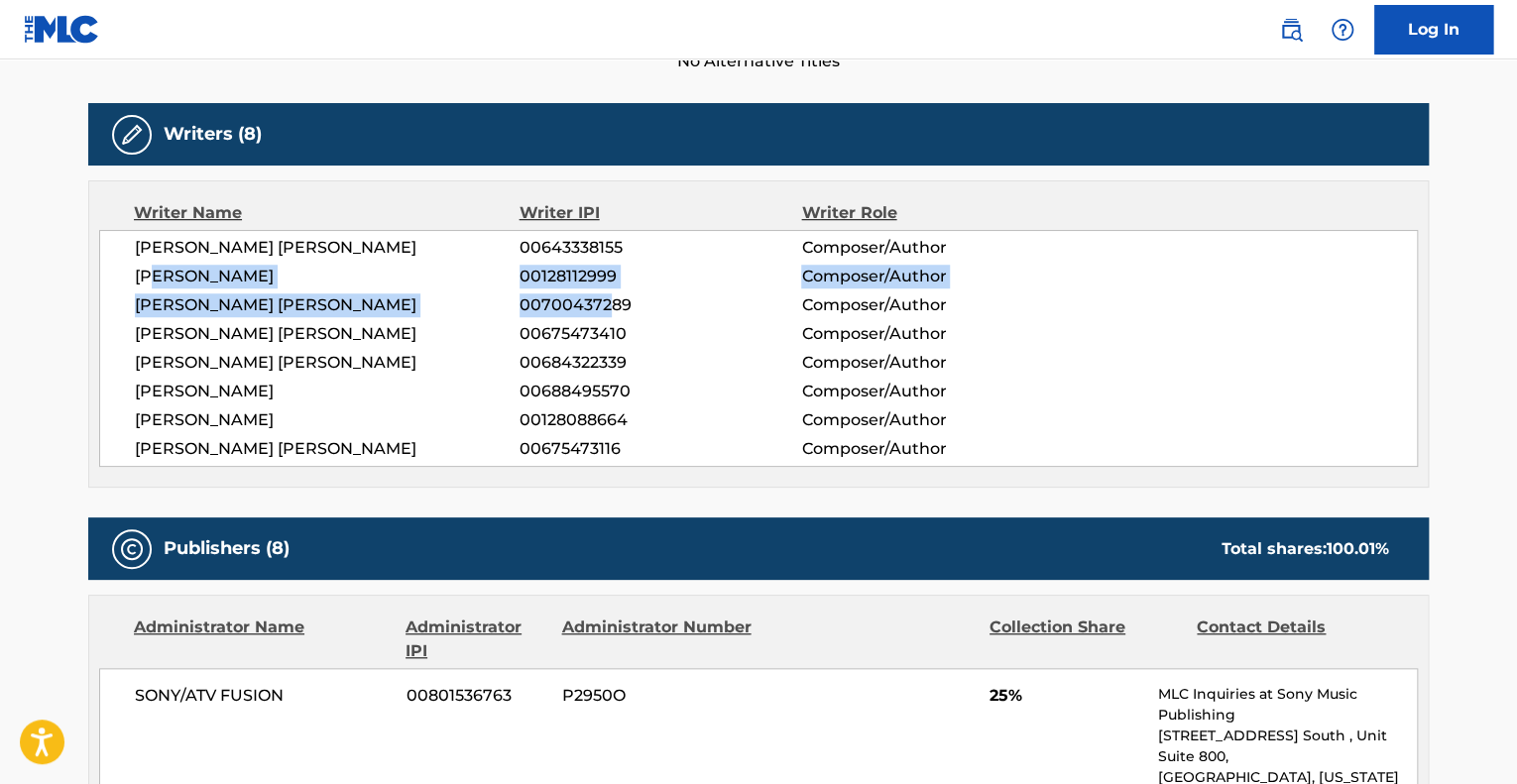 drag, startPoint x: 324, startPoint y: 267, endPoint x: 605, endPoint y: 299, distance: 282.81619 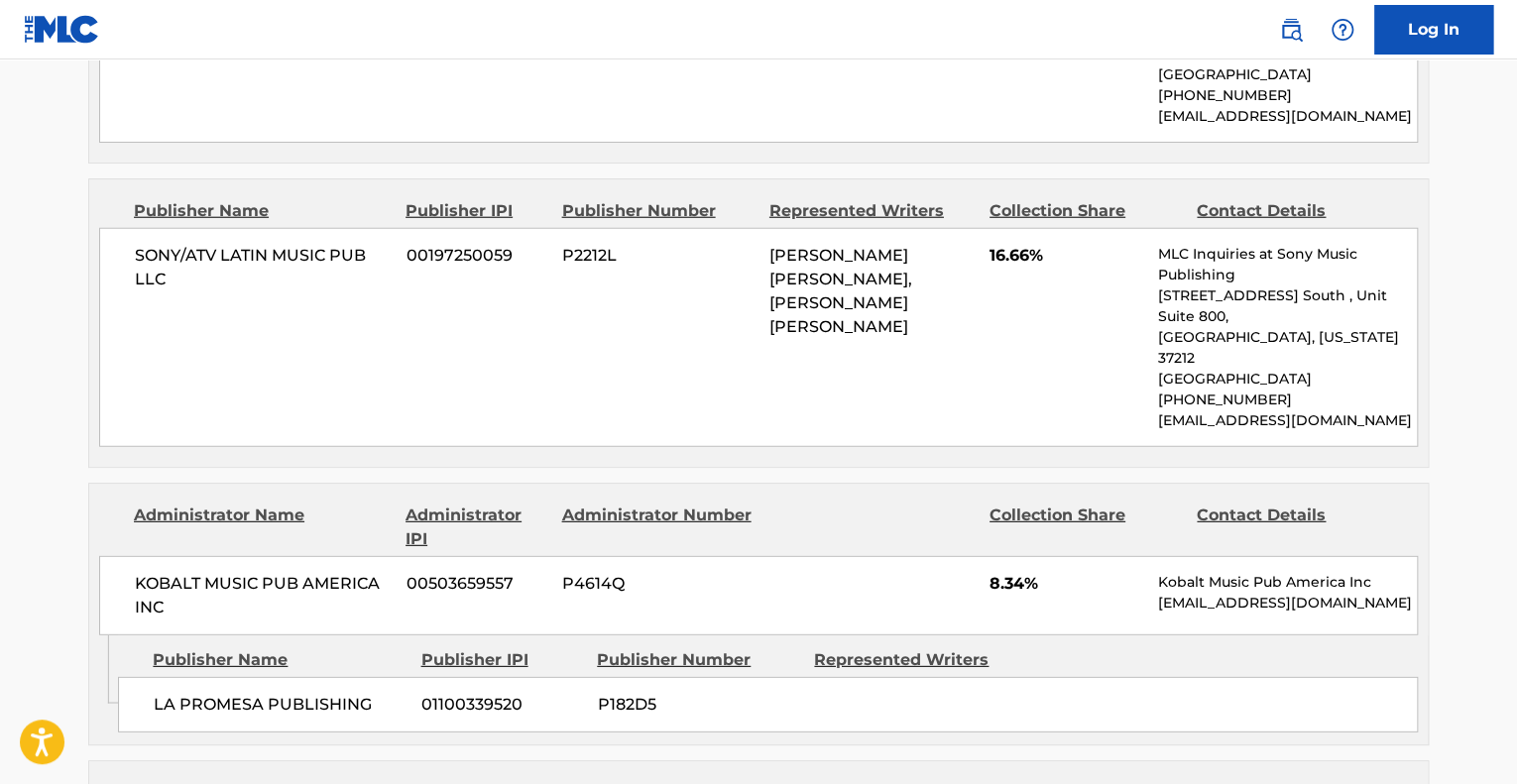 scroll, scrollTop: 2478, scrollLeft: 0, axis: vertical 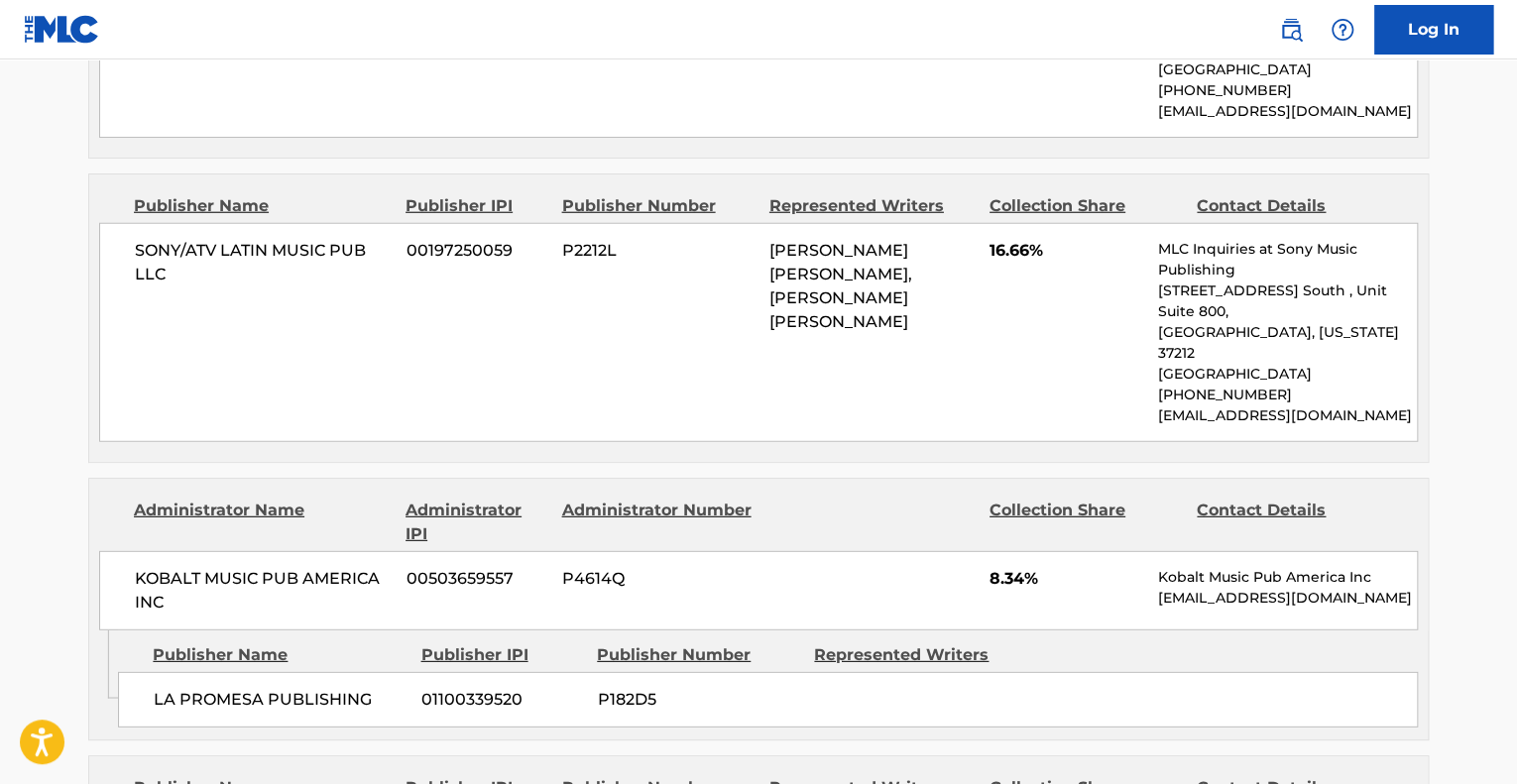 drag, startPoint x: 879, startPoint y: 469, endPoint x: 999, endPoint y: 483, distance: 120.81391 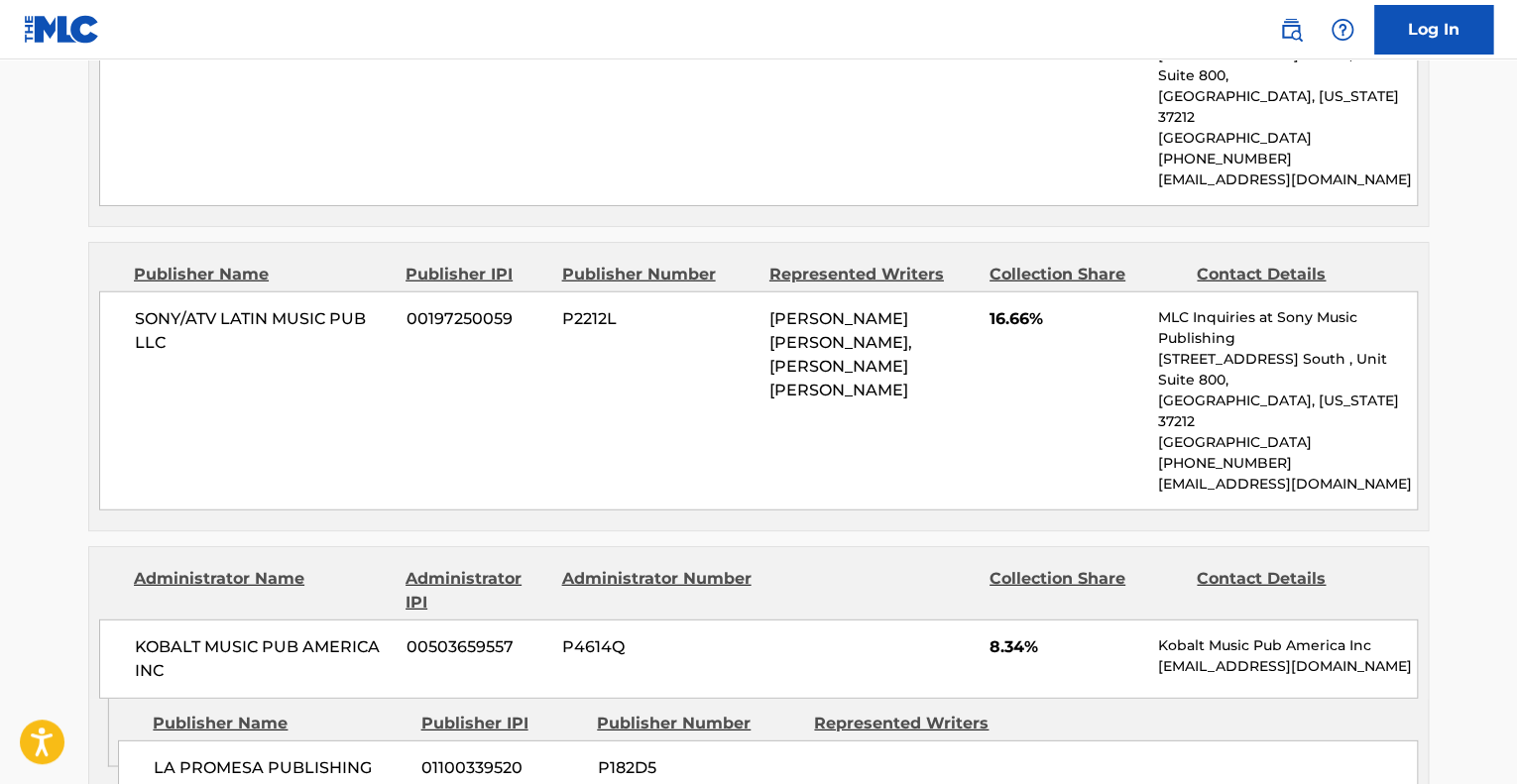 scroll, scrollTop: 2379, scrollLeft: 0, axis: vertical 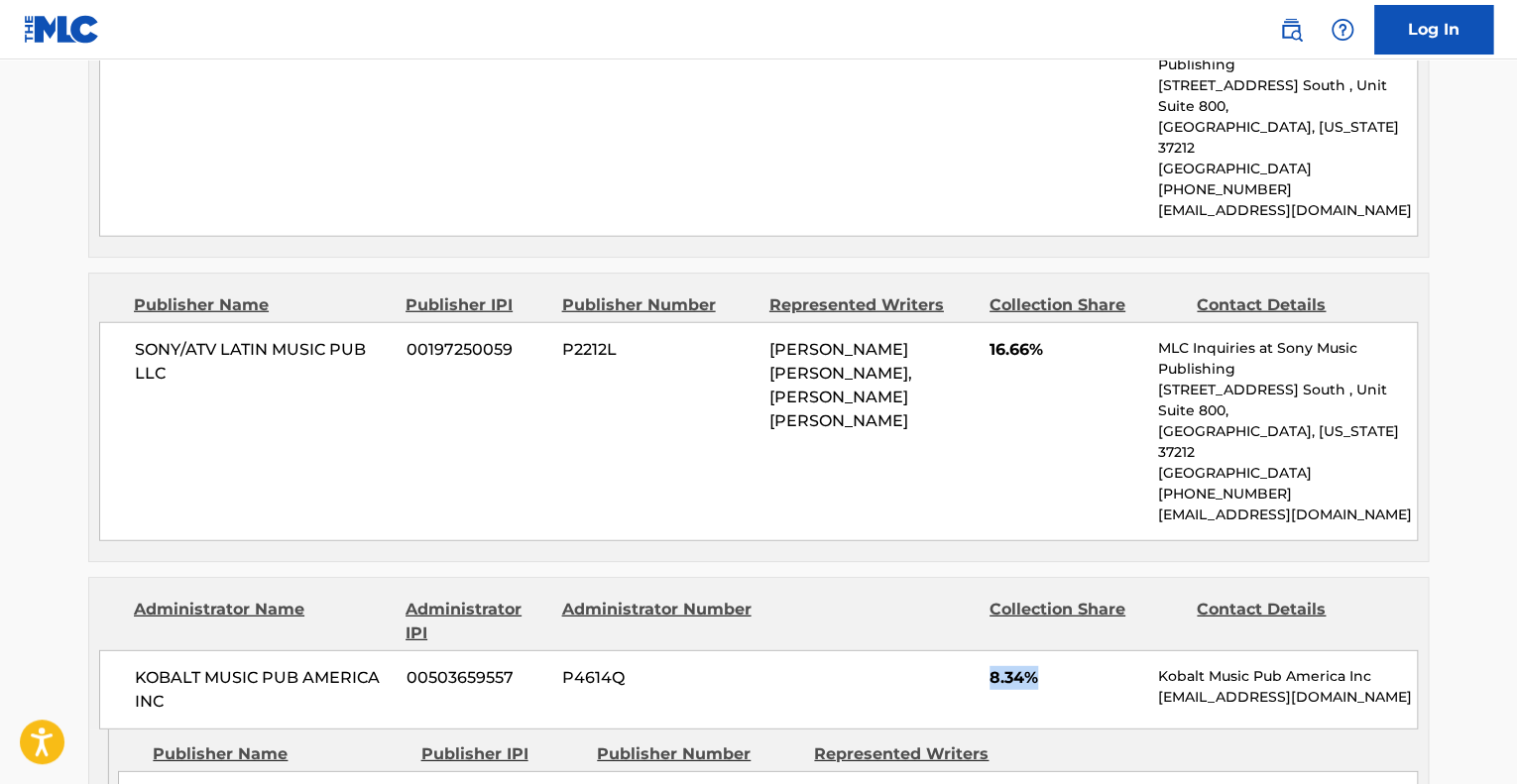 drag, startPoint x: 1081, startPoint y: 466, endPoint x: 966, endPoint y: 473, distance: 115.21285 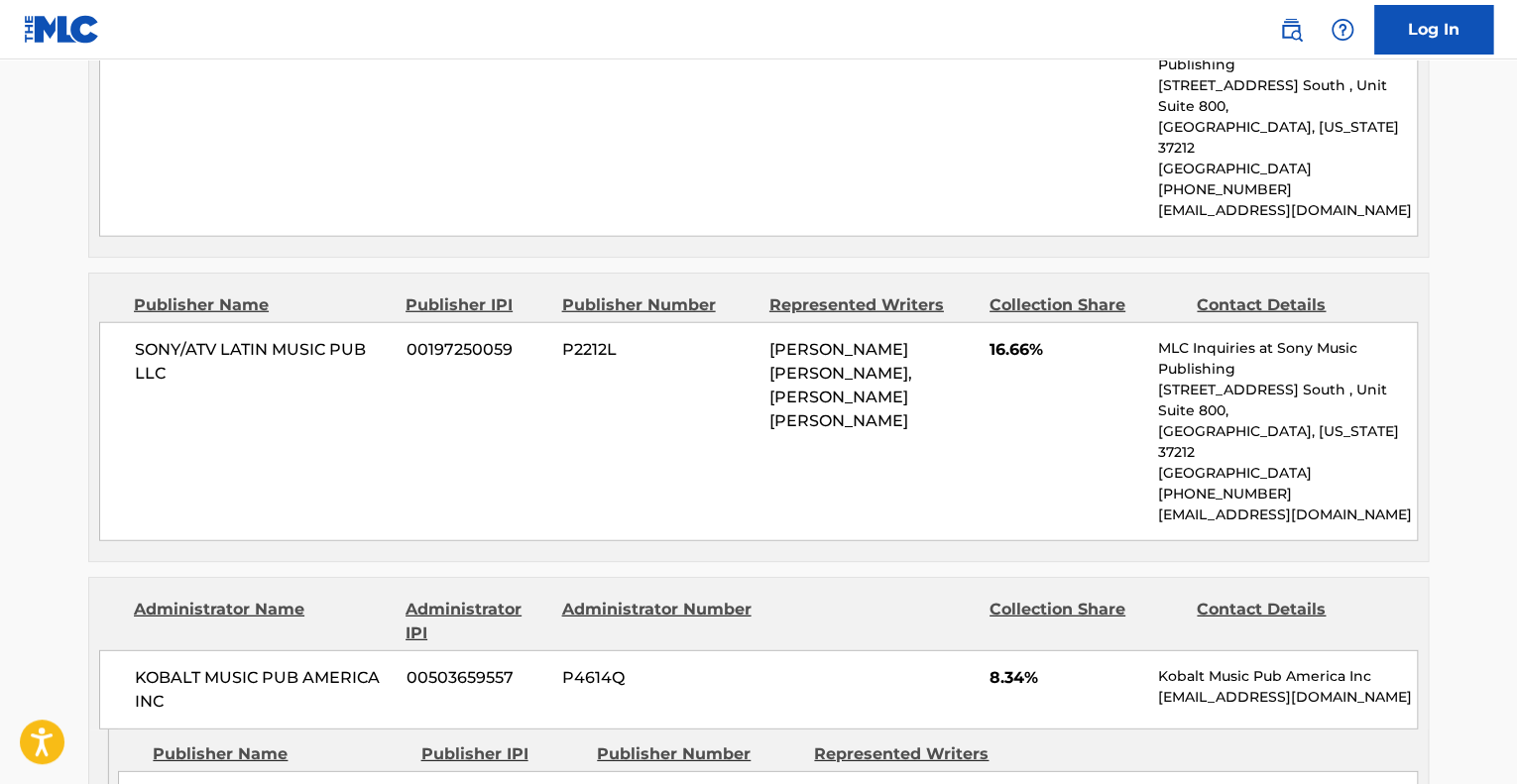 drag, startPoint x: 384, startPoint y: 589, endPoint x: 139, endPoint y: 578, distance: 245.24681 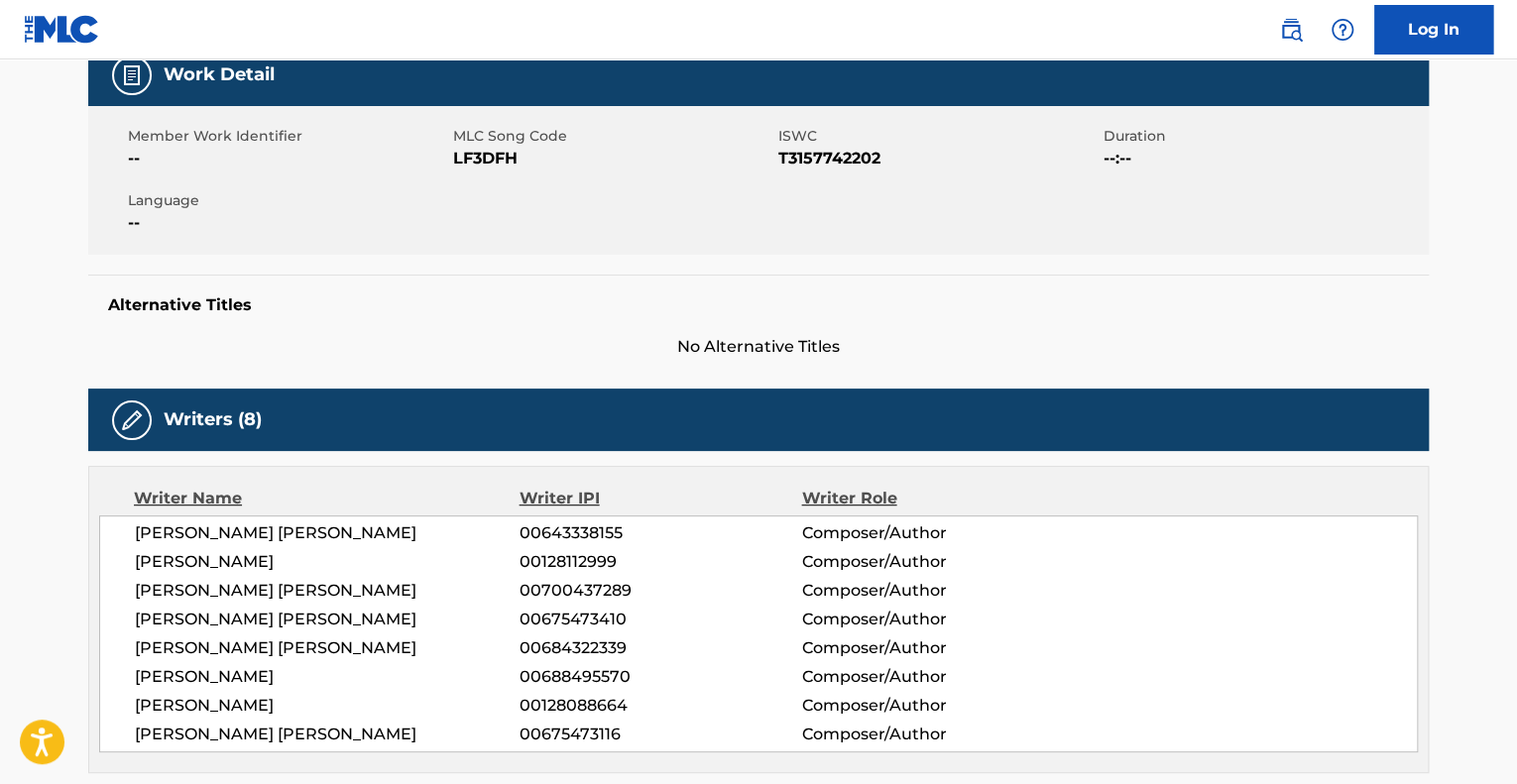 scroll, scrollTop: 99, scrollLeft: 0, axis: vertical 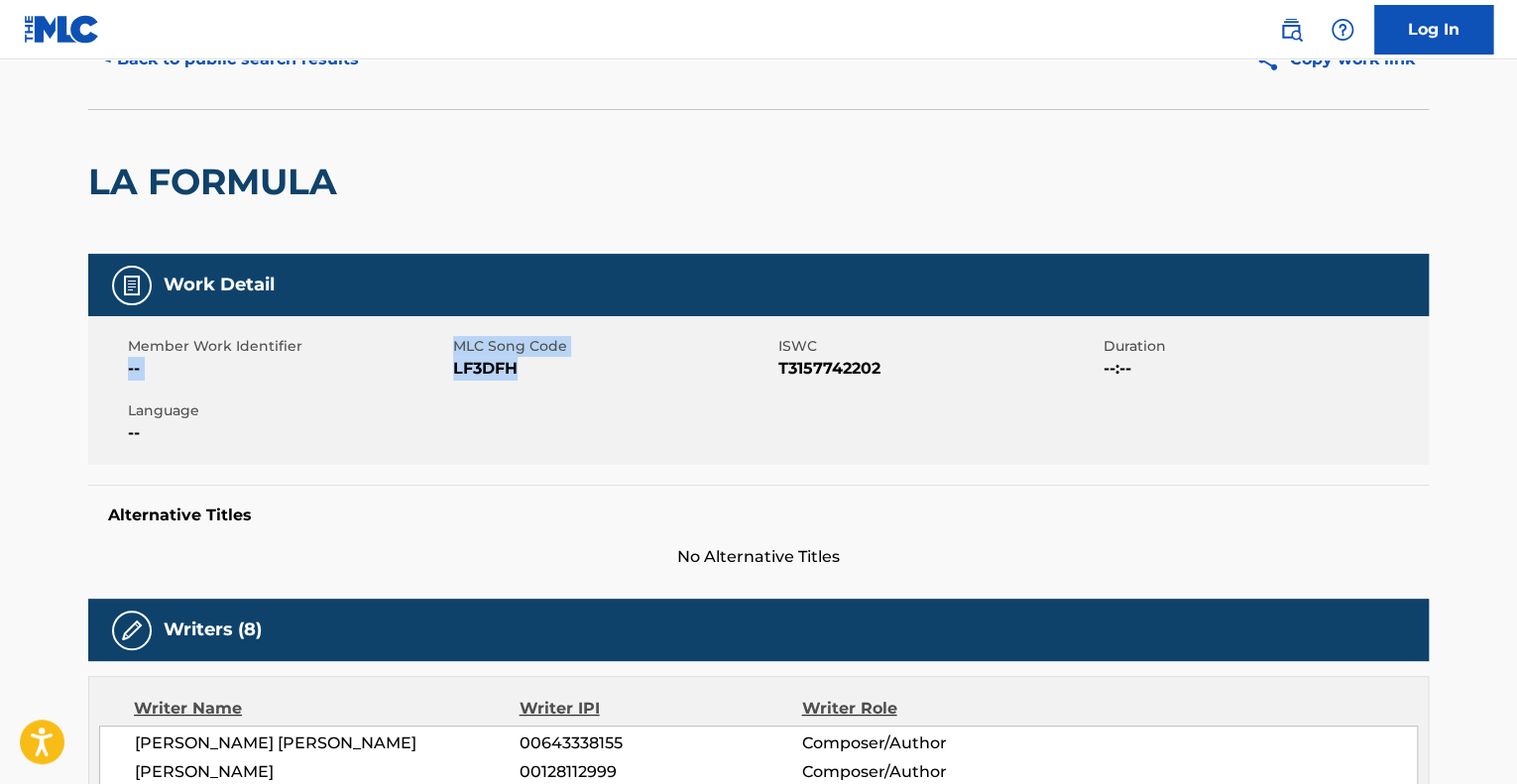 drag, startPoint x: 509, startPoint y: 358, endPoint x: 449, endPoint y: 333, distance: 65 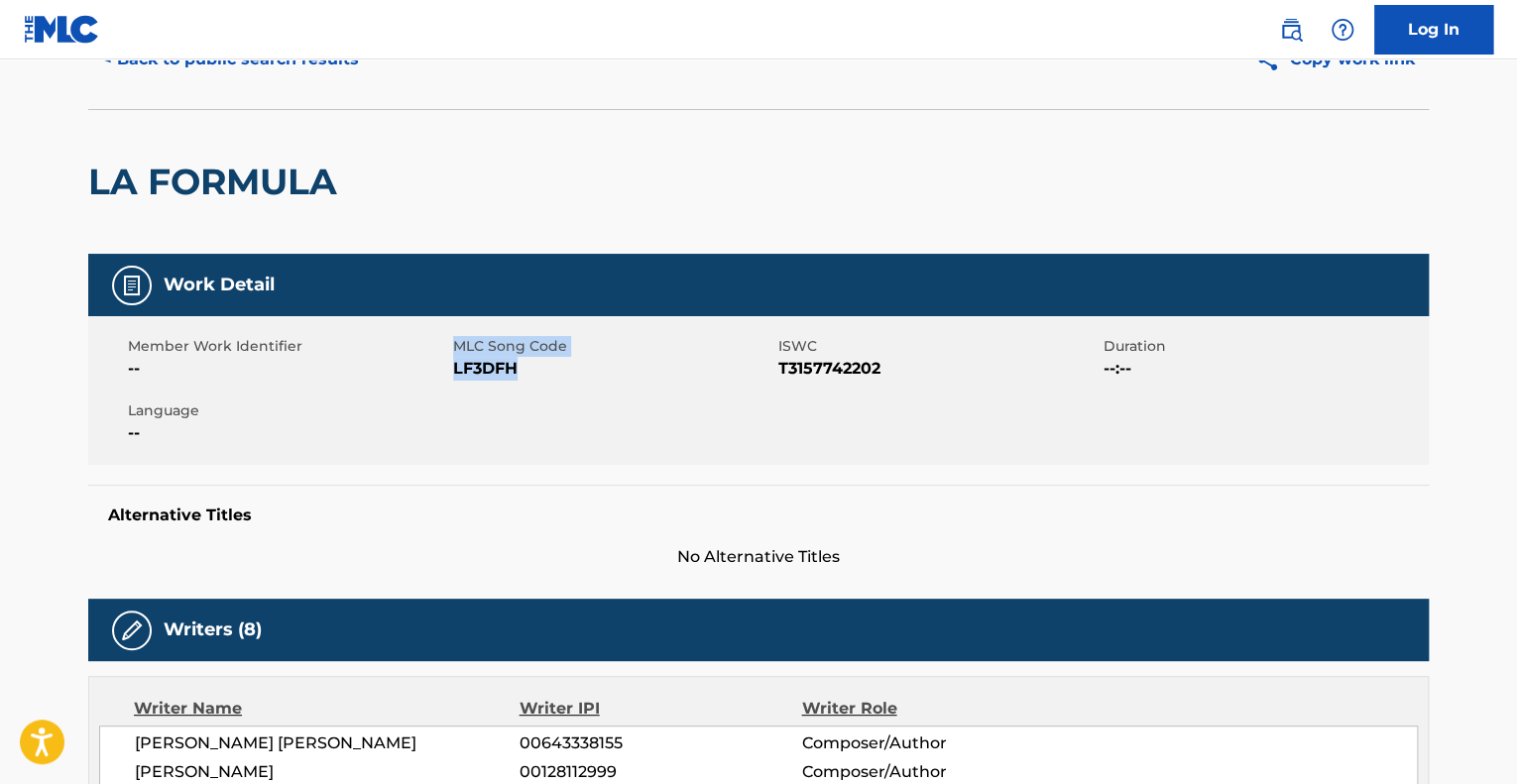 drag, startPoint x: 526, startPoint y: 371, endPoint x: 457, endPoint y: 340, distance: 75.6439 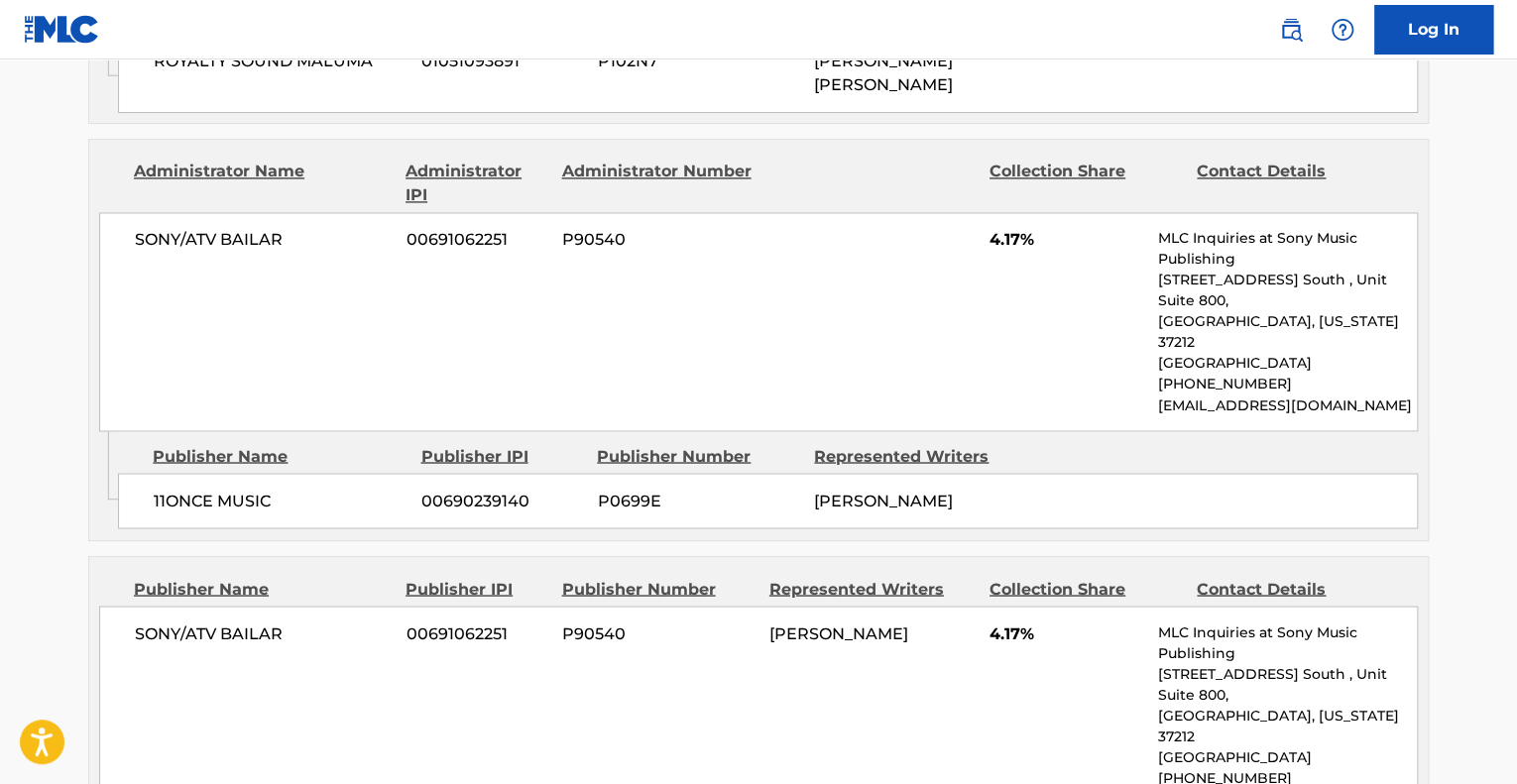 scroll, scrollTop: 1883, scrollLeft: 0, axis: vertical 